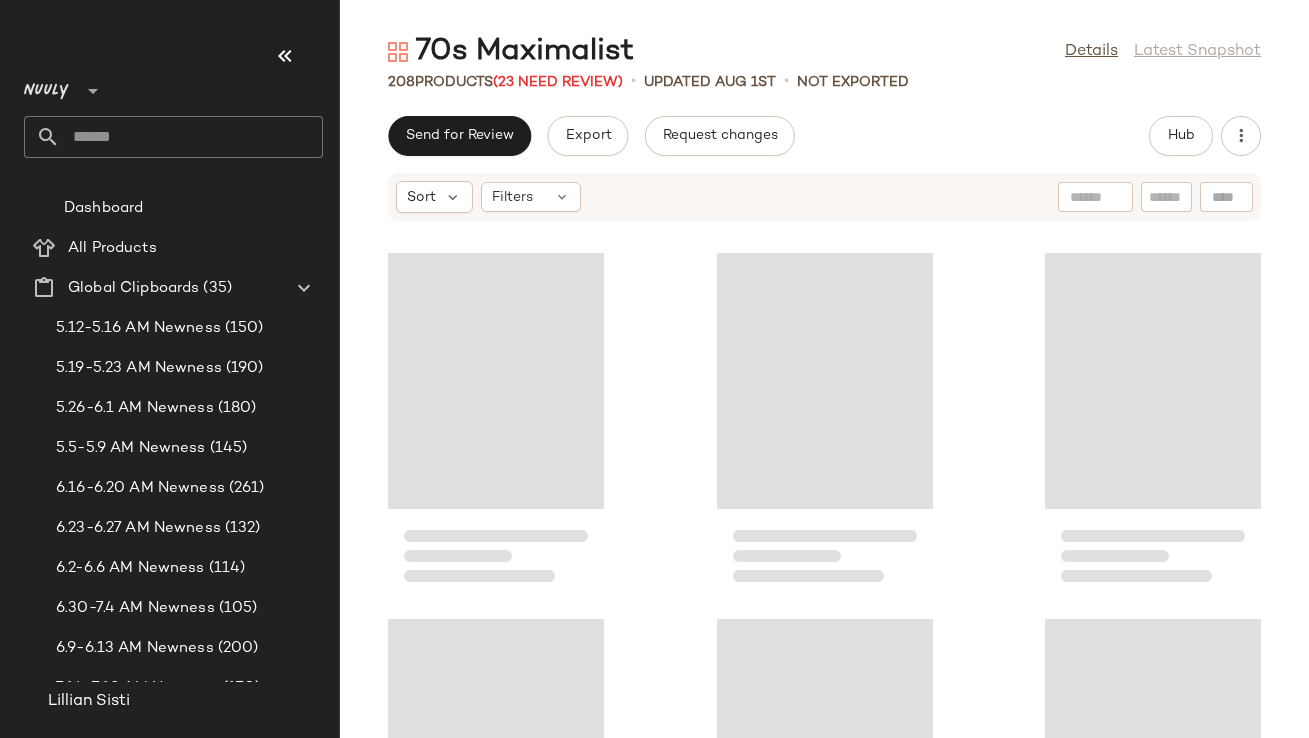 scroll, scrollTop: 0, scrollLeft: 0, axis: both 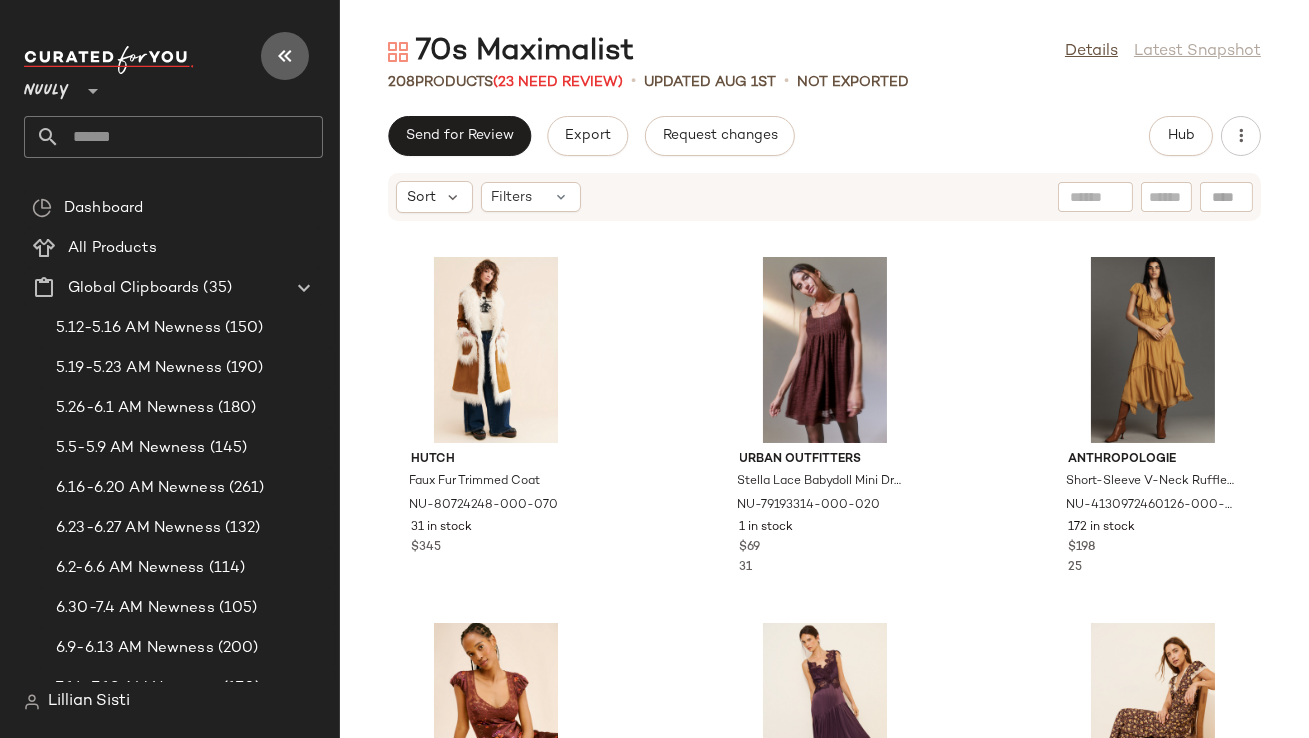 click at bounding box center [285, 56] 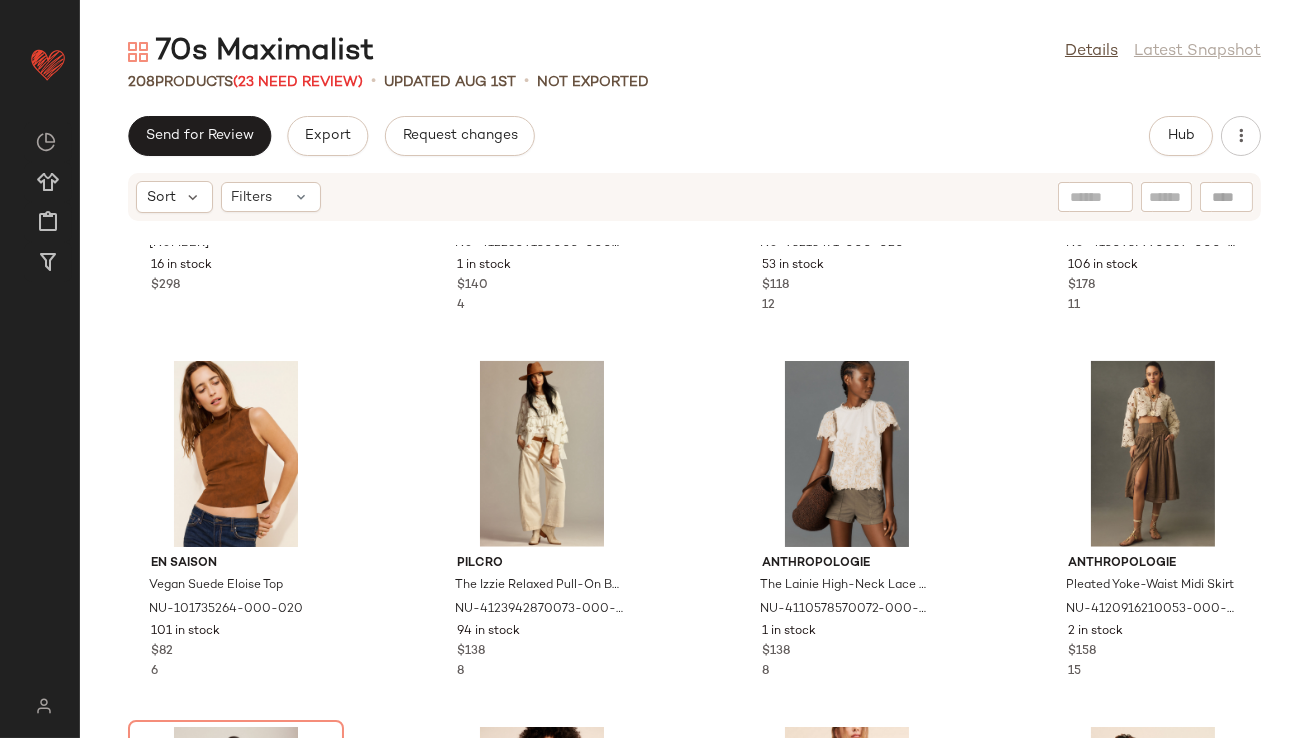 scroll, scrollTop: 3807, scrollLeft: 0, axis: vertical 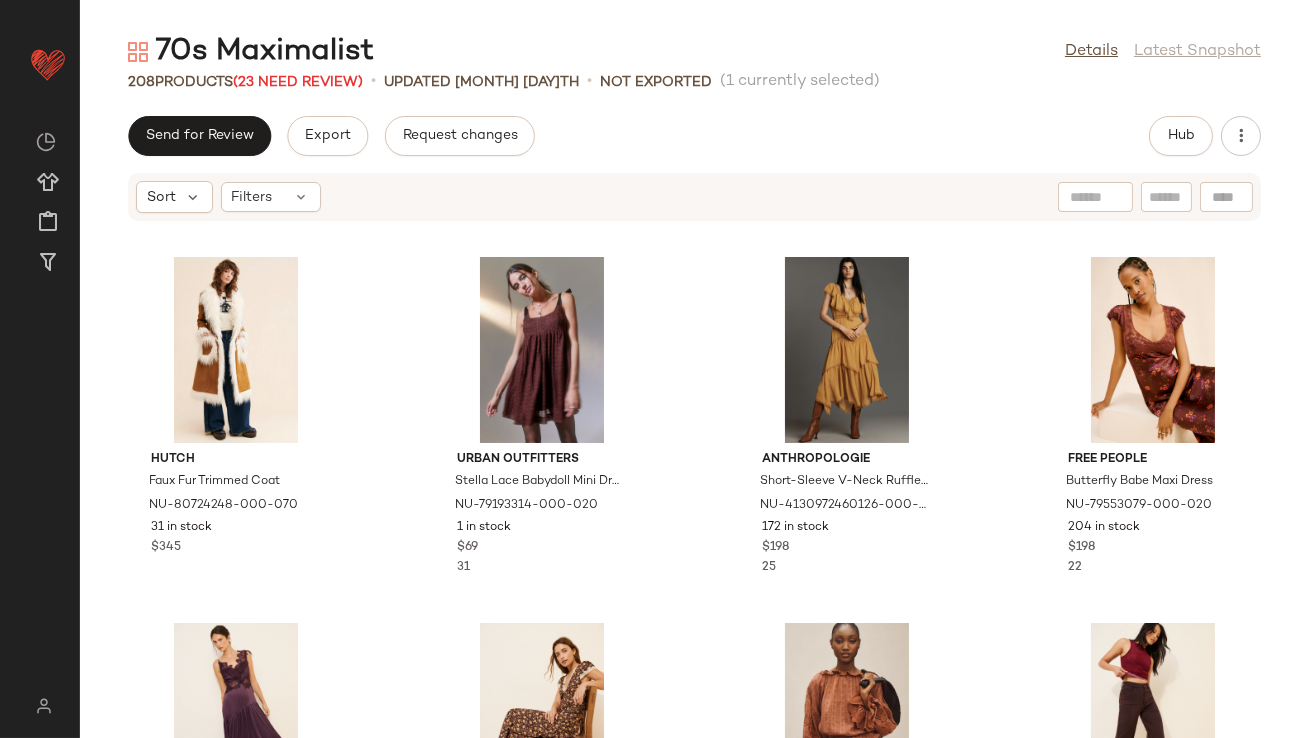 drag, startPoint x: 1078, startPoint y: 258, endPoint x: 393, endPoint y: 0, distance: 731.9761 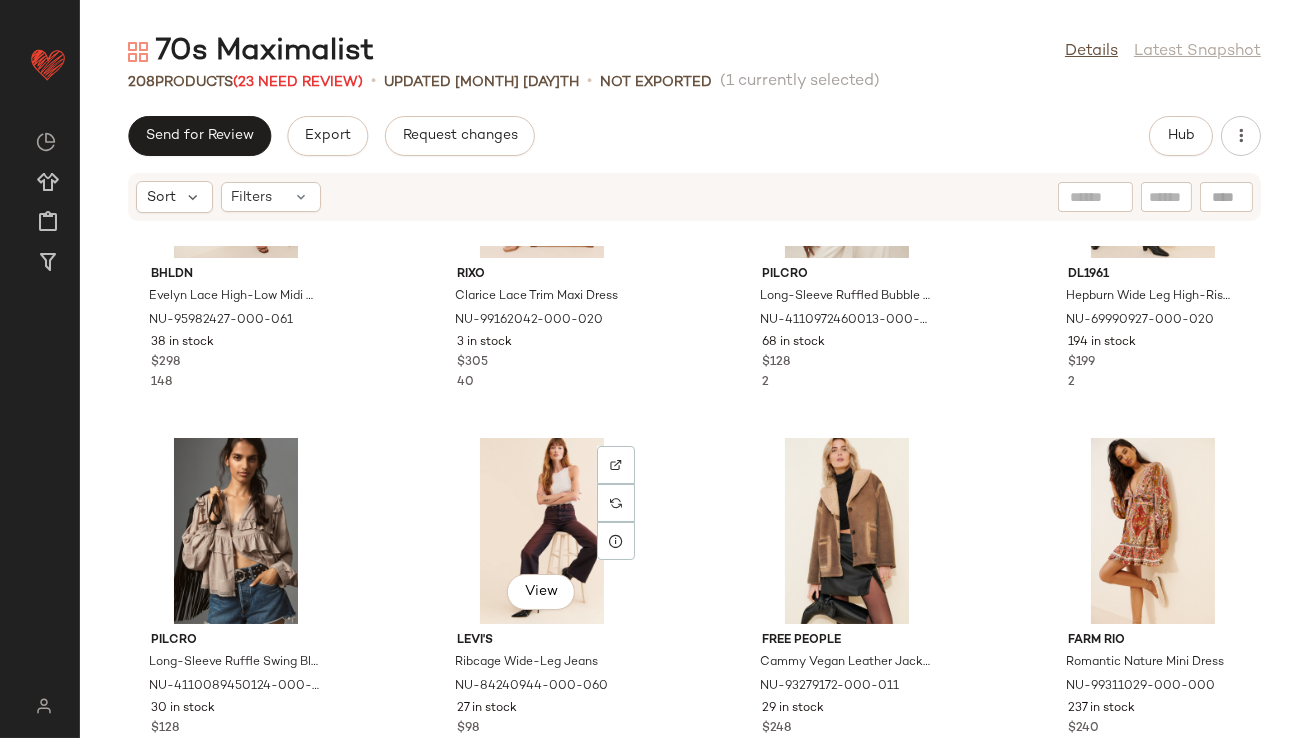 scroll, scrollTop: 705, scrollLeft: 0, axis: vertical 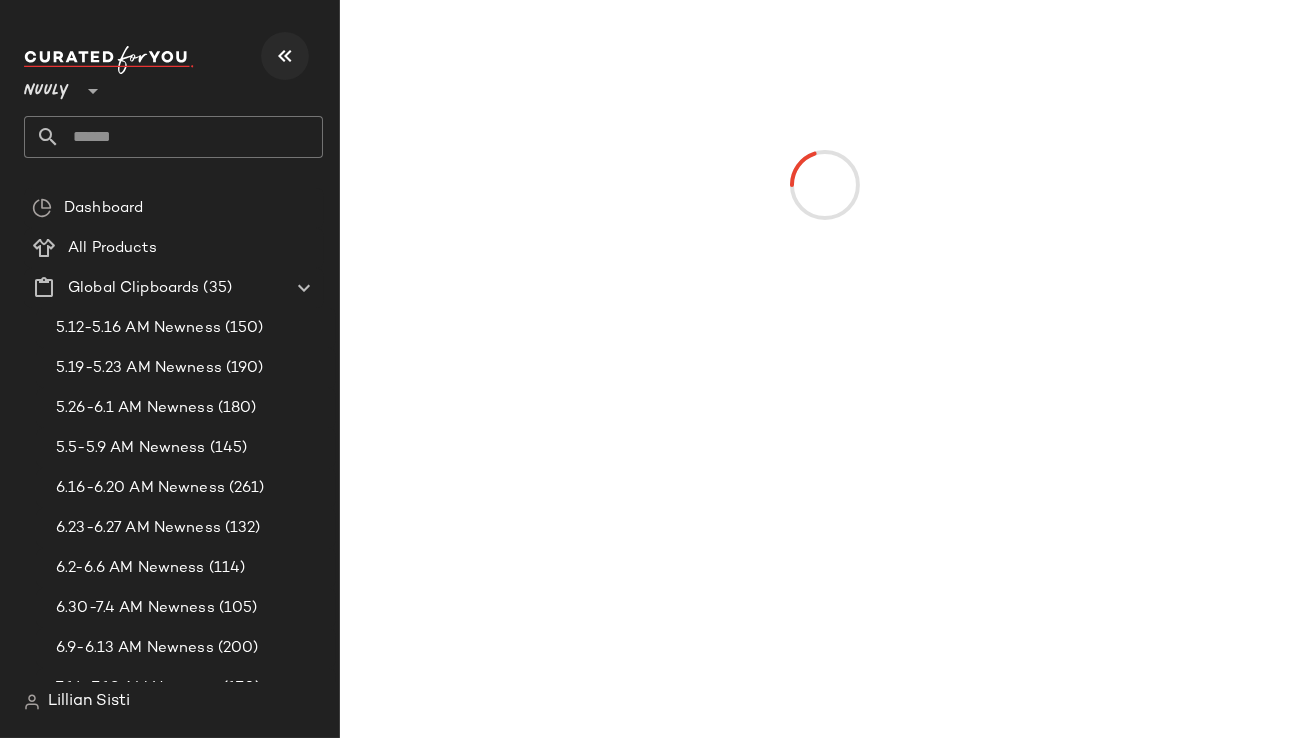 click at bounding box center [285, 56] 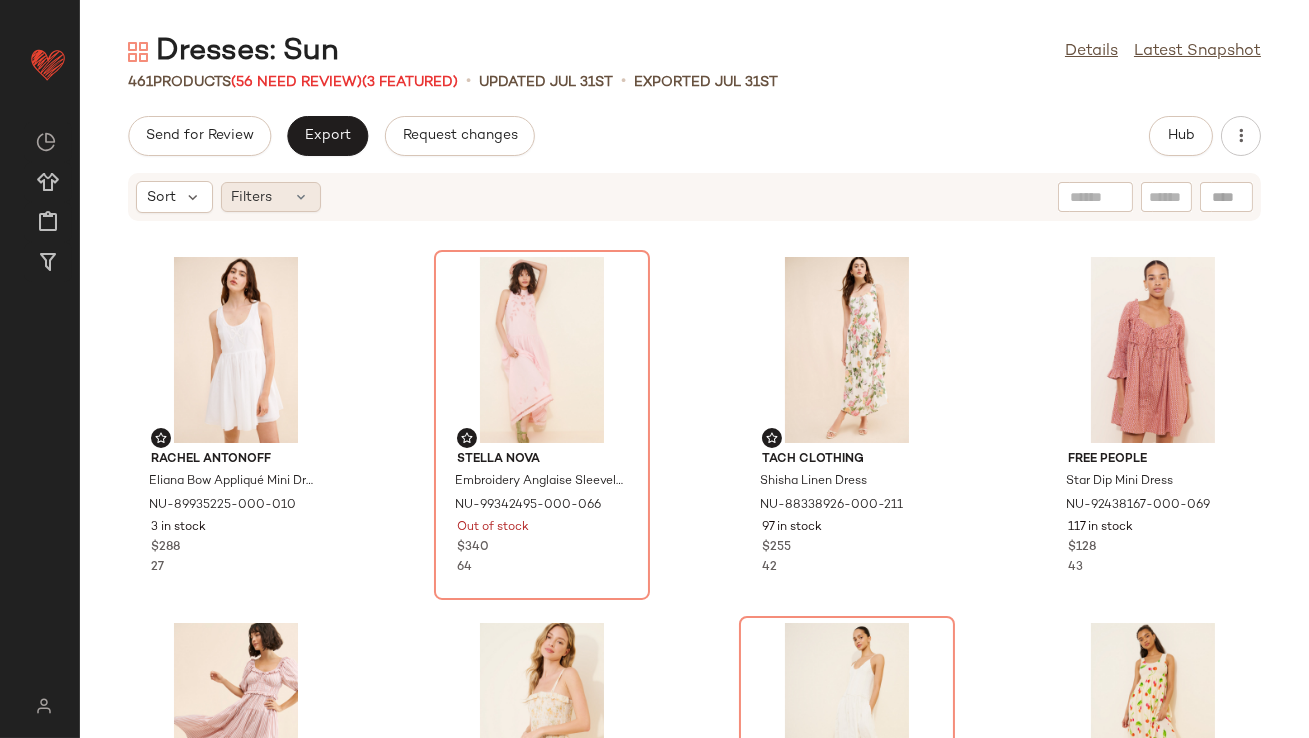 click on "Filters" 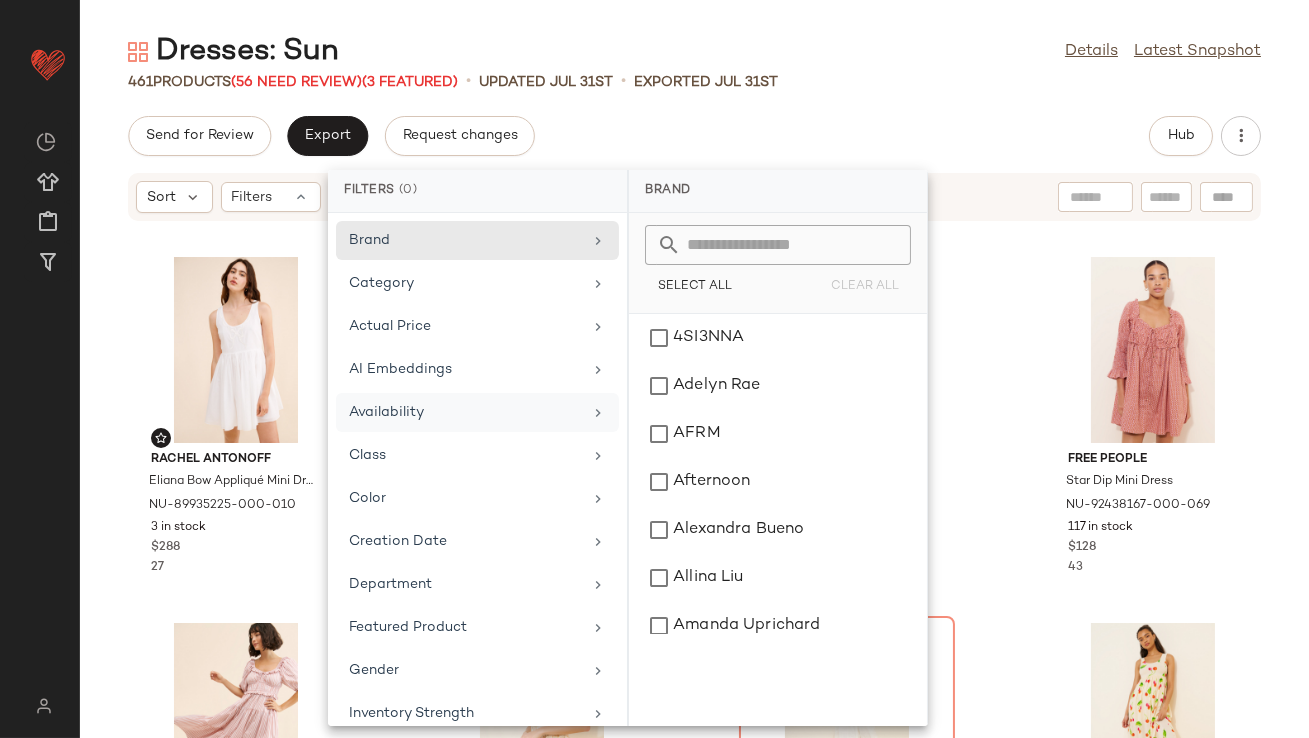 click on "Availability" at bounding box center [465, 412] 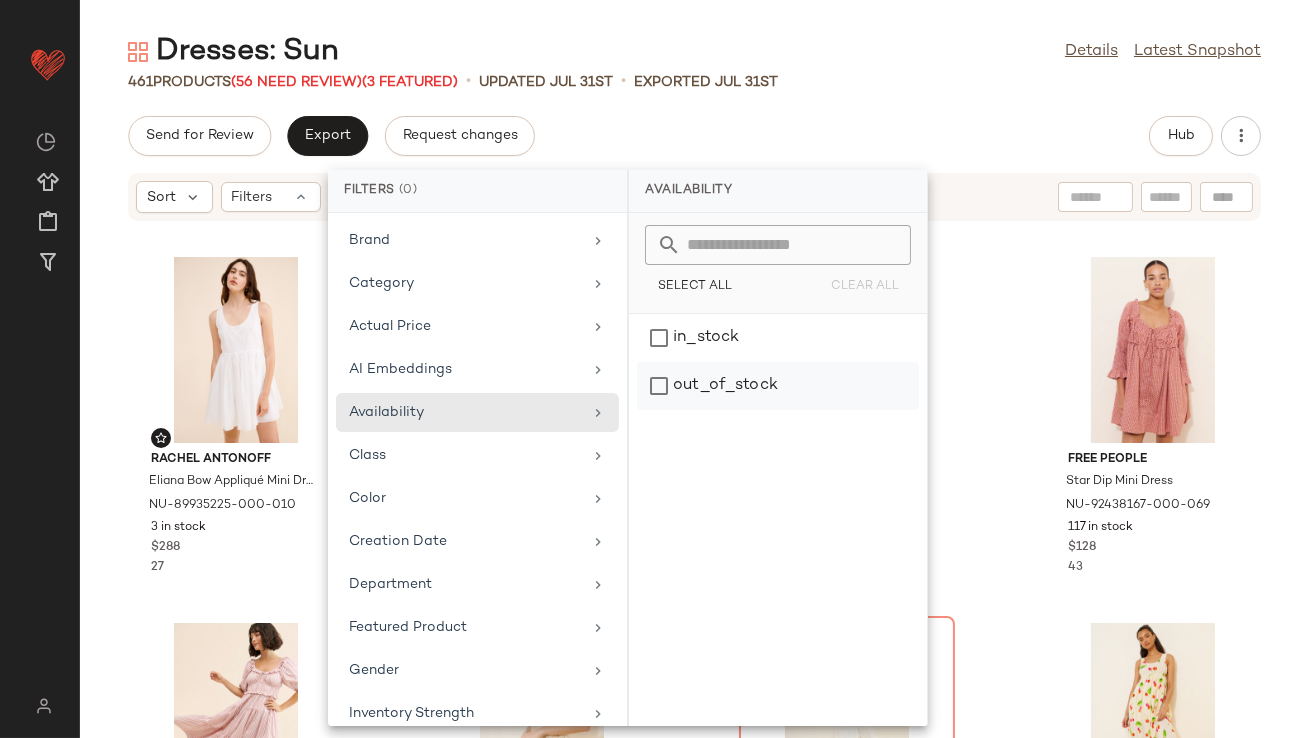 click on "out_of_stock" 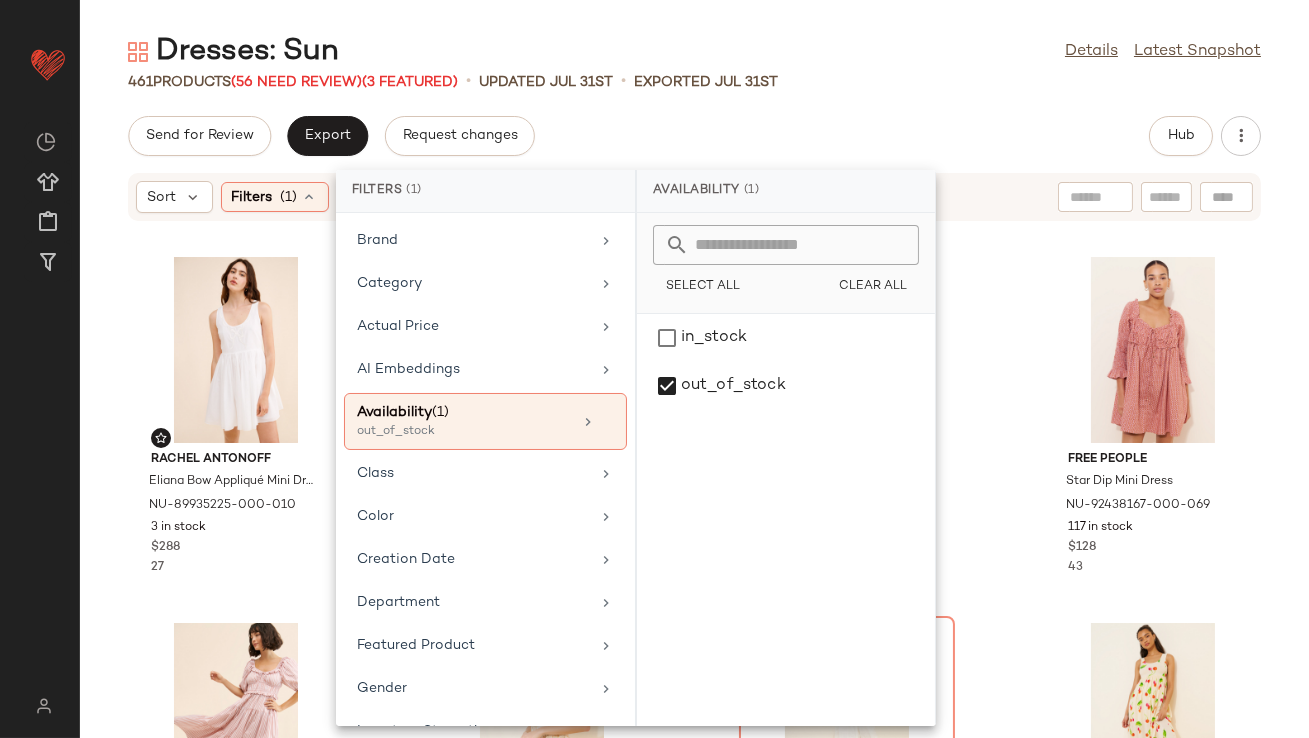 click on "Dresses: Sun  Details   Latest Snapshot  [NUMBER]   Products   ([NUMBER] Need Review)  ([NUMBER] Featured)  •   updated [DATE]  •  Exported [DATE]  Send for Review   Export   Request changes   Hub  Sort  Filters  ([NUMBER])   Reset  Rachel Antonoff Eliana Bow Appliqué Mini Dress NU-89935225-000-010 [NUMBER] in stock $[NUMBER] [NUMBER] Stella Nova Embroidery Anglaise Sleeveless Dress NU-99342495-000-066 Out of stock $[NUMBER] [NUMBER] Tach Clothing Shisha Linen Dress NU-88338926-000-211 [NUMBER] in stock $[NUMBER] [NUMBER] Free People Star Dip Mini Dress NU-92438167-000-069 [NUMBER] in stock $[NUMBER] [NUMBER] En Saison Brielle Striped Midi Dress NU-81035719-000-066 [NUMBER] in stock $[NUMBER] Dizzy Lizzy Bubble Hem Mini Dress NU-98824212-000-015 [NUMBER] in stock $[NUMBER] [NUMBER] Free People Ezra Midi Dress NU-97889273-000-011 Out of stock $[NUMBER] [NUMBER] S/W/F Cherry Printed Maxi Dress NU-98144256-000-015 [NUMBER] in stock $[NUMBER] Free People Wisteria Maxi Dress NU-67019802-000-011 [NUMBER] in stock $[NUMBER] [NUMBER] Neon Rose Gingham Tiered Puff Sleeve Maxi Dress NU-99330250-000-020 [NUMBER] in stock $[NUMBER] [NUMBER] ASTR The Label Jaxine Midi Dress $[NUMBER]" at bounding box center (694, 385) 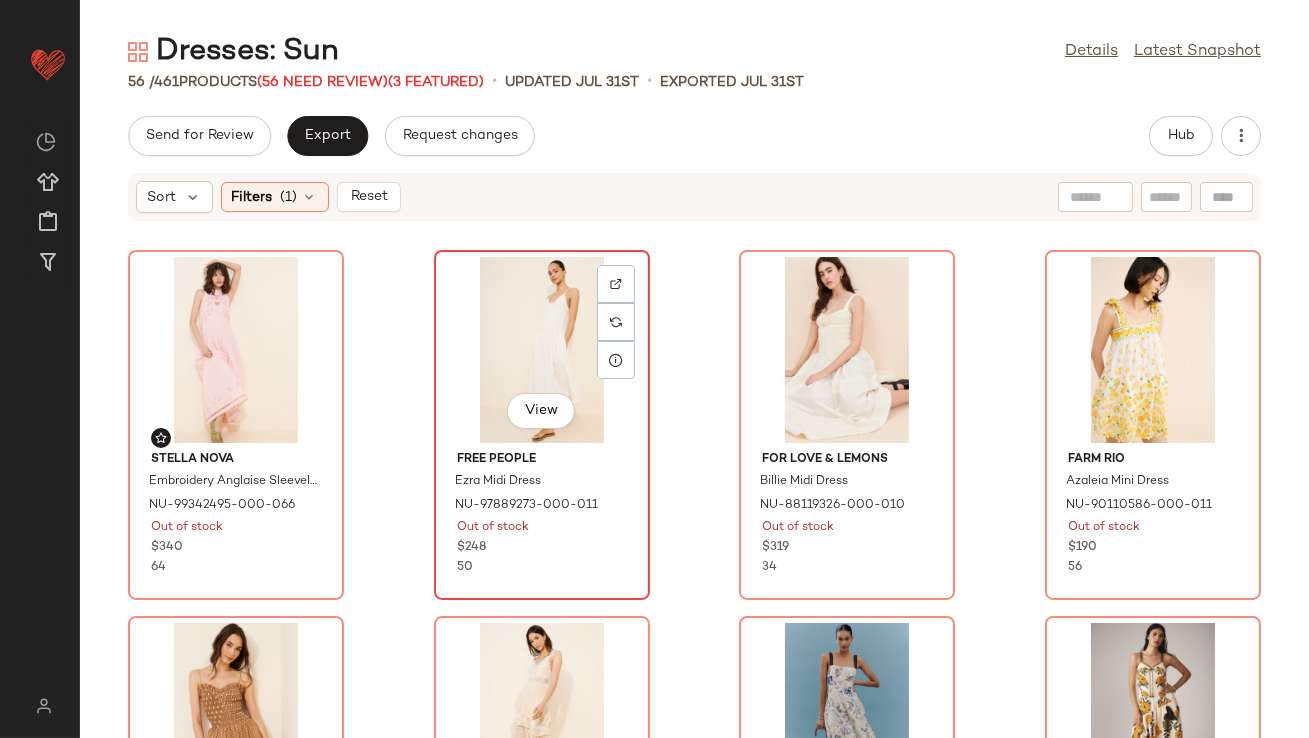 click on "View" 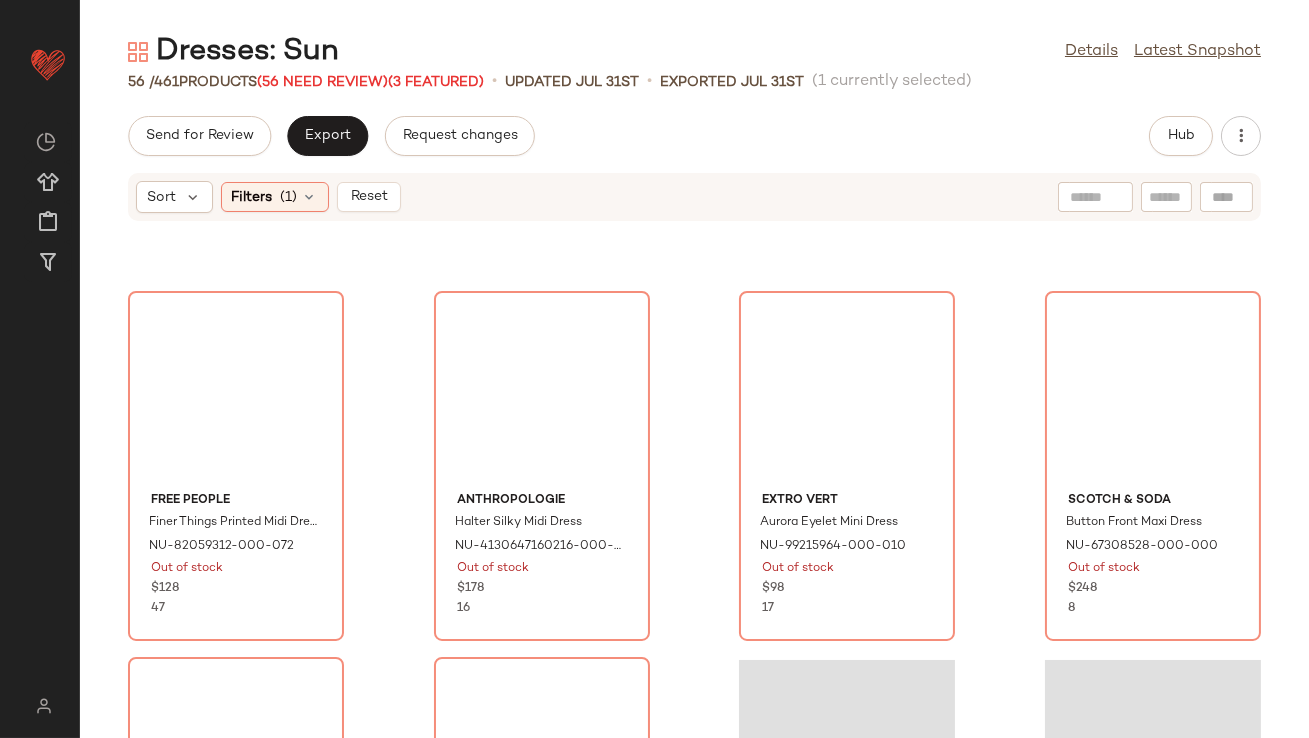 scroll, scrollTop: 4635, scrollLeft: 0, axis: vertical 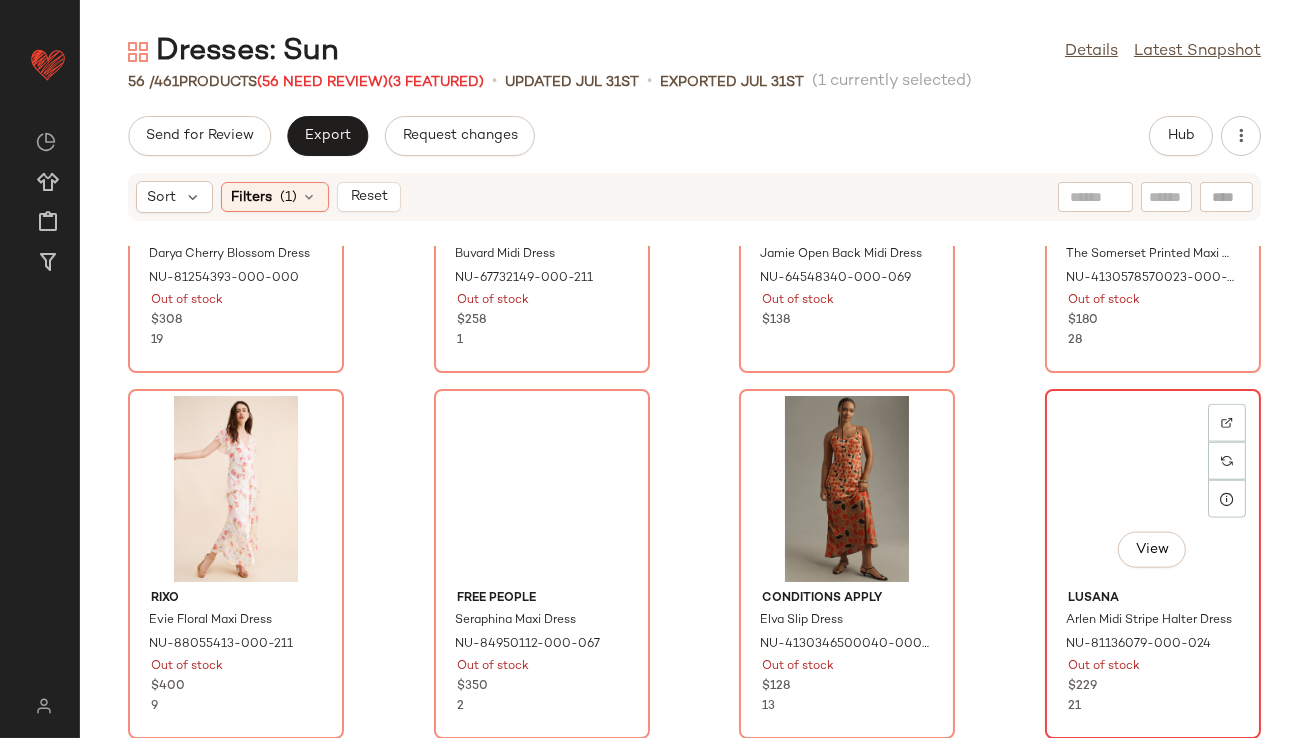 click on "View" 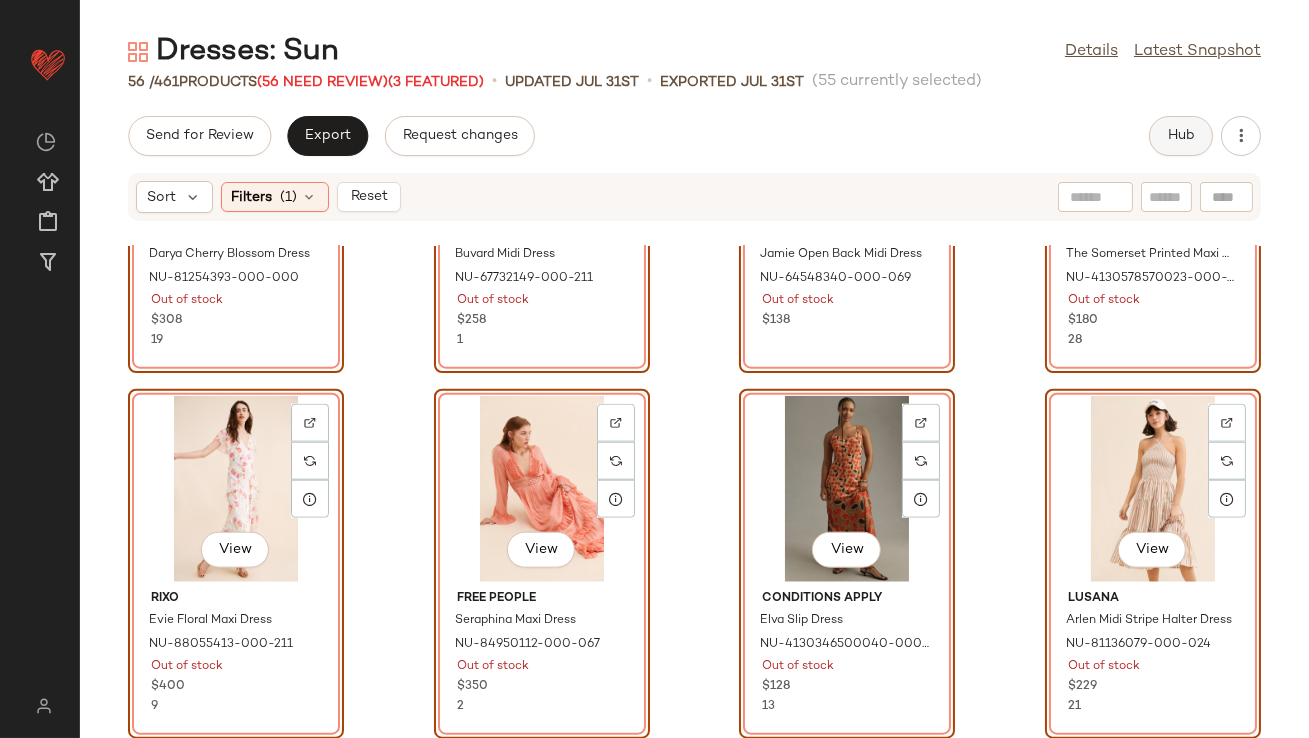 click on "Hub" at bounding box center (1181, 136) 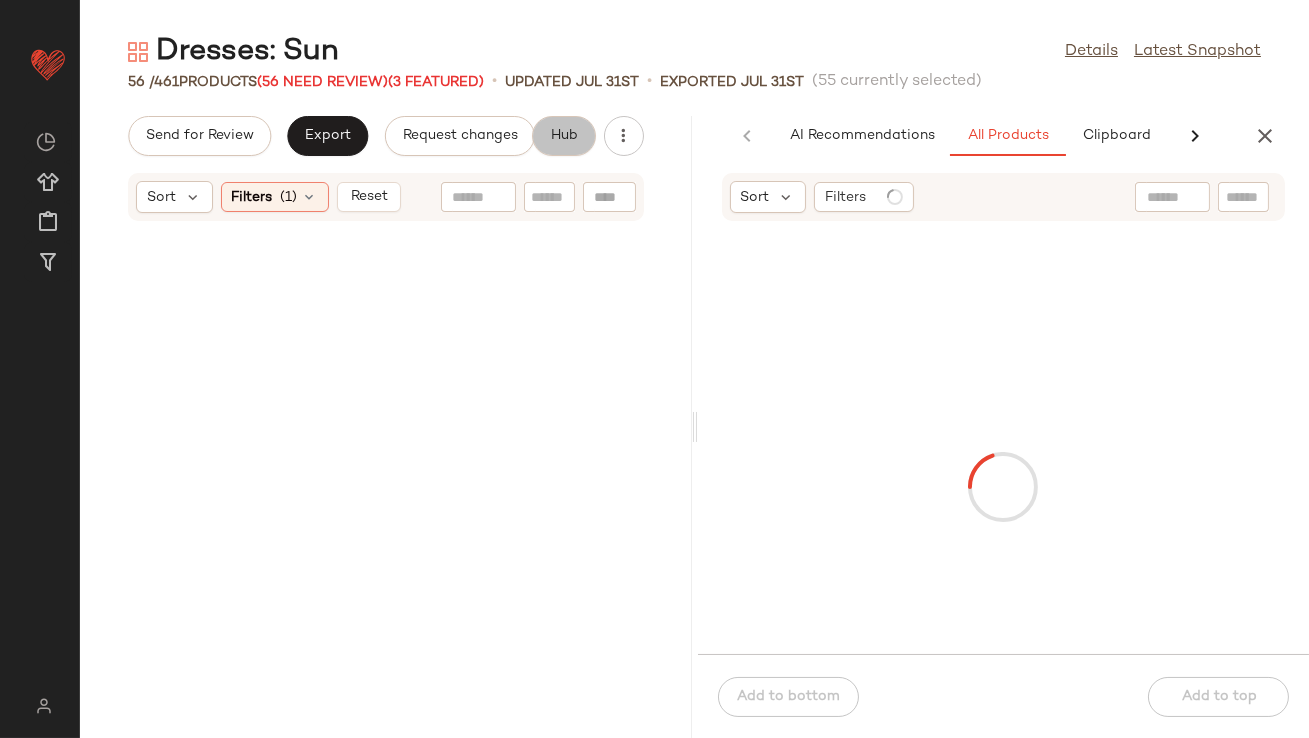scroll, scrollTop: 0, scrollLeft: 40, axis: horizontal 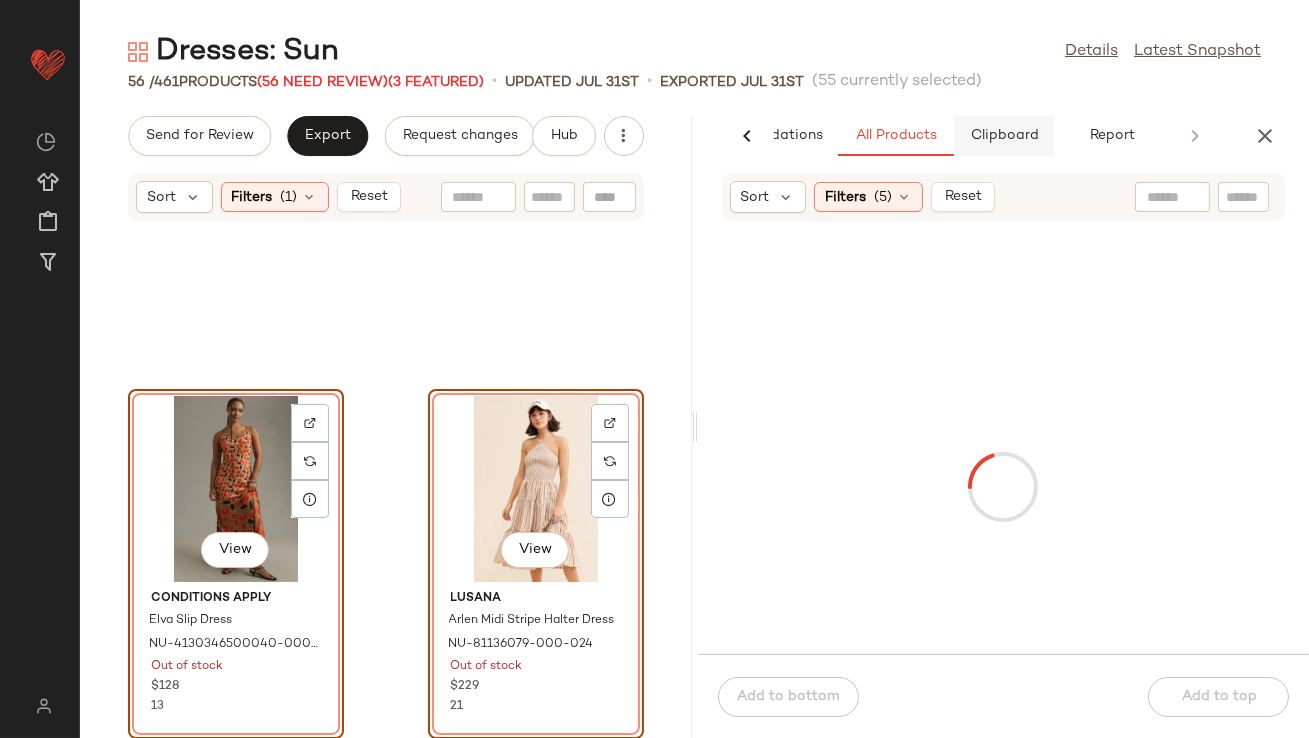 click on "Clipboard" at bounding box center (1004, 136) 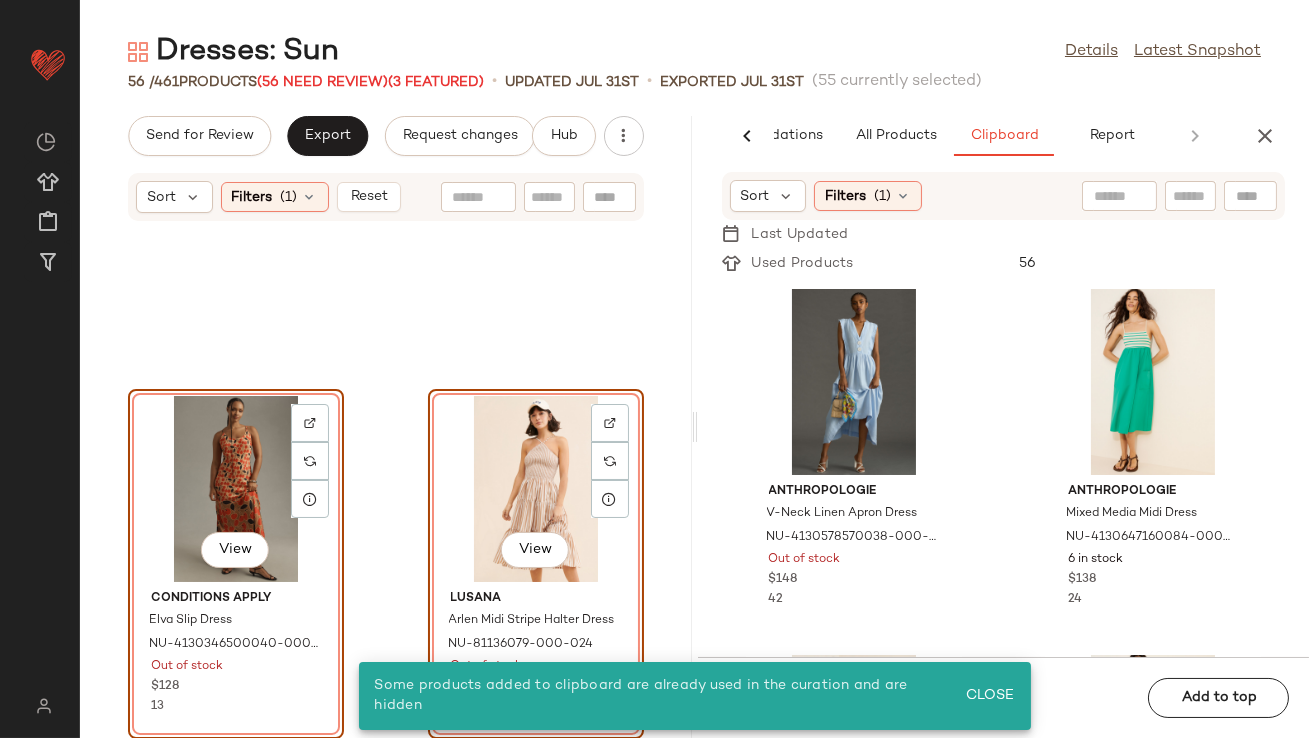 click on "View" 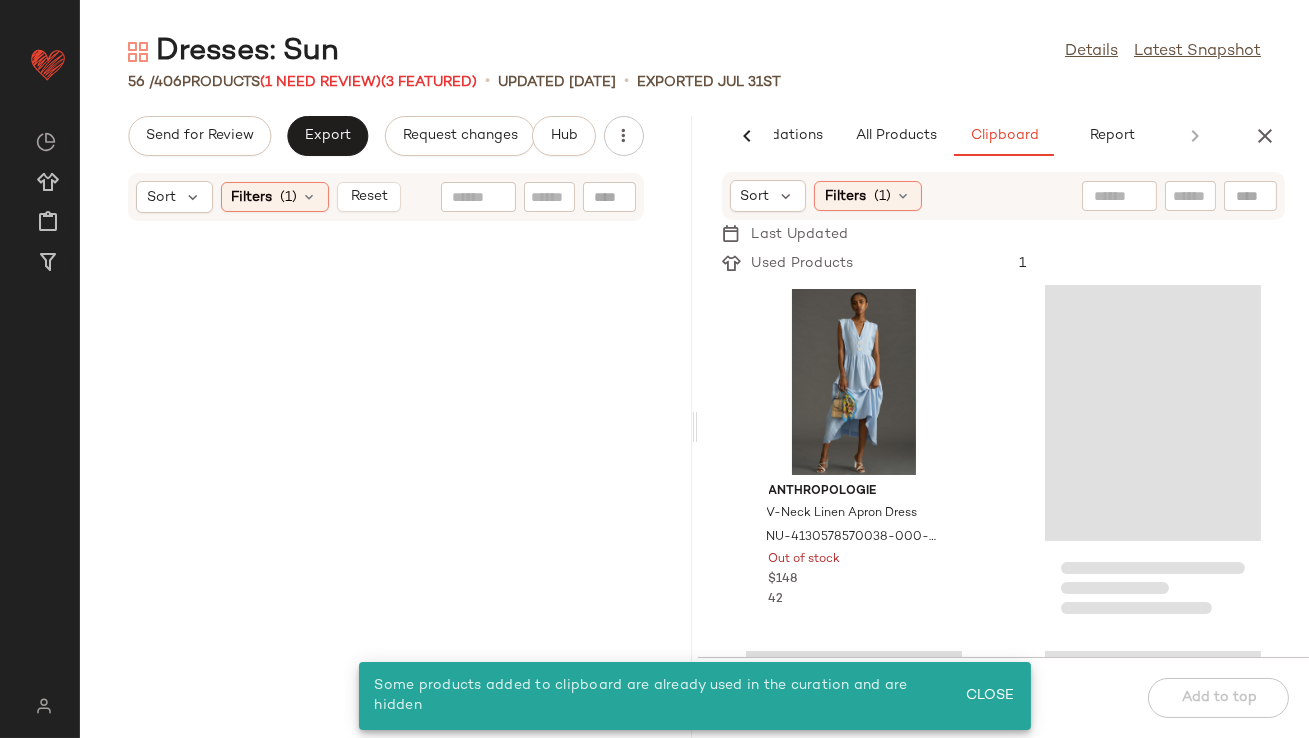 scroll, scrollTop: 0, scrollLeft: 0, axis: both 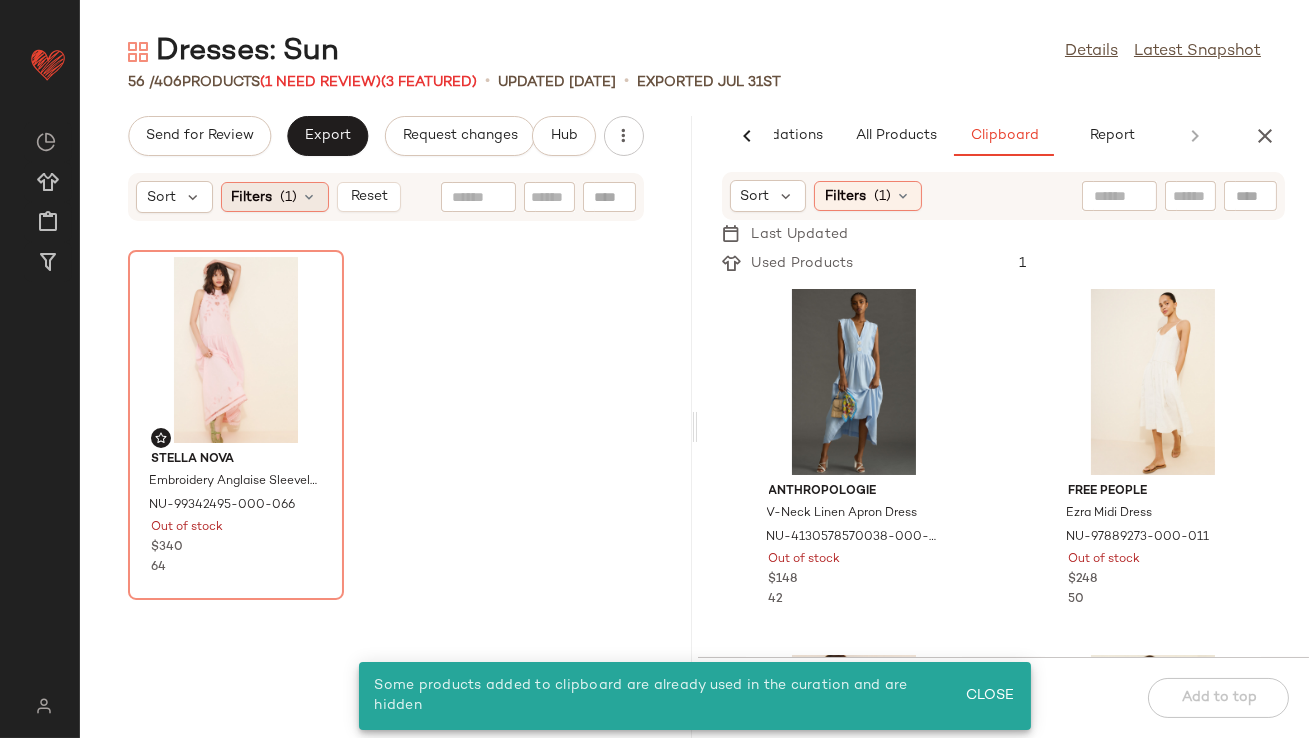 click at bounding box center [310, 197] 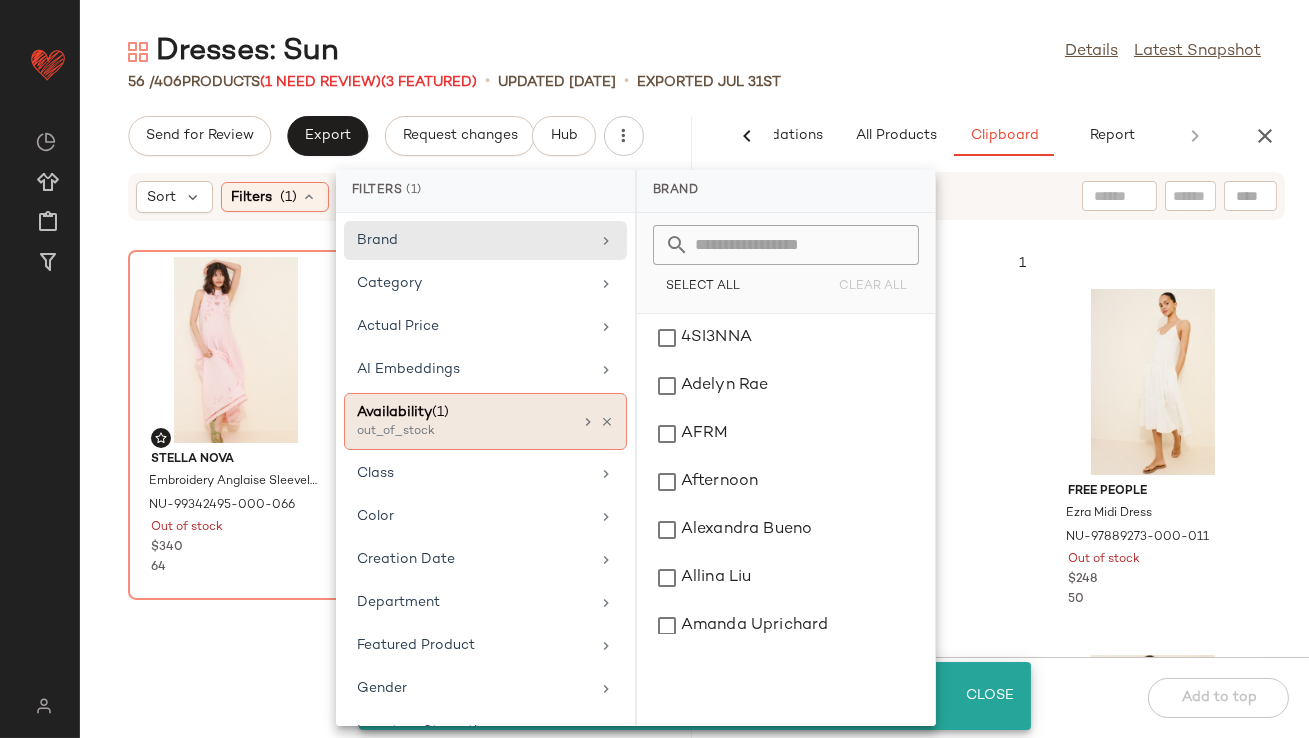 click at bounding box center [607, 422] 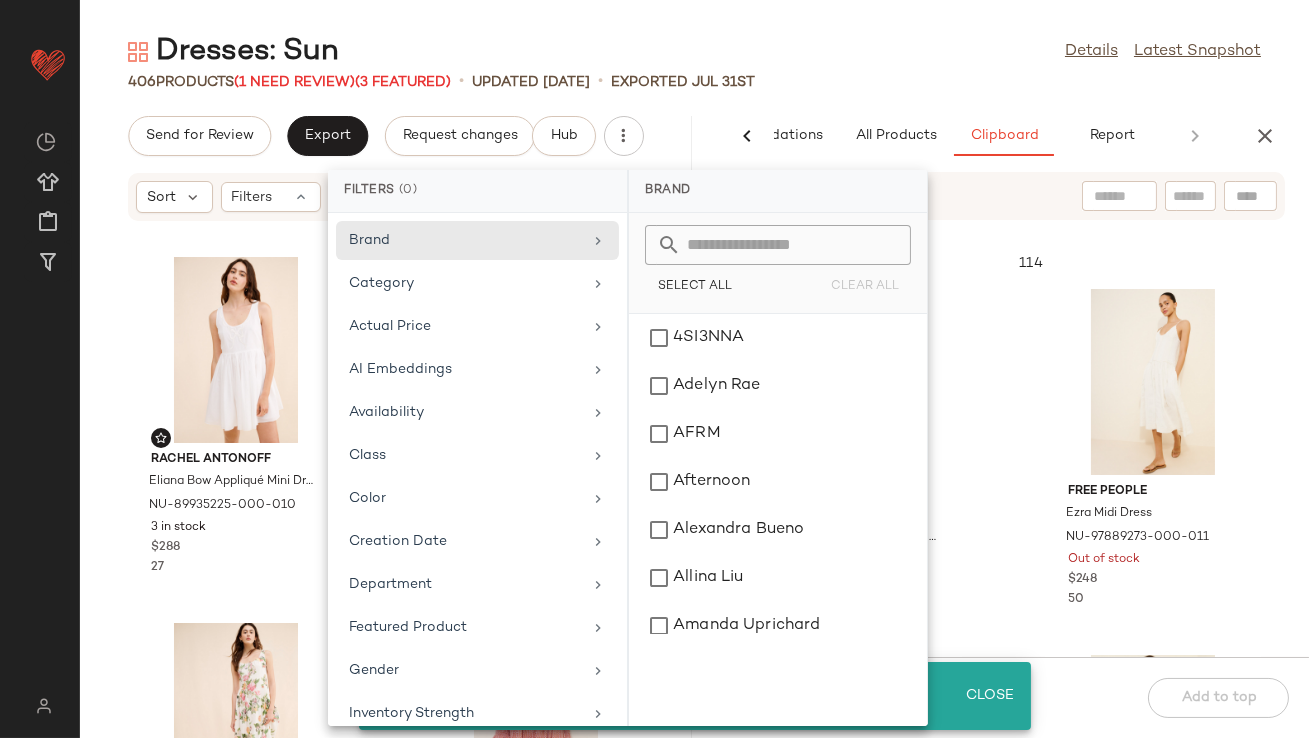 click on "Dresses: Sun  Details   Latest Snapshot" 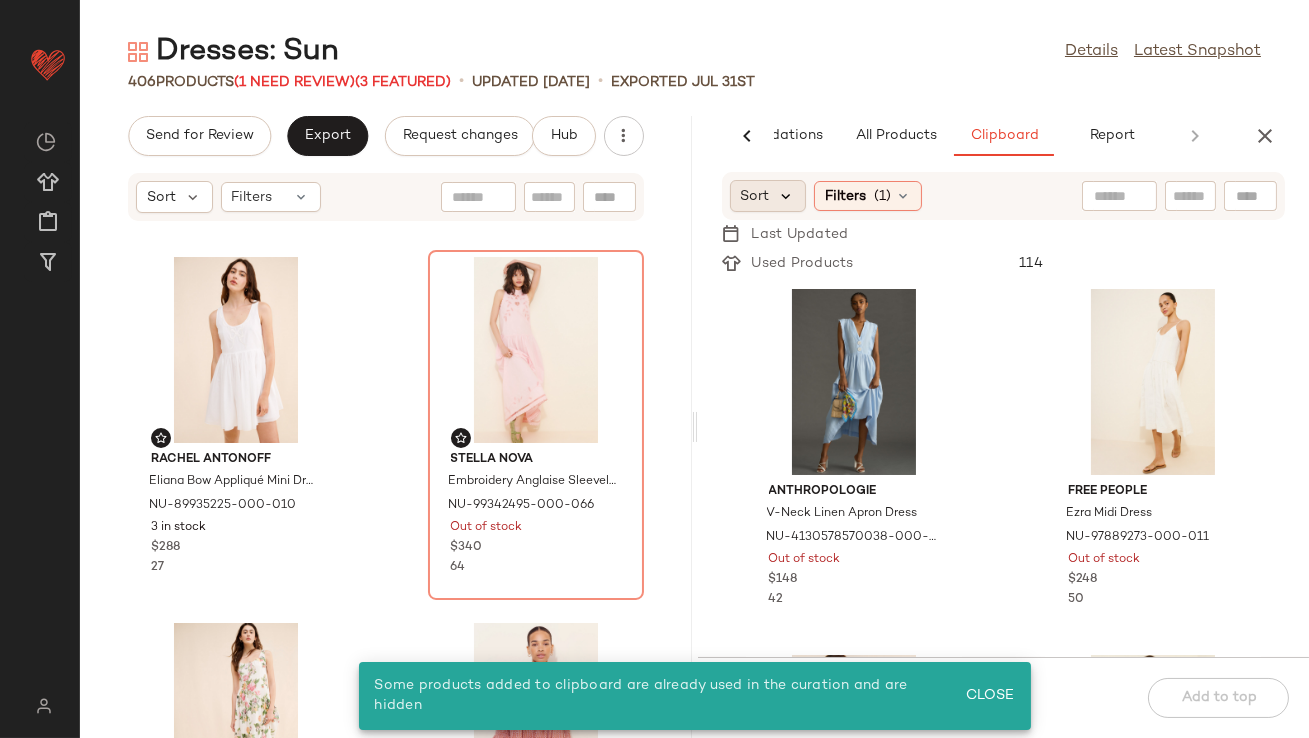 click at bounding box center (787, 196) 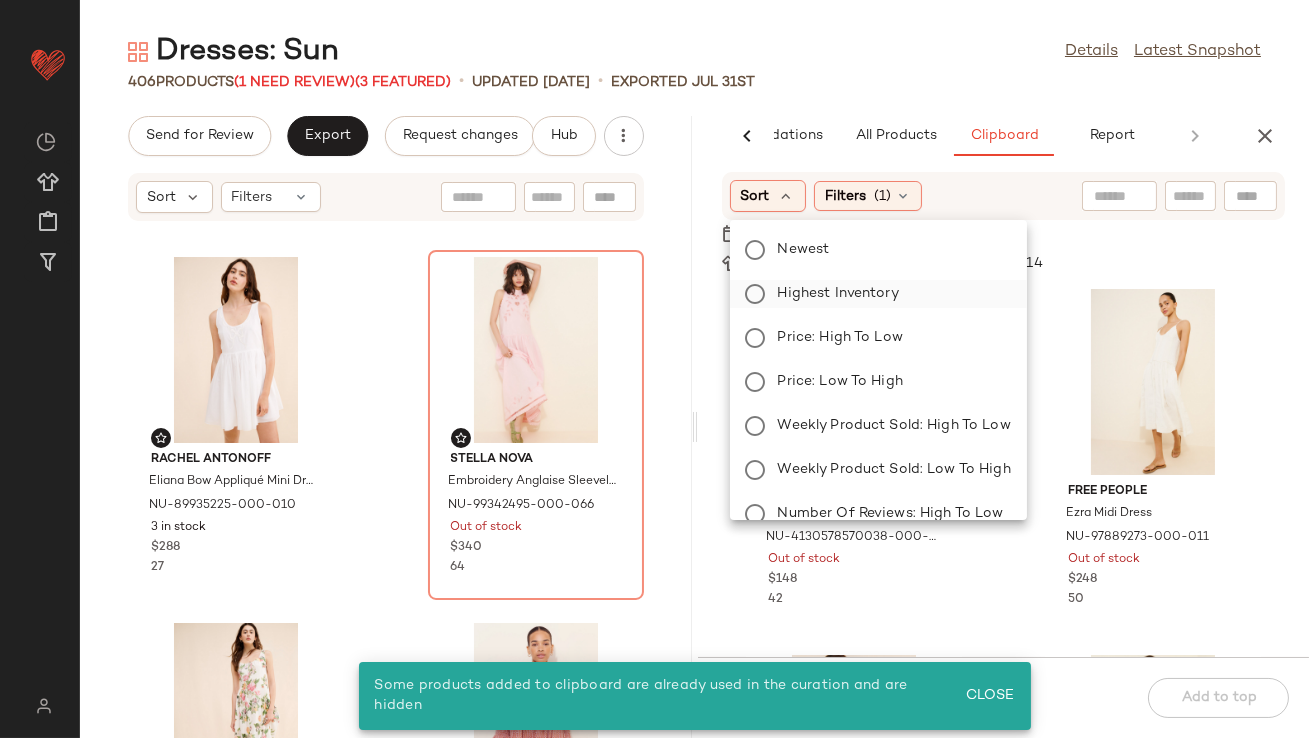 click on "Highest Inventory" 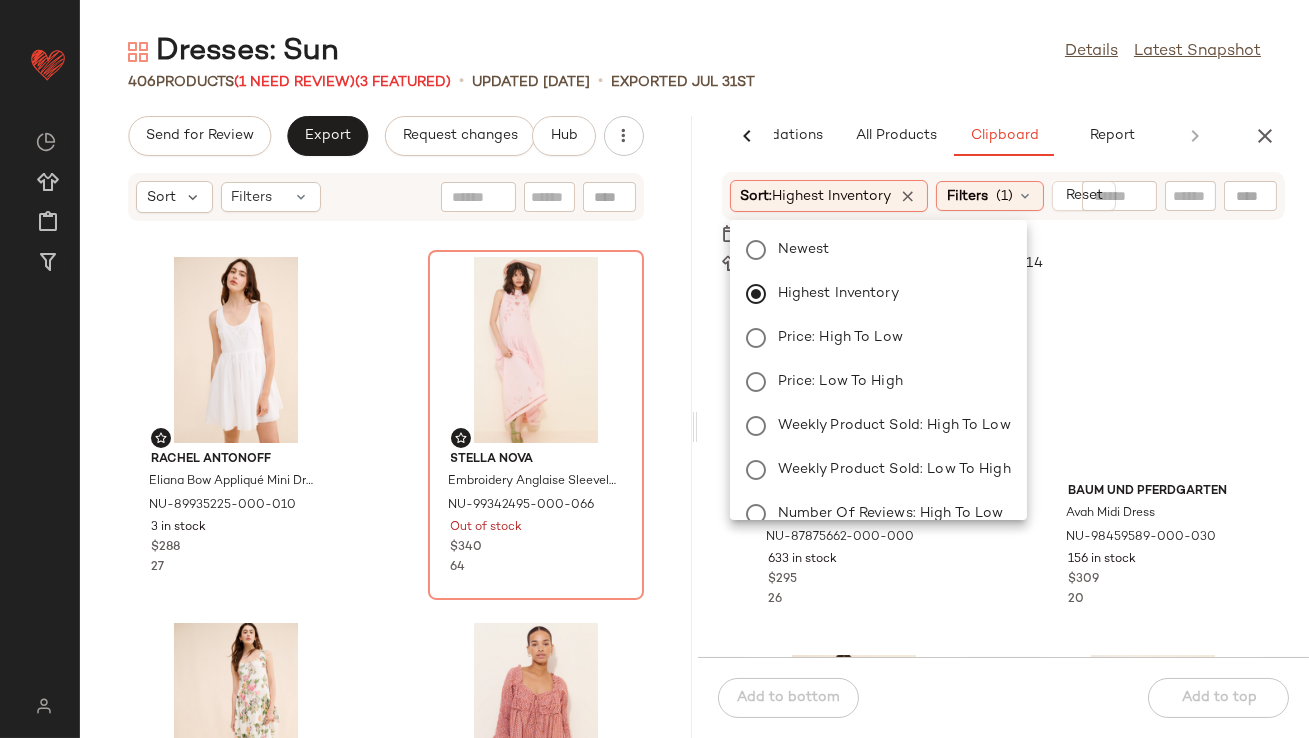 click on "Dresses: Sun  Details   Latest Snapshot  406   Products   (1 Need Review)  (3 Featured)  •   updated Aug 4th  •  Exported Jul 31st  Send for Review   Export   Request changes   Hub  Sort  Filters Rachel Antonoff Eliana Bow Appliqué Mini Dress NU-89935225-000-010 3 in stock $288 27 Stella Nova Embroidery Anglaise Sleeveless Dress NU-99342495-000-066 Out of stock $340 64 Tach Clothing Shisha Linen Dress NU-88338926-000-211 97 in stock $255 42 Free People Star Dip Mini Dress NU-92438167-000-069 117 in stock $128 43 En Saison Brielle Striped Midi Dress NU-81035719-000-066 32 in stock $178 Dizzy Lizzy Bubble Hem Mini Dress NU-98824212-000-015 4 in stock $120 28 S/W/F Cherry Printed Maxi Dress NU-98144256-000-015 16 in stock $308 Free People Wisteria Maxi Dress NU-67019802-000-011 35 in stock $148 18  AI Recommendations   All Products   Clipboard   Report  Sort  Filters  (5)   Reset  Sort:   Highest Inventory Filters  (1)   Reset   Last Updated   Used Products  114 Farm Rio NU-87875662-000-000 633 in stock" 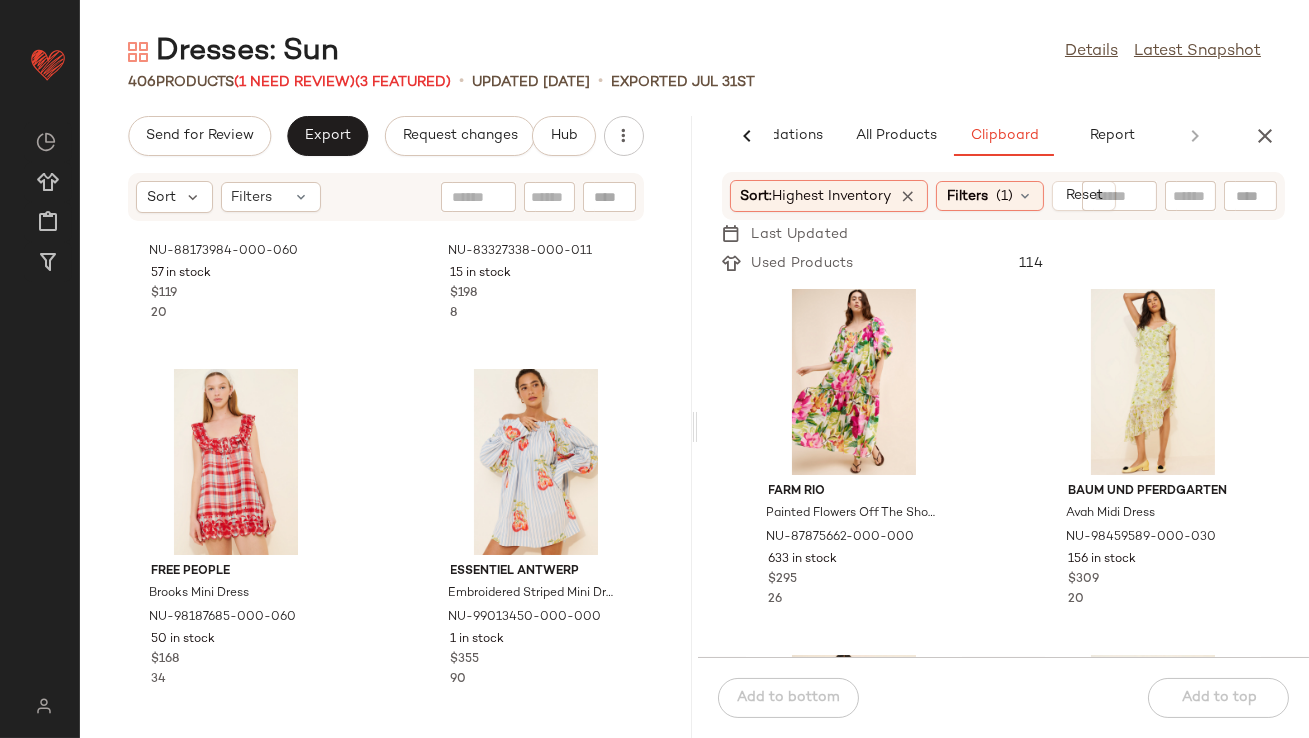 scroll, scrollTop: 4052, scrollLeft: 0, axis: vertical 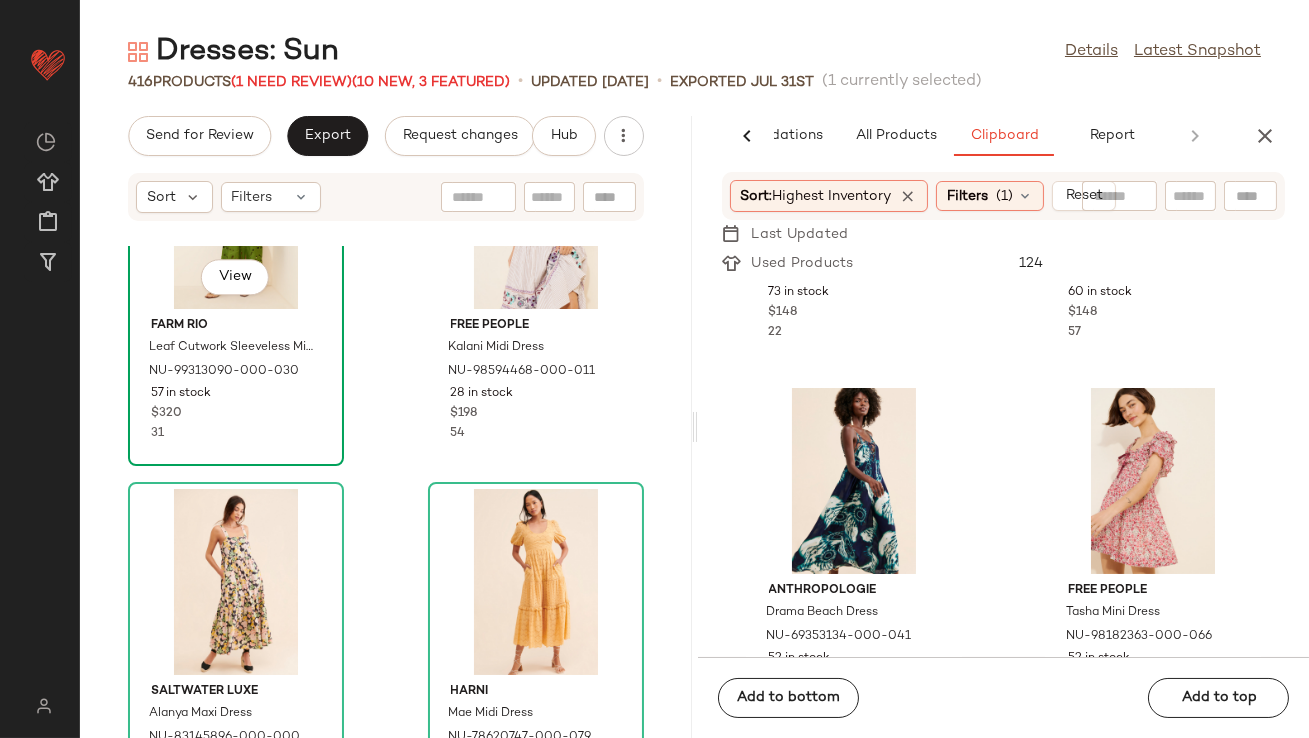 click on "$320" at bounding box center [236, 414] 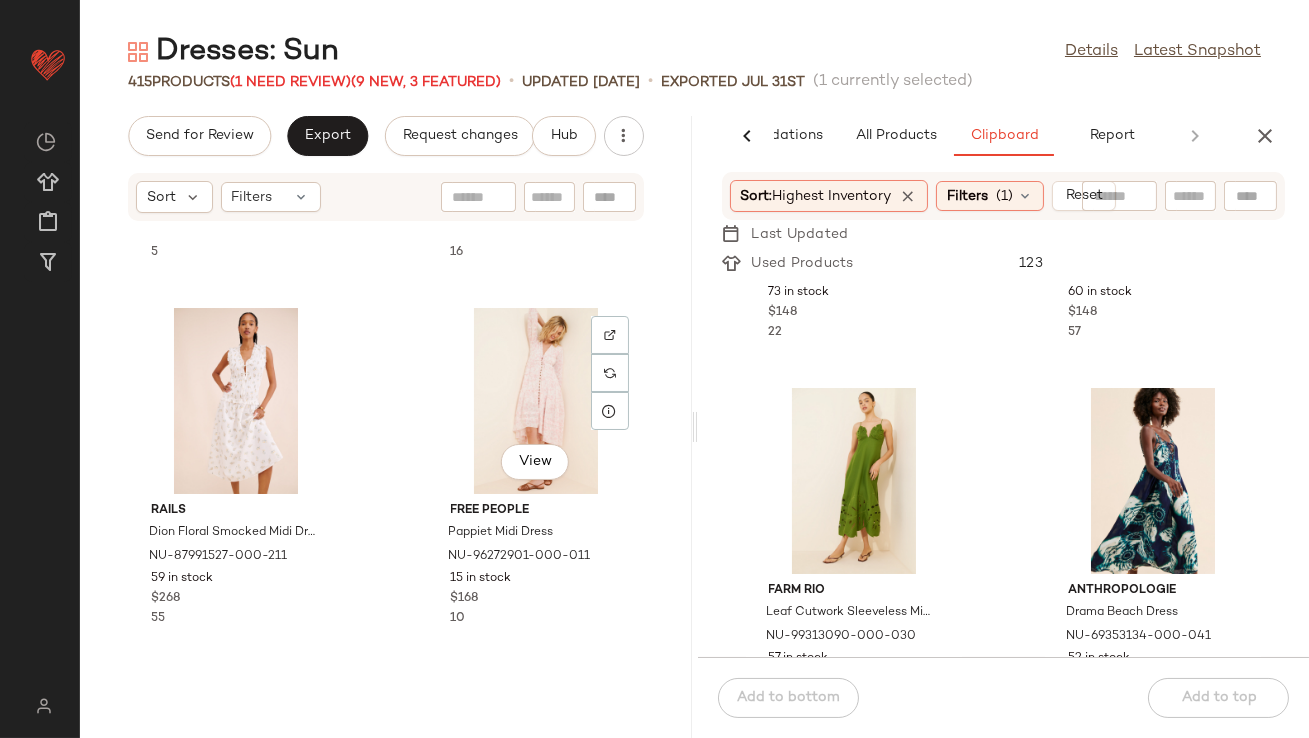 scroll, scrollTop: 11798, scrollLeft: 0, axis: vertical 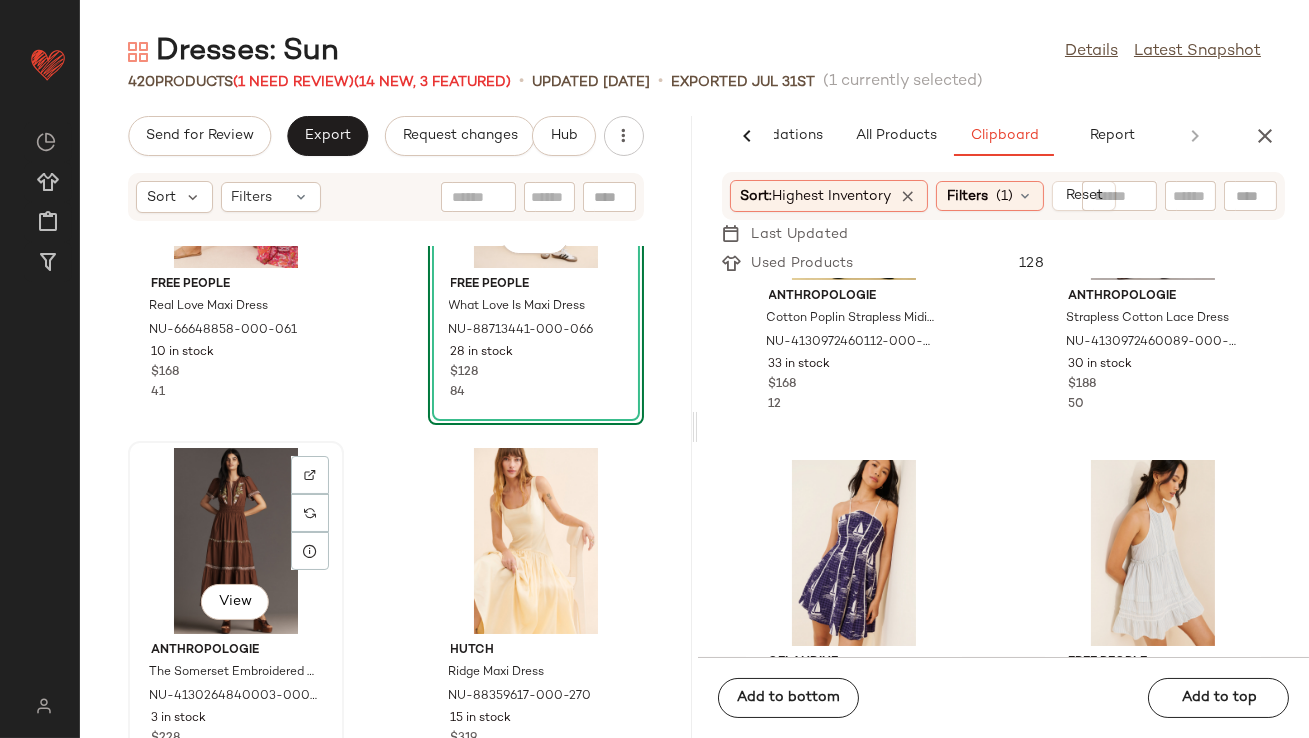 click on "View" 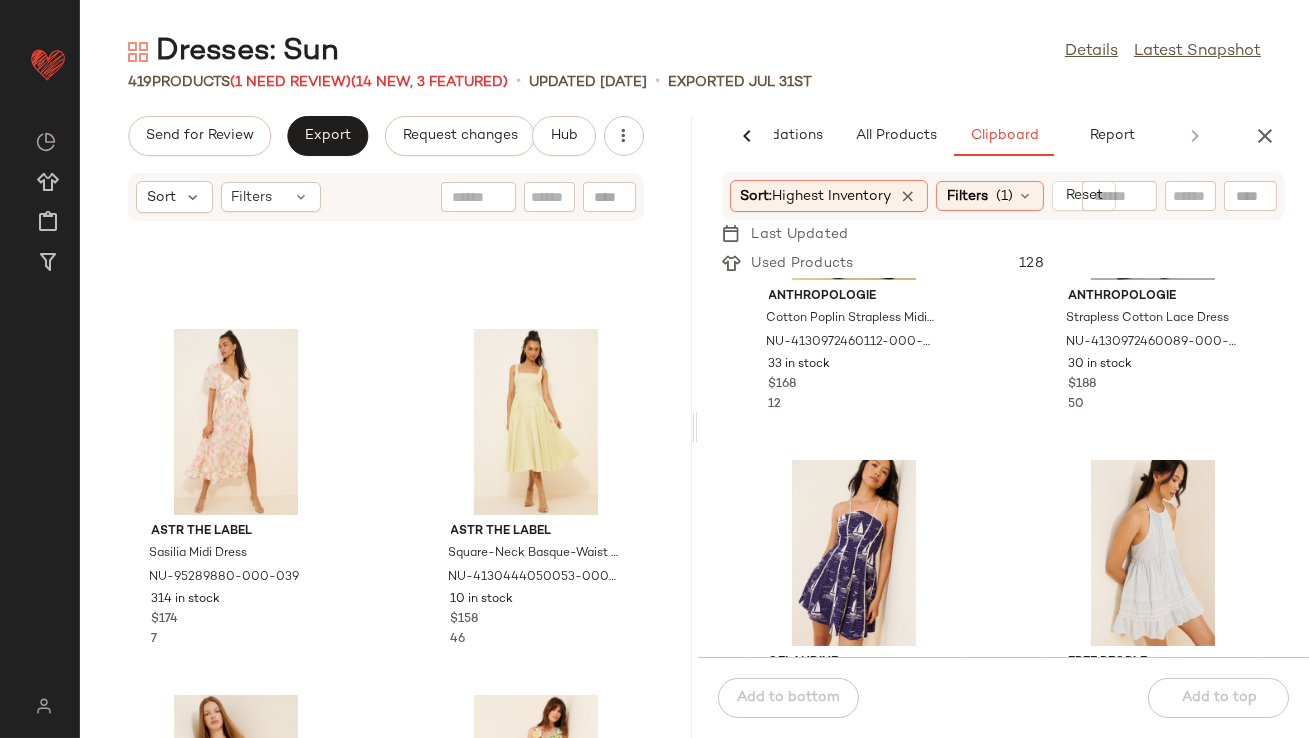scroll, scrollTop: 15314, scrollLeft: 0, axis: vertical 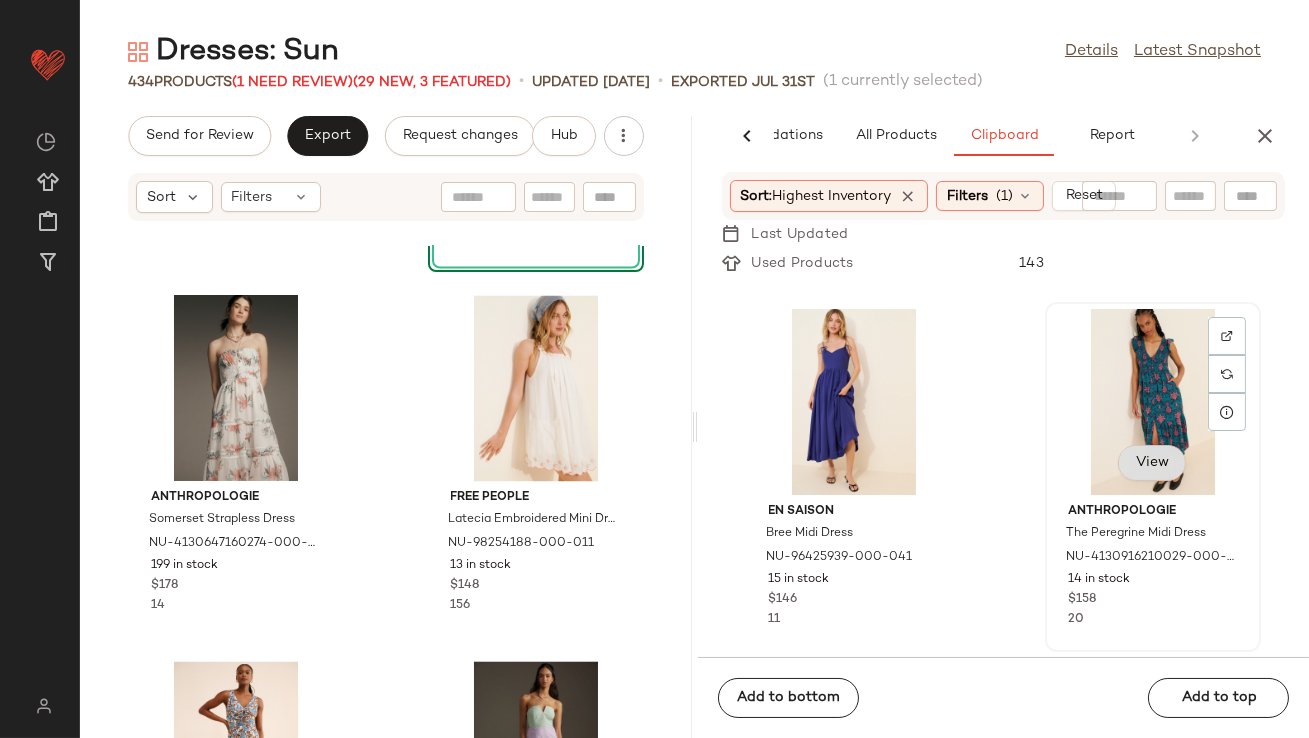 click on "View" at bounding box center (1152, 463) 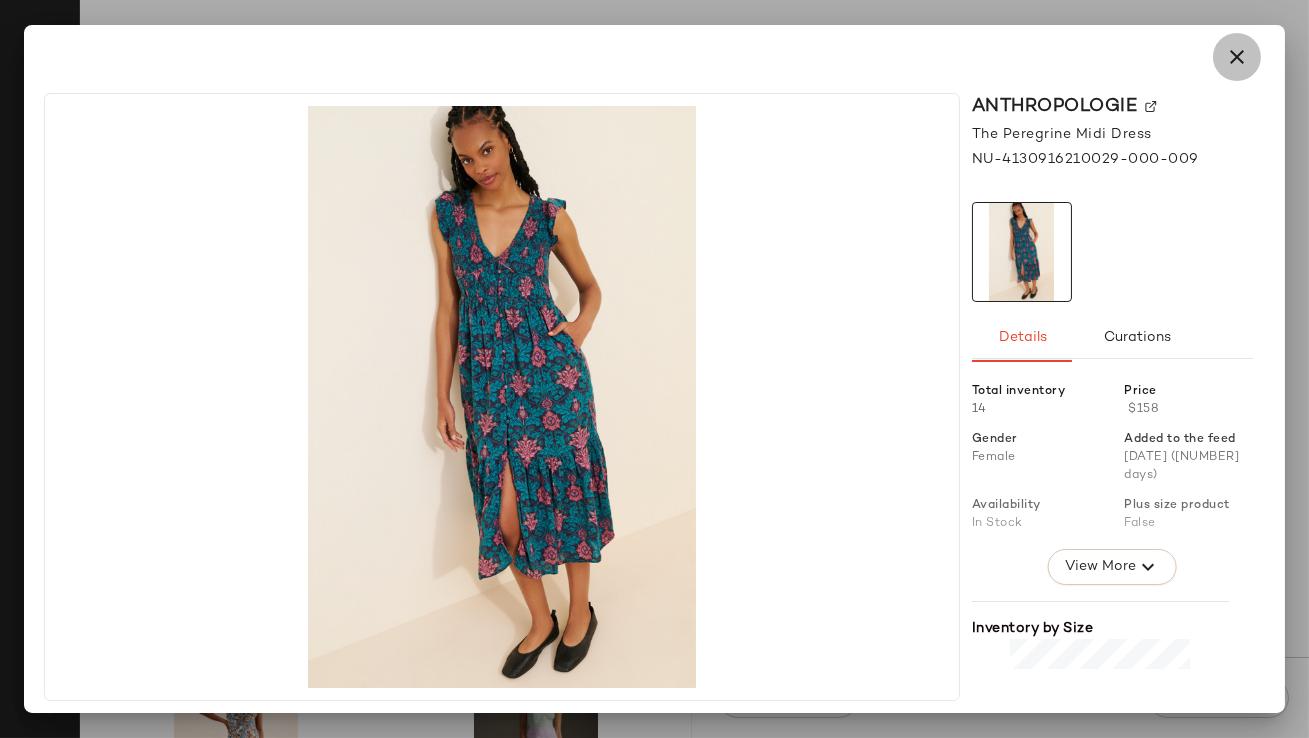 click at bounding box center [1237, 57] 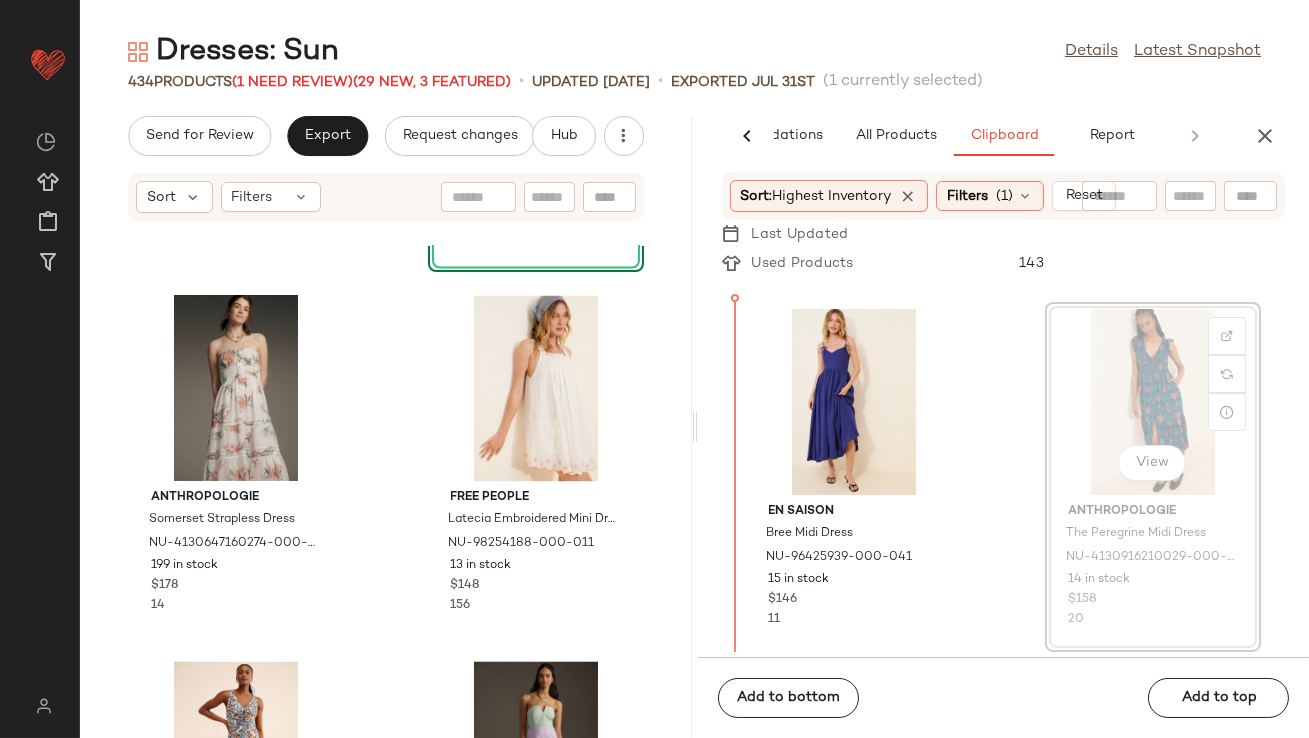 scroll, scrollTop: 3655, scrollLeft: 0, axis: vertical 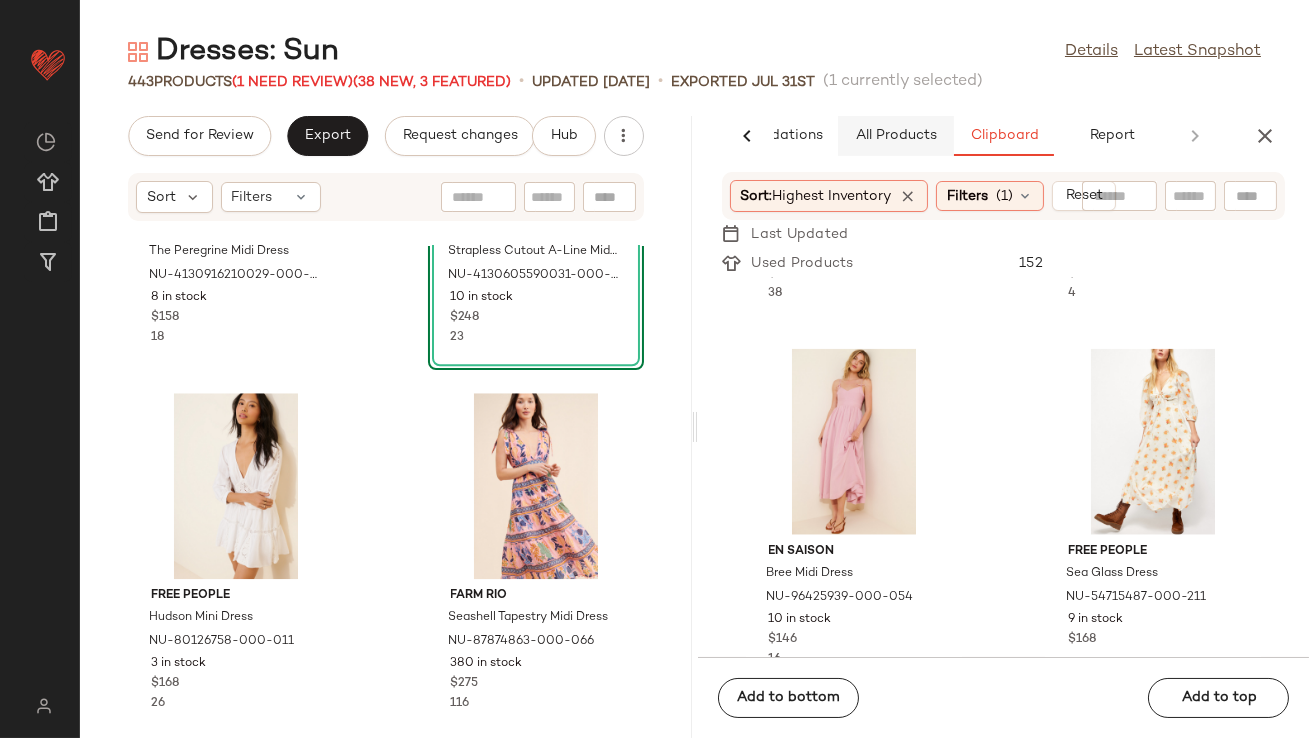 click on "All Products" 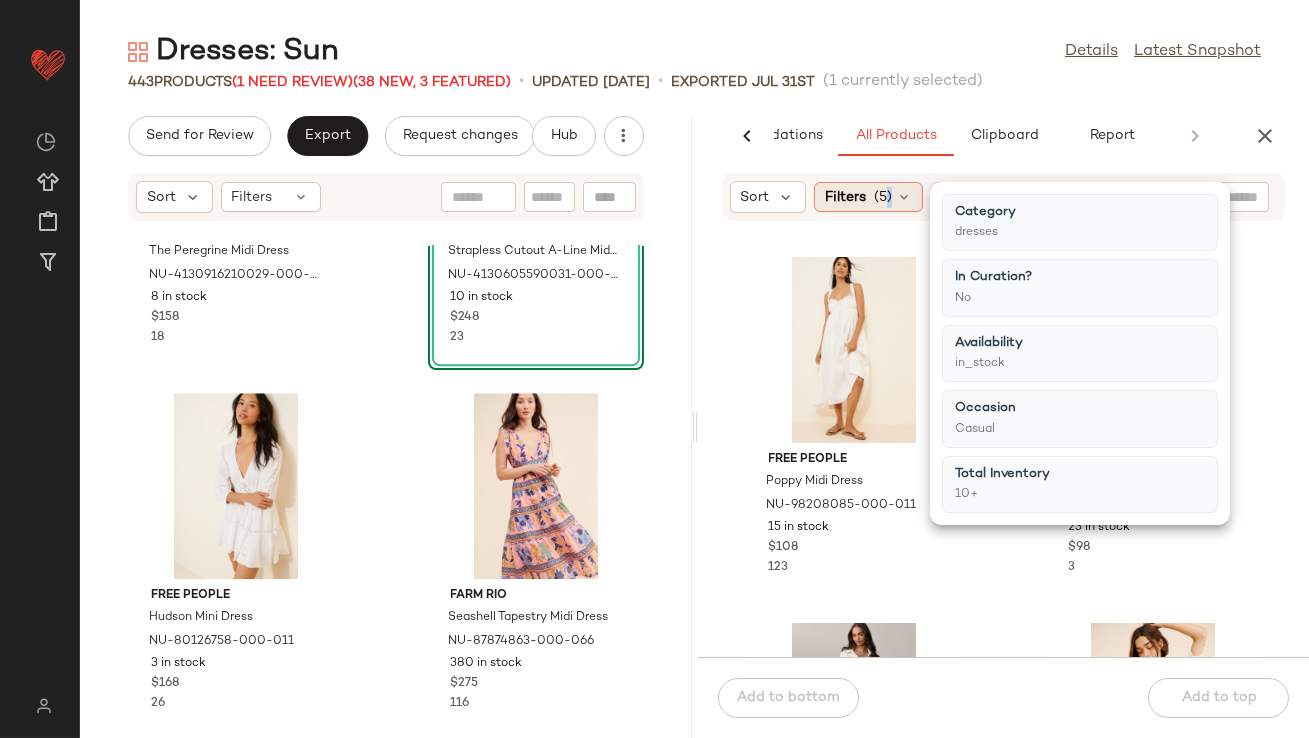 click on "(5)" at bounding box center [883, 197] 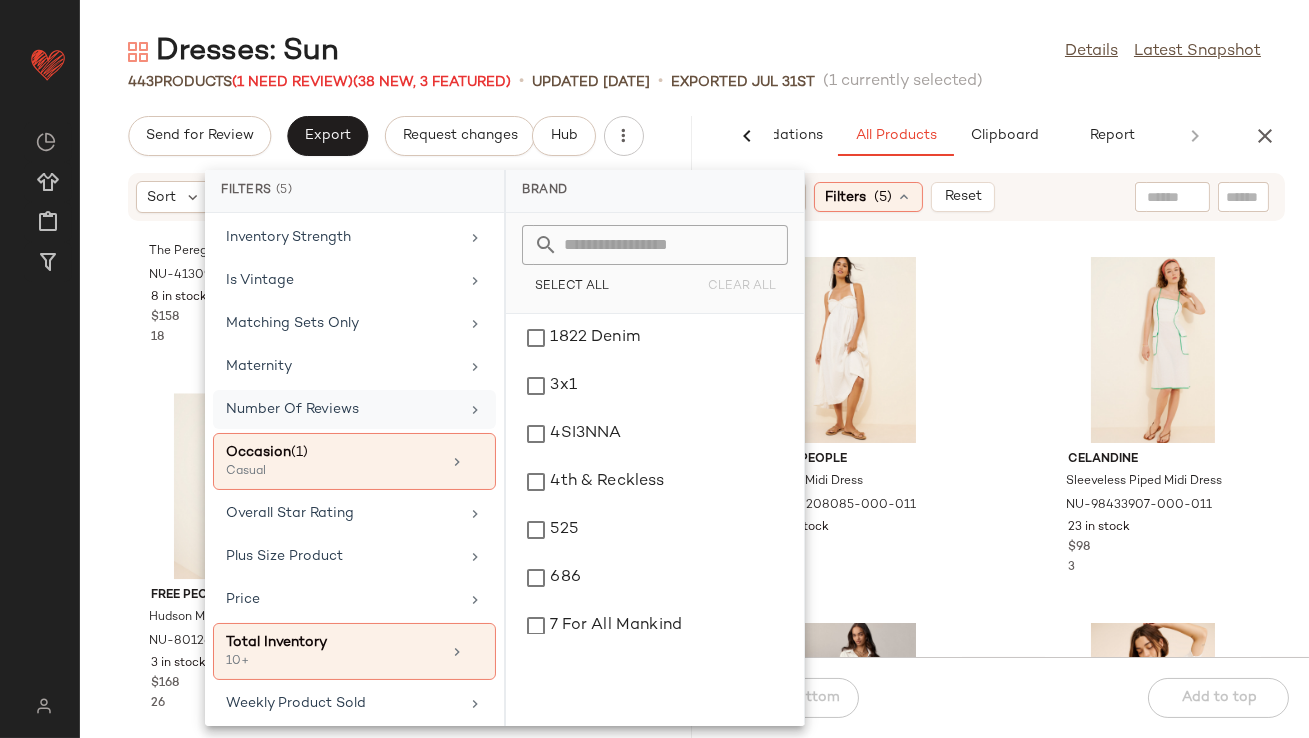 scroll, scrollTop: 534, scrollLeft: 0, axis: vertical 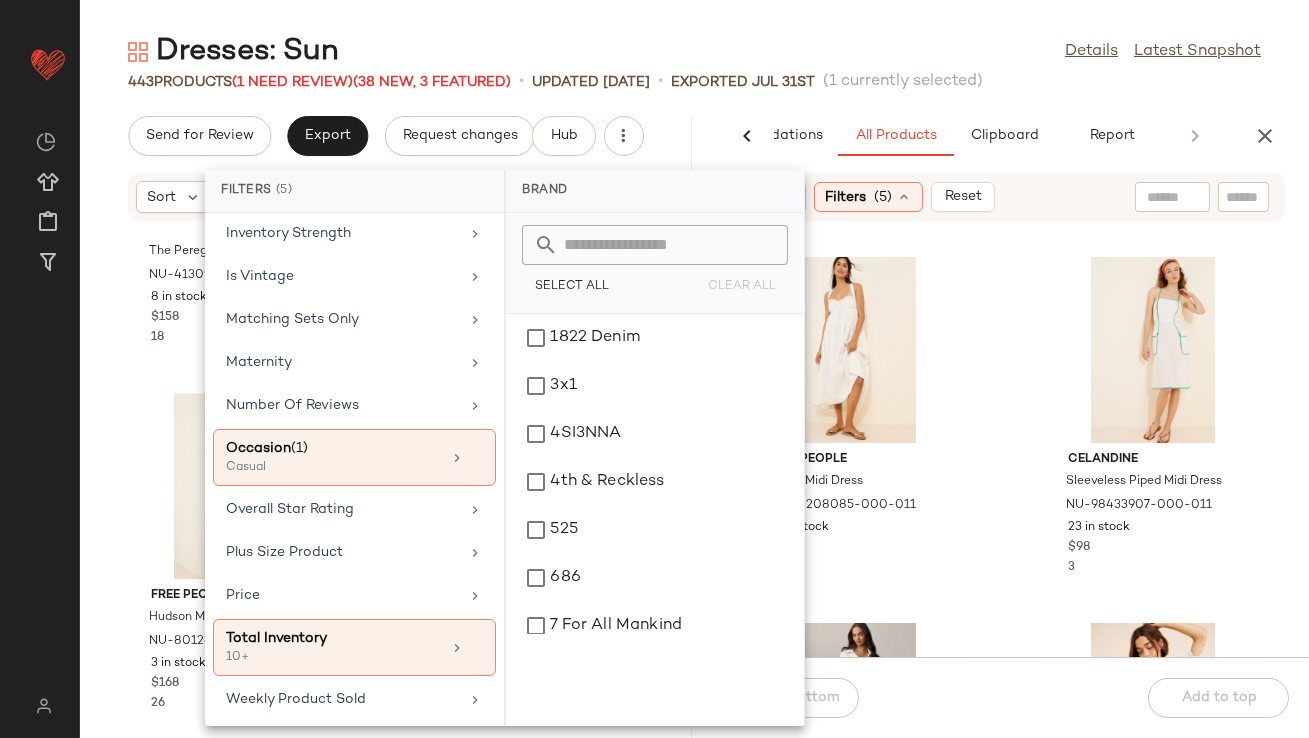 click on "Dresses: Sun  Details   Latest Snapshot  443   Products   (1 Need Review)  (38 New, 3 Featured)  •   updated Aug 4th  •  Exported Jul 31st   (1 currently selected)   Send for Review   Export   Request changes   Hub  Sort  Filters Anthropologie The Peregrine Midi Dress NU-4130916210029-000-026 8 in stock $158 18  View  Atsu Strapless Cutout A-Line Midi Dress NU-4130605590031-000-069 10 in stock $248 23 Free People Hudson Mini Dress NU-80126758-000-011 3 in stock $168 26 Farm Rio Seashell Tapestry Midi Dress NU-87874863-000-066 380 in stock $275 116 Anthropologie The Bettina Tiered Shirt Dress NU-4130647160153-000-030 49 in stock $148 28 Farm Rio Garden Tapestry Maxi Dress NU-97300735-000-000 52 in stock $290 19 Free People Patched And Pretty Midi Dress NU-98697212-000-066 30 in stock $248 15 Hill House Home The Scarlett Midi Nap Dress NU-95947990-000-000 3 in stock $218 5  AI Recommendations   All Products   Clipboard   Report  Sort  Filters  (5)   Reset  Free People Poppy Midi Dress NU-98208085-000-011" 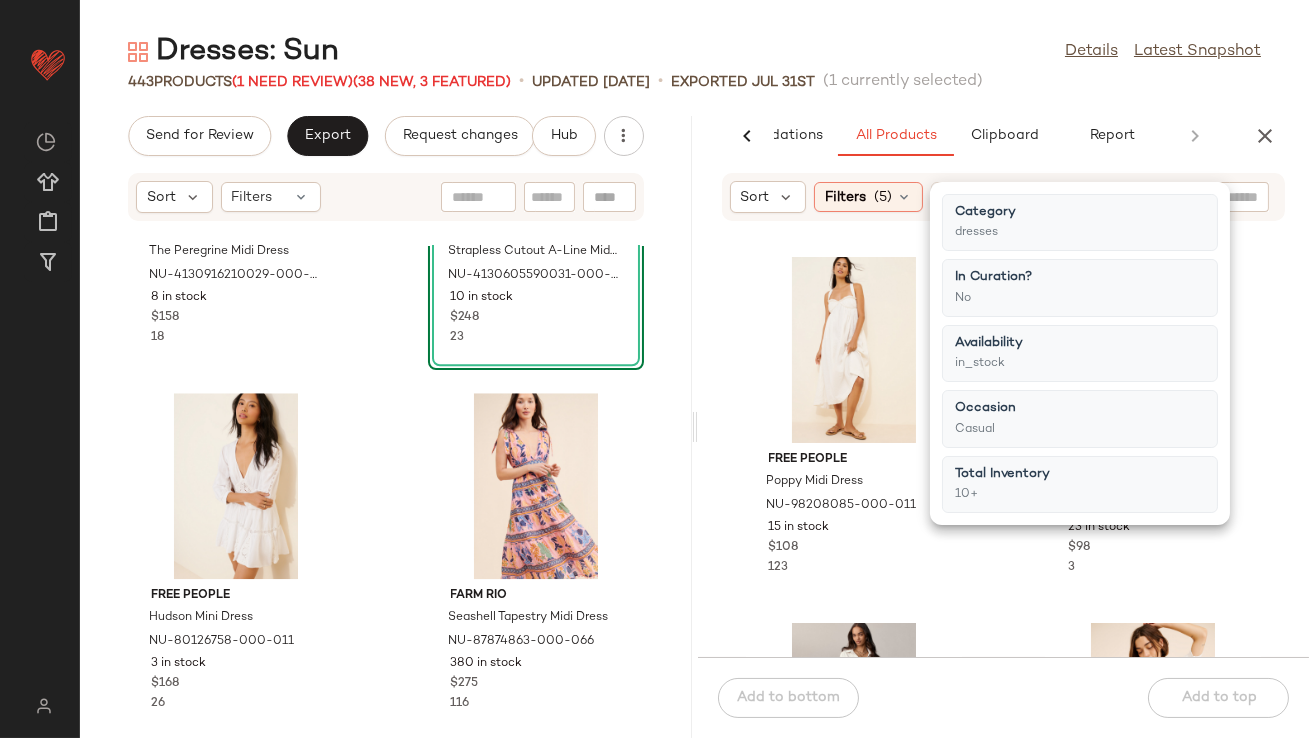 click on "Free People Poppy Midi Dress NU-98208085-000-011 15 in stock $108 123 Celandine Sleeveless Piped Midi Dress NU-98433907-000-011 23 in stock $98 3 Anthropologie The Bettina Tiered Shirt Dress: Mini Edition NU-4130916210322-000-010 39 in stock $148 28 Anthropologie Puff Sleeve Somerset Mini Dress NU-4130264840059-000-010 301 in stock $138 28 4SI3NNA Tiered Cutout Maxi Dress NU-90672577-000-011 11 in stock $129 141 Free People Tip Toeing Tulip Midi Dress NU-98016421-000-011 10 in stock $198 1 Rue Sophie Addie Mini Dress NU-89431258-000-011 12 in stock $198 2 Anthropologie Sleeveless Square-Neck Ruffle Tiered Midi Dress NU-4130916210332-000-010 18 in stock $178 21" 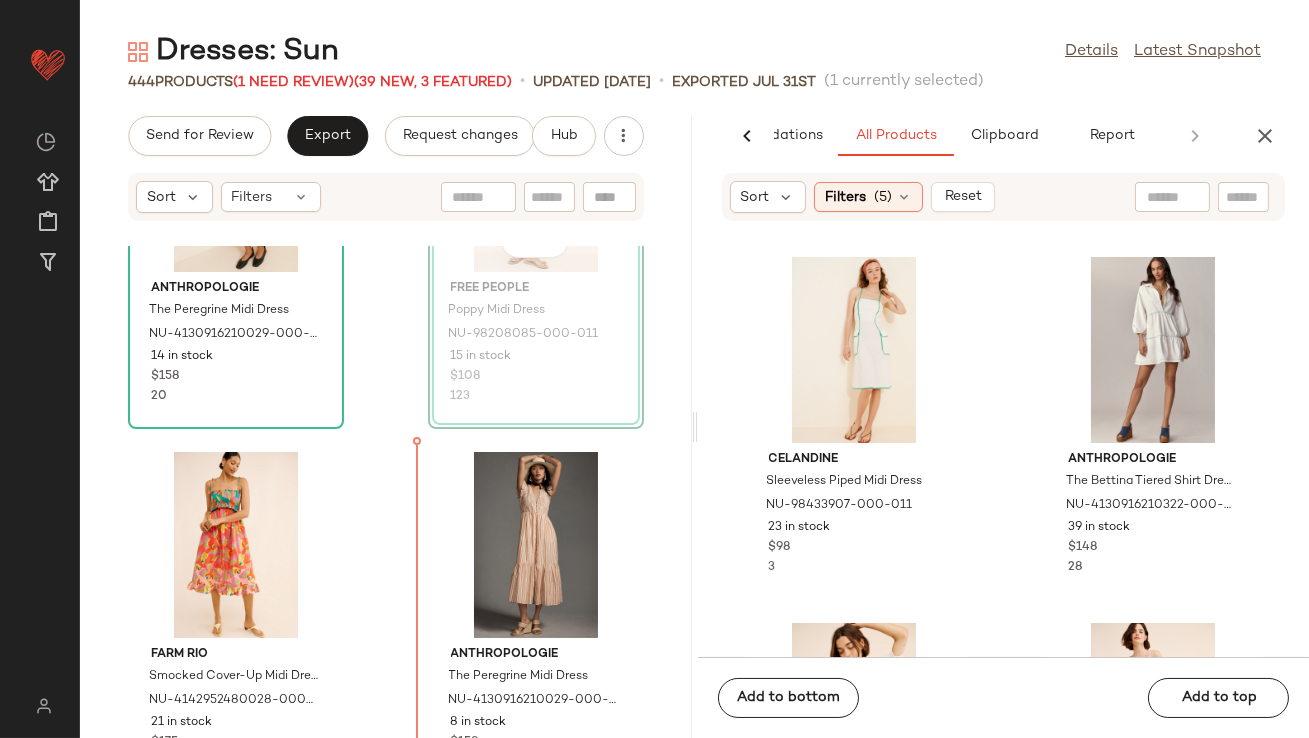 scroll, scrollTop: 24343, scrollLeft: 0, axis: vertical 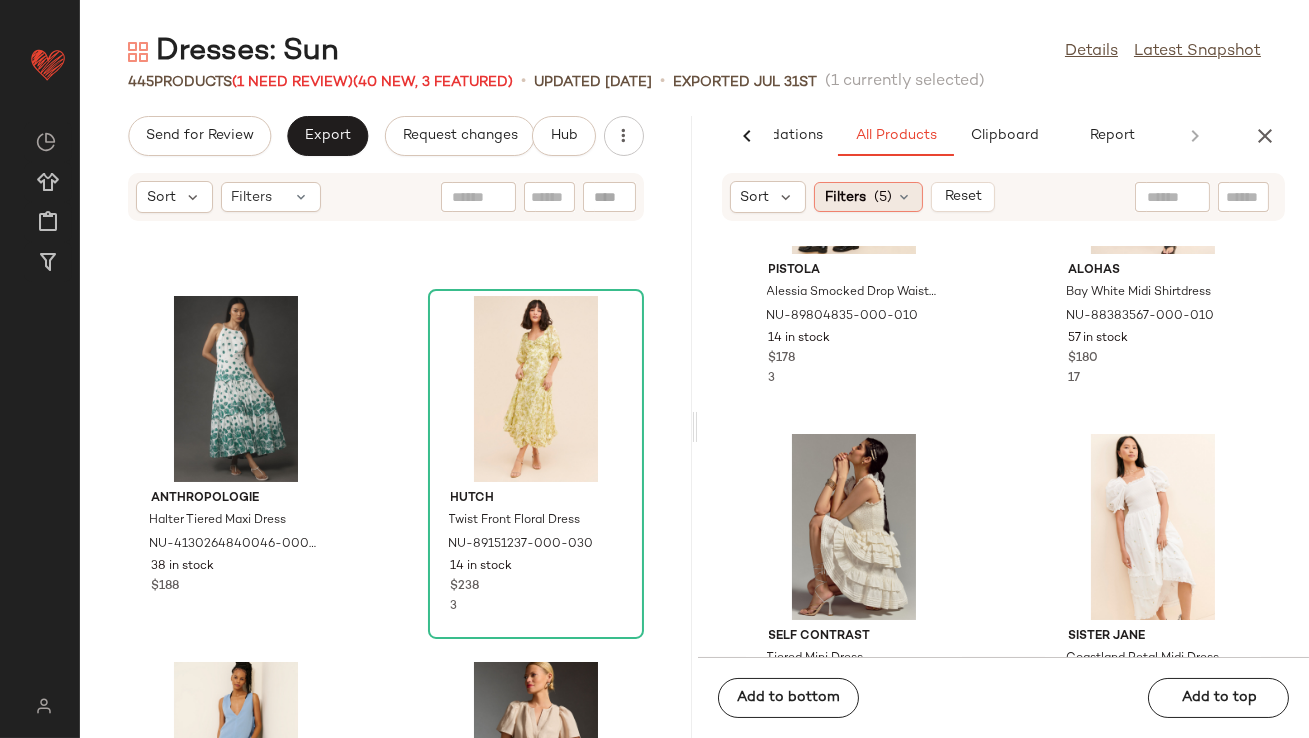click on "Filters" at bounding box center (845, 197) 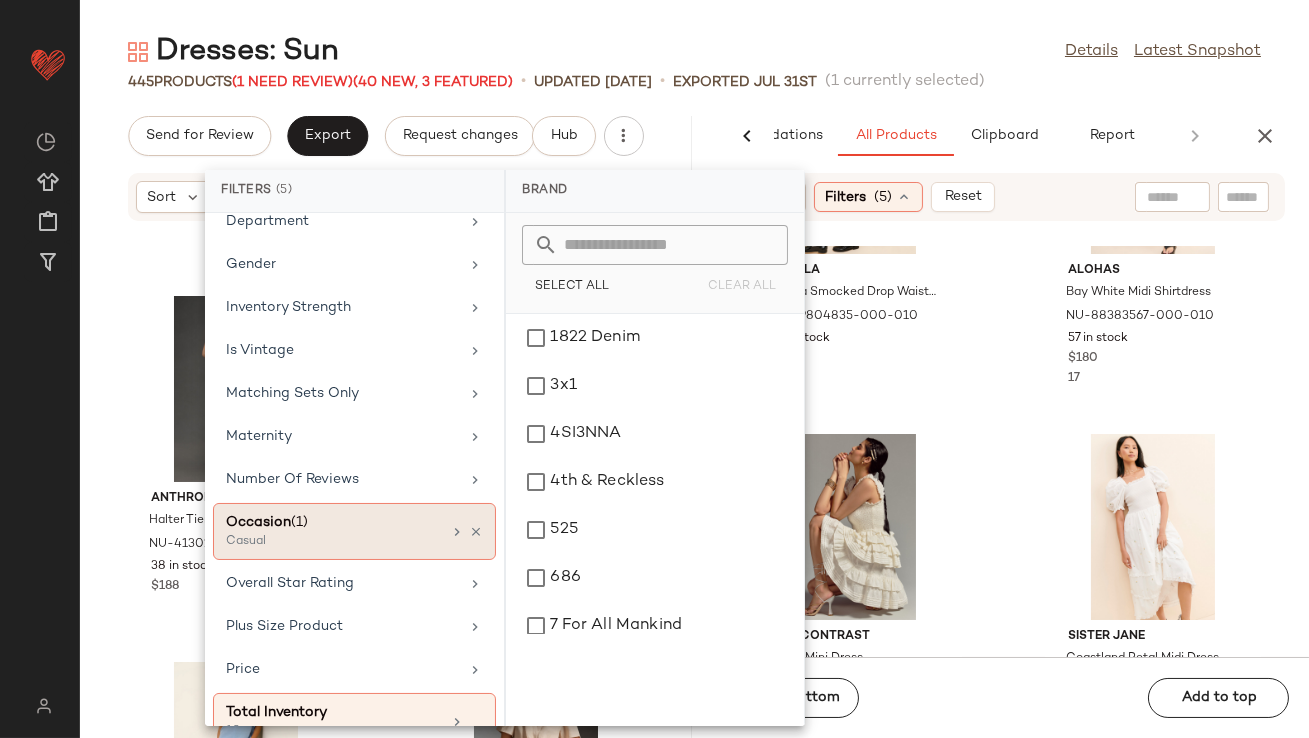 scroll, scrollTop: 534, scrollLeft: 0, axis: vertical 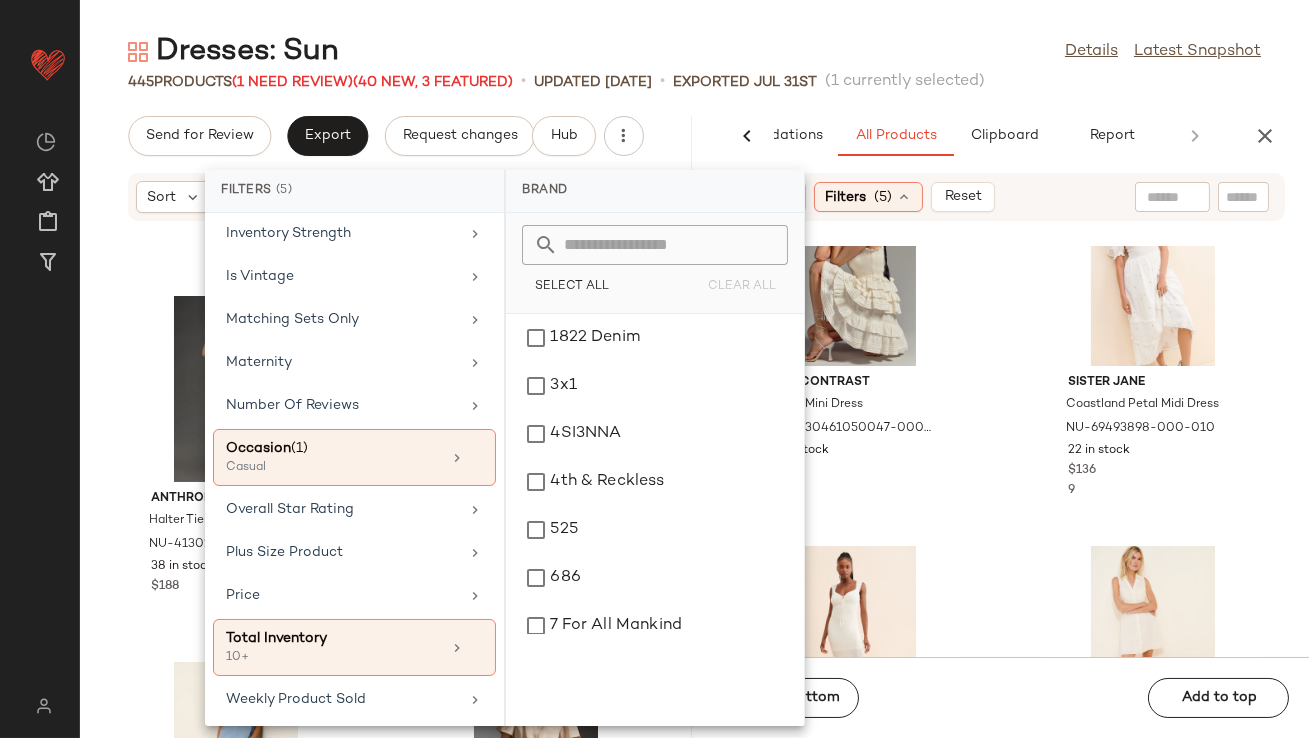 click on "Dresses: Sun  Details   Latest Snapshot  445   Products   (1 Need Review)  (40 New, 3 Featured)  •   updated Aug 4th  •  Exported Jul 31st   (1 currently selected)   Send for Review   Export   Request changes   Hub  Sort  Filters Anthropologie Halter Tiered Maxi Dress NU-4130264840046-000-010 38 in stock $188 Hutch Twist Front Floral Dress NU-89151237-000-030 14 in stock $238 3 Celandine Plunge-Neck Linen Blend Maxi Dress NU-4145578570154-000-097 1 in stock $108 5 Anthropologie The Somerset Linen Mini Dress NU-4130578570014-000-014 6 in stock $148 33 Celandine Square Neck Knee-Length Dress NU-99987141-000-425 7 in stock $118 11 Banjanan Maya Midi Dress NU-82700147-000-030 13 in stock $385 Conditions Apply Stripe Halter Midi Dress NU-91999862-000-000 20 in stock $130 1 Farm Rio Fruits Sleeveless Maxi Dress NU-87883526-000-879 19 in stock $310 17  AI Recommendations   All Products   Clipboard   Report  Sort  Filters  (5)   Reset  Self Contrast Tiered Mini Dress NU-4130461050047-000-012 51 in stock $275 3" at bounding box center (694, 385) 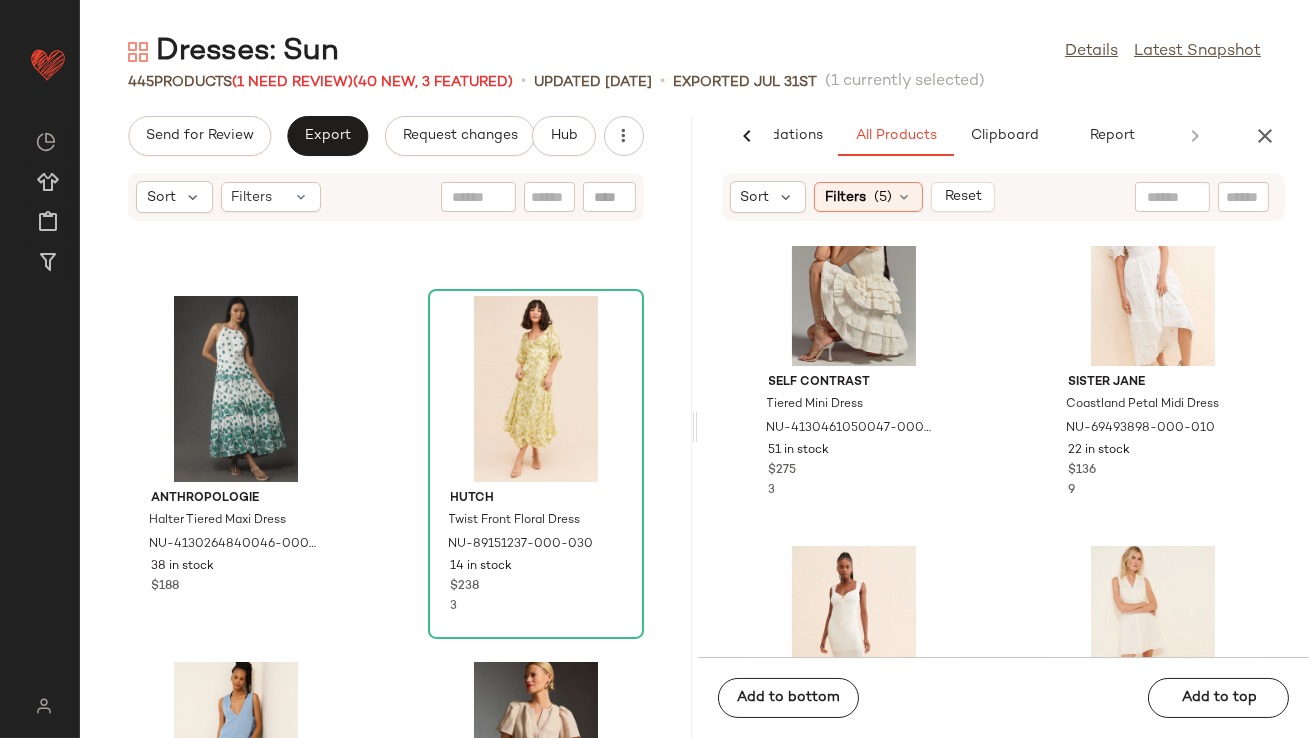 click on "Sort  Filters  (5)   Reset  Self Contrast Tiered Mini Dress NU-4130461050047-000-012 51 in stock $275 3 Sister Jane Coastland Petal Midi Dress NU-69493898-000-010 22 in stock $136 9 Free People Eleni Bodycon Maxi Dress NU-81461832-000-011 22 in stock $78 11 Hutch Colt Mini Shirt Dress NU-97937320-000-011 13 in stock $120 82 Free People Getaway Sleeveless Maxi Dress NU-92654425-000-011 34 in stock $168 47 Pilcro The Keira Collared Button-Front Mini Dress NU-4130972460036-000-010 38 in stock $138 41 Anthropologie The Somerset Eyelet Mini Dress NU-4130647160167-000-010 72 in stock $160 Free People Desert Dazed Midi Dress NU-96280391-000-010 14 in stock $168 11" 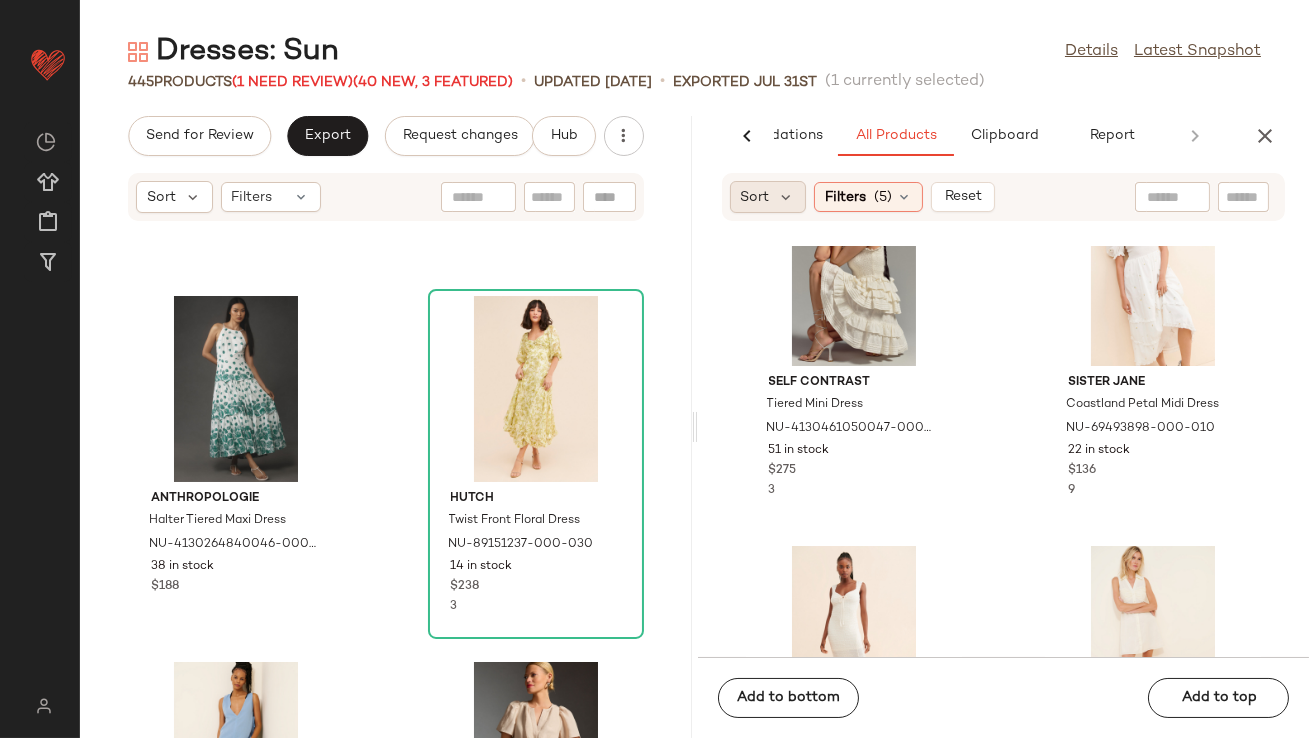 click on "Sort" 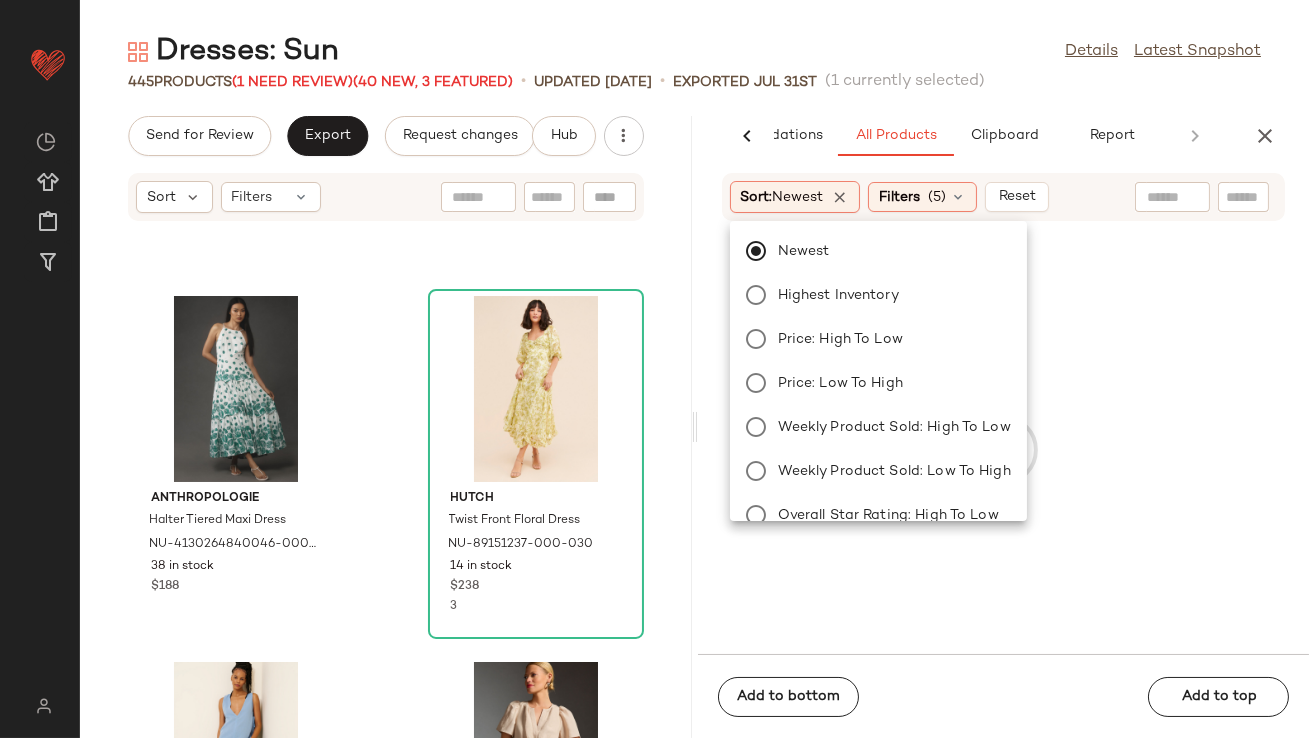 click on "(1 currently selected)" 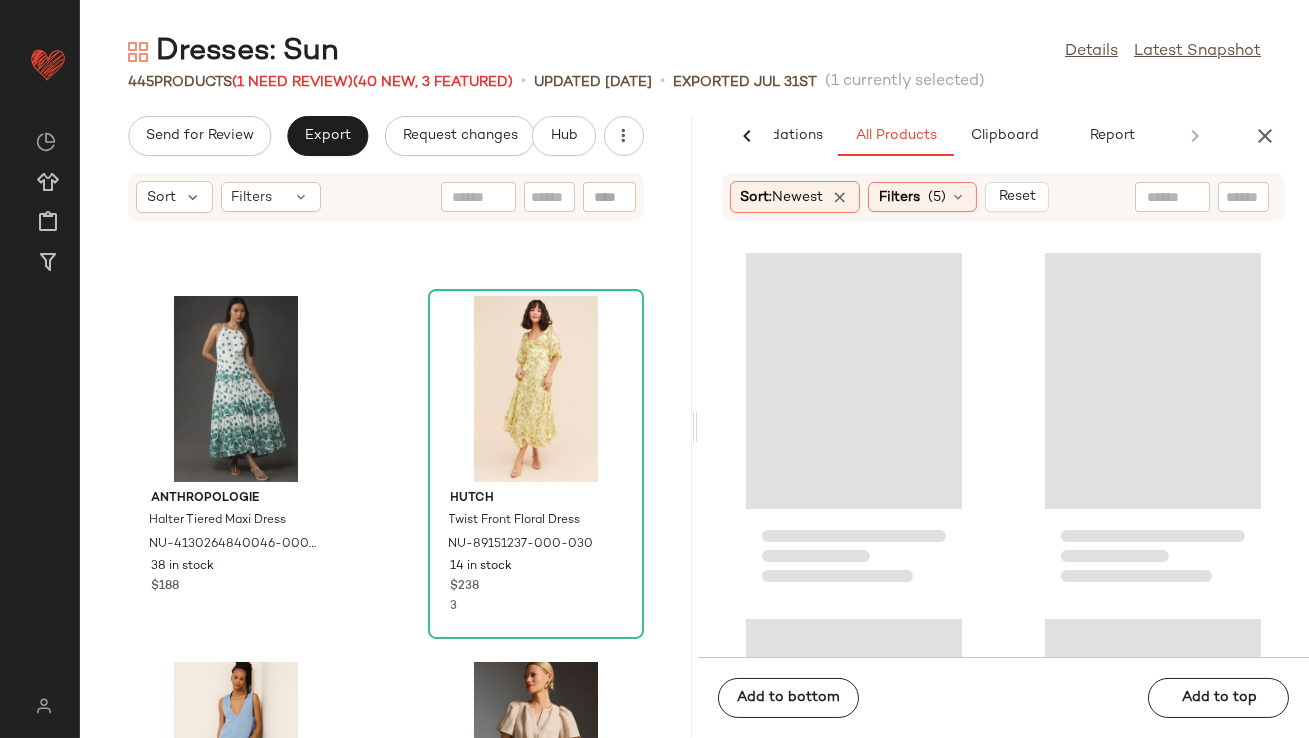click on "Dresses: Sun  Details   Latest Snapshot" 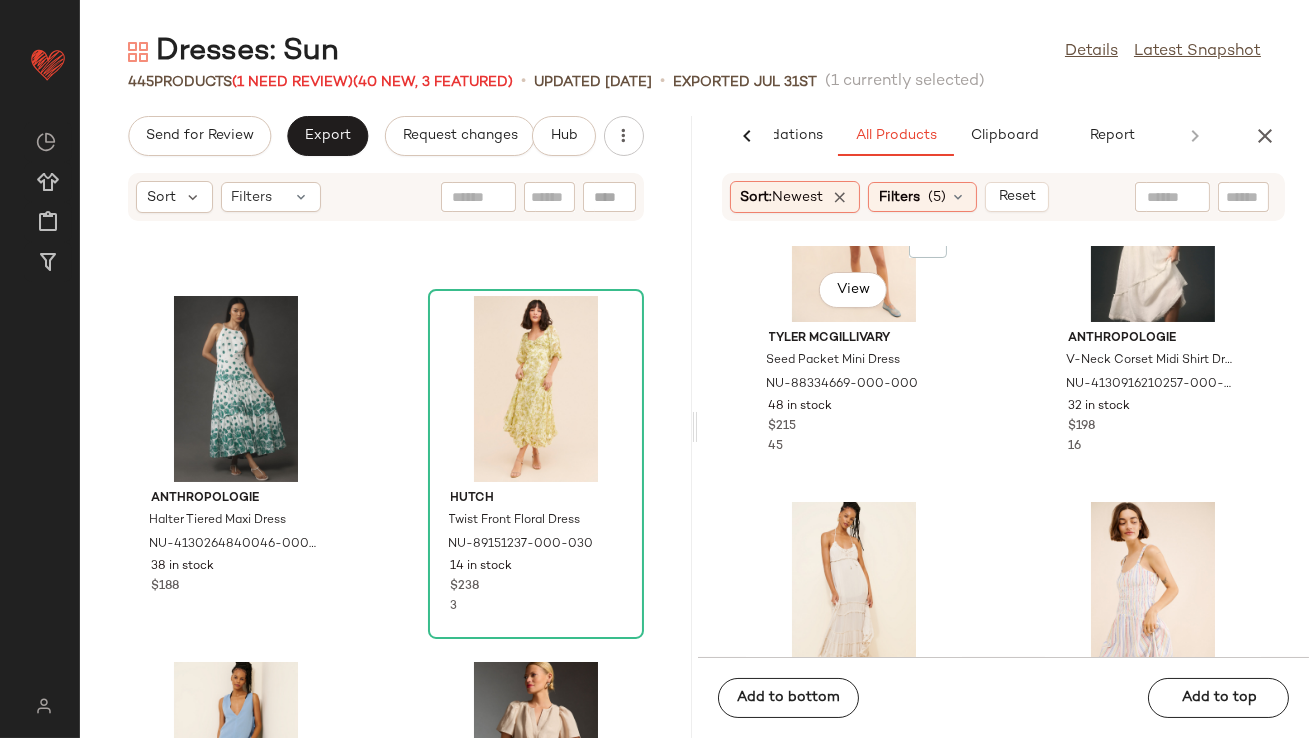 scroll, scrollTop: 6215, scrollLeft: 0, axis: vertical 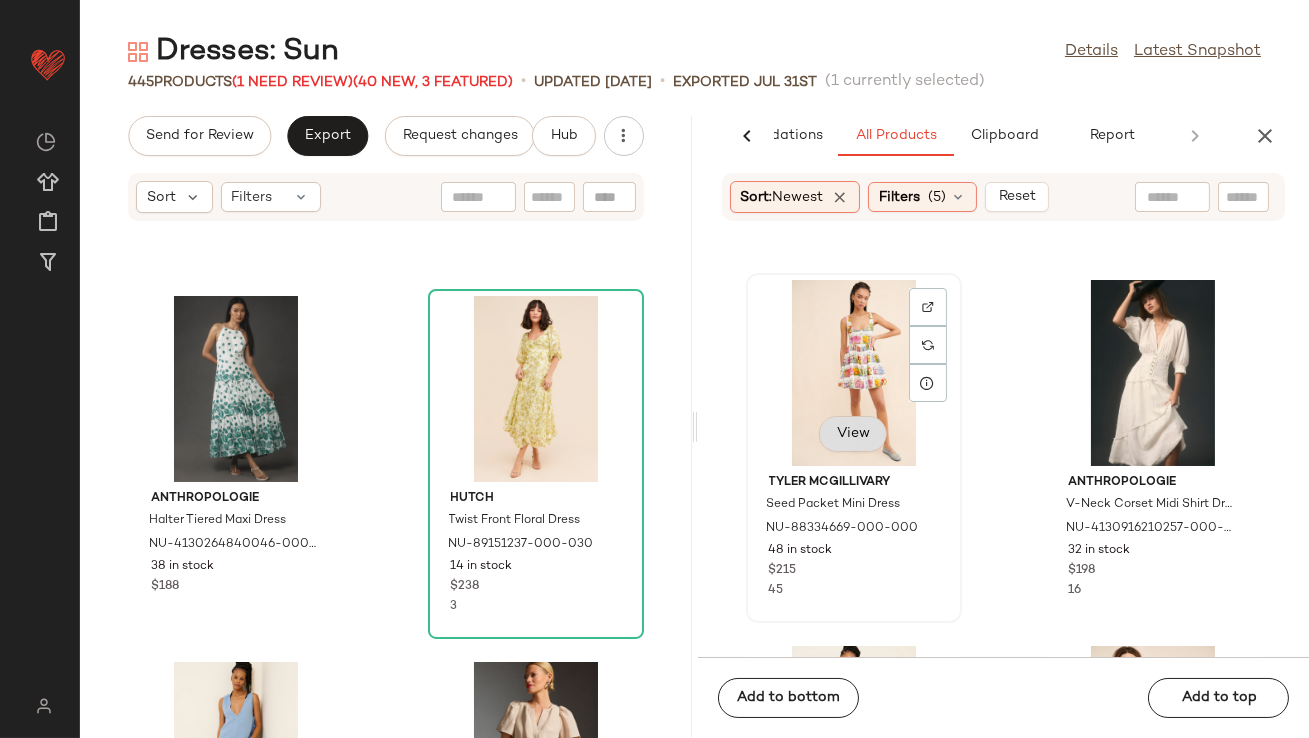 click on "View" 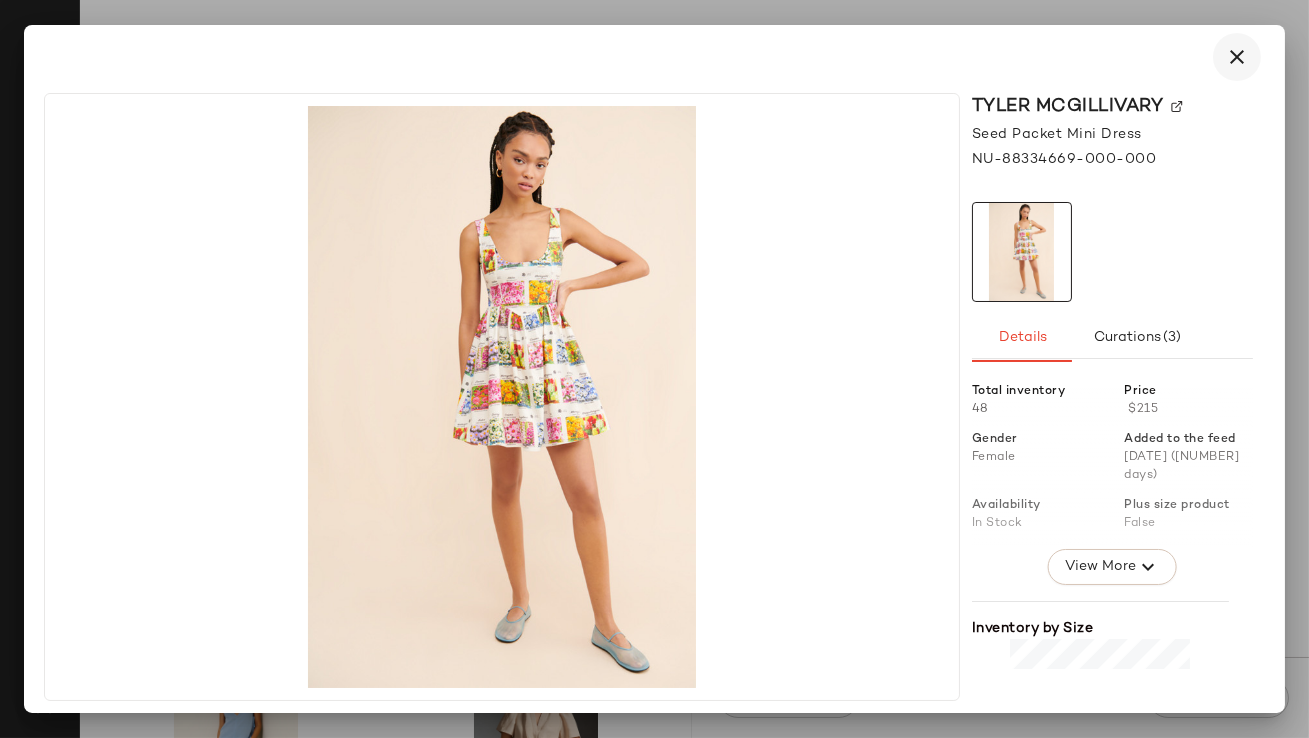 click at bounding box center (1237, 57) 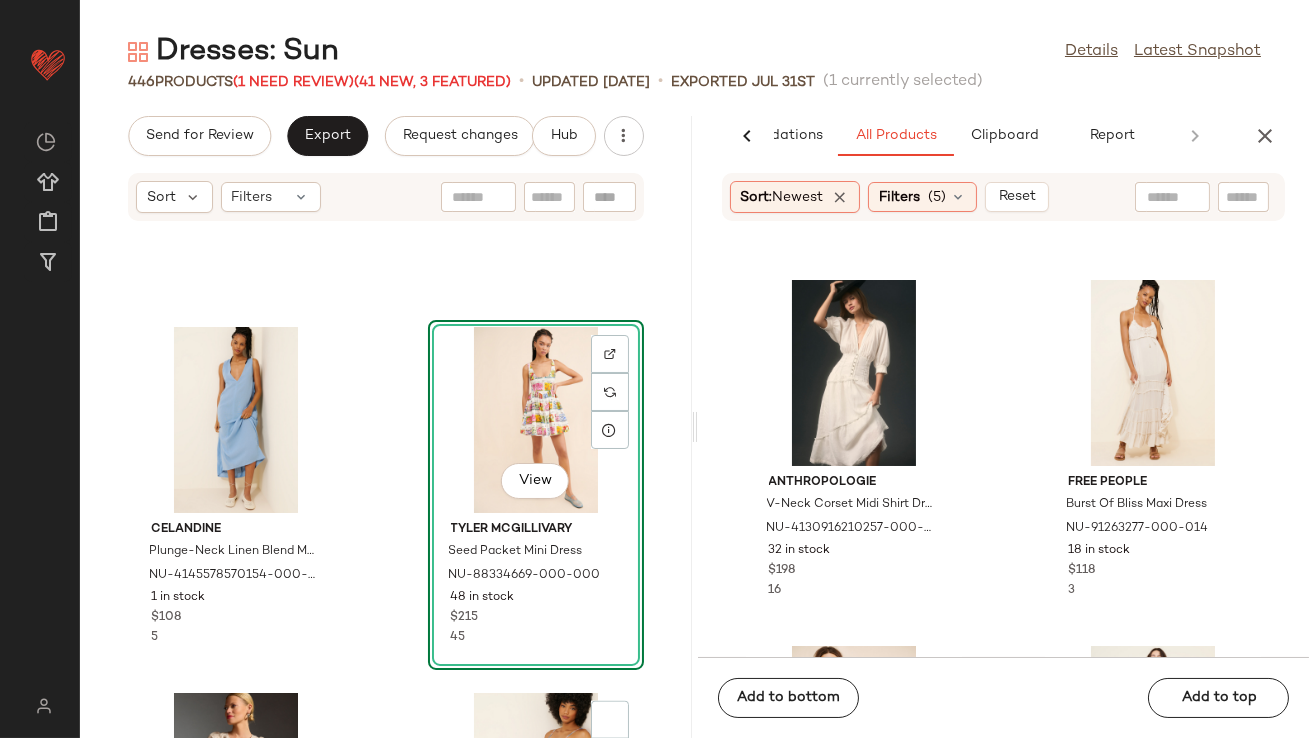 scroll, scrollTop: 19894, scrollLeft: 0, axis: vertical 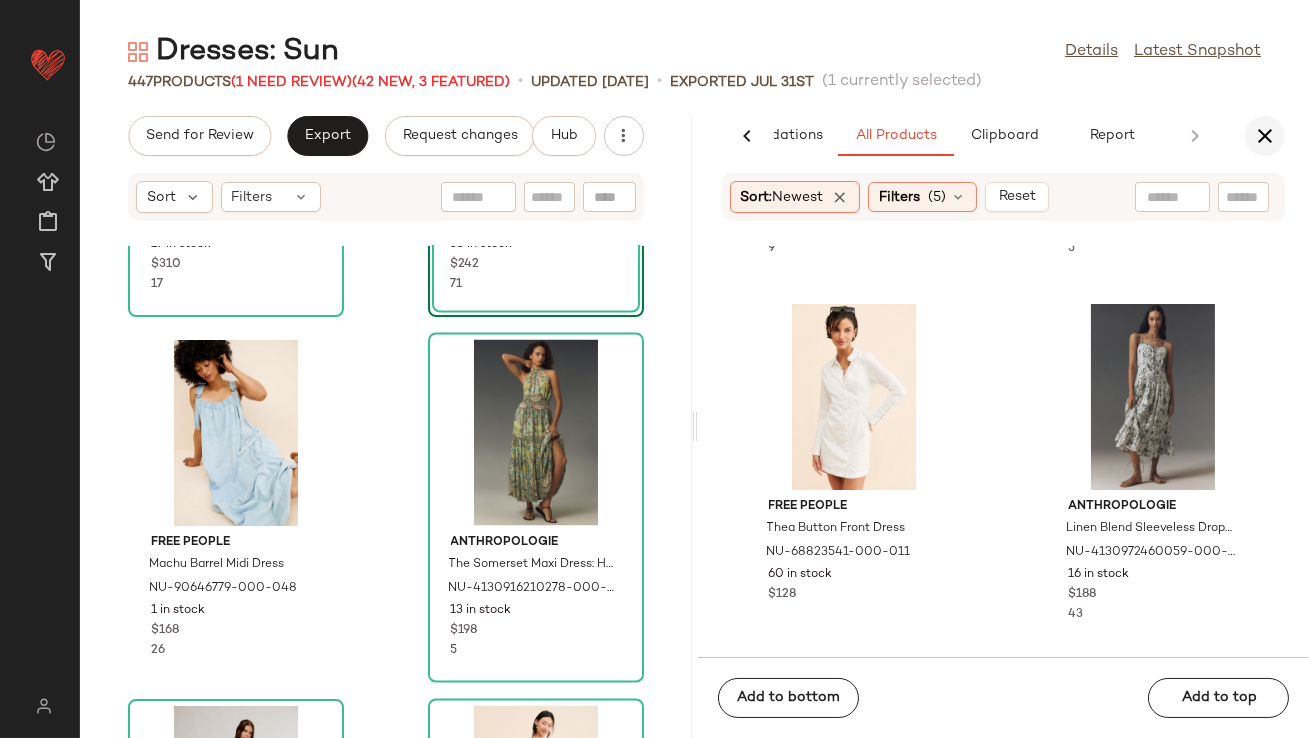 click at bounding box center [1265, 136] 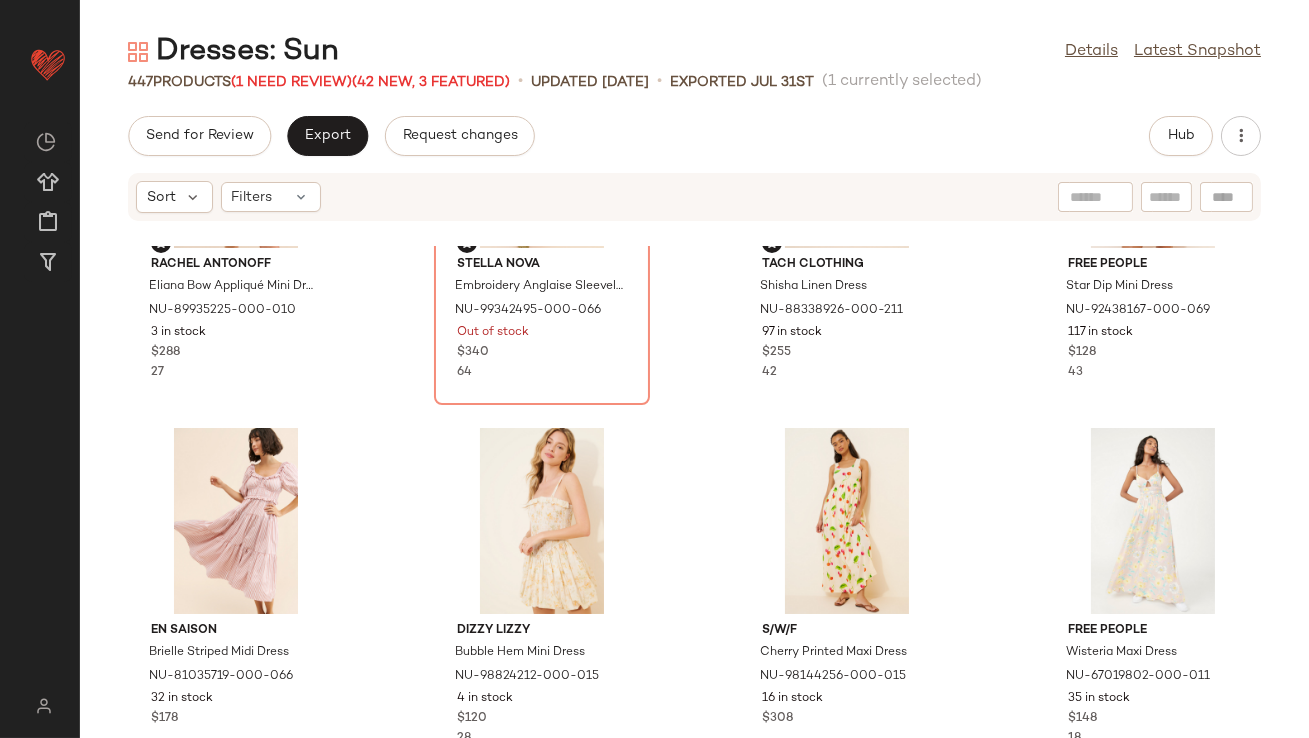 scroll, scrollTop: 377, scrollLeft: 0, axis: vertical 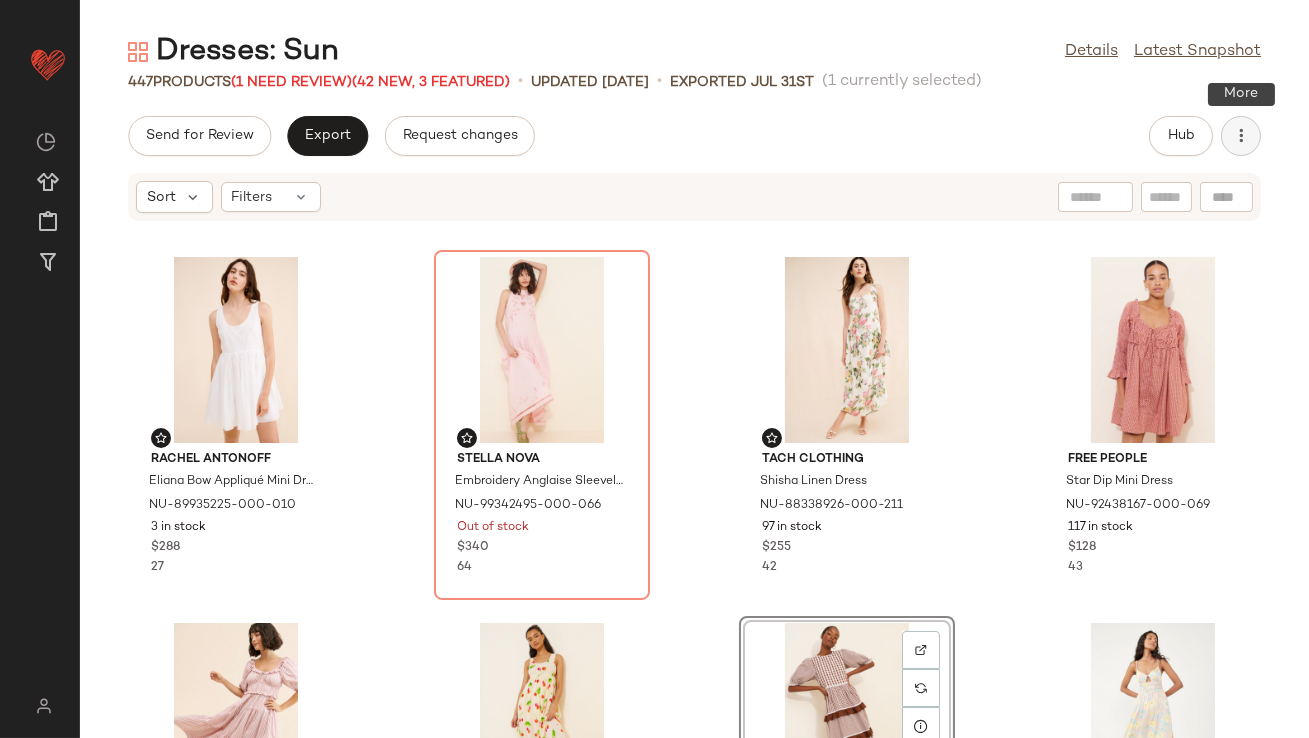 click 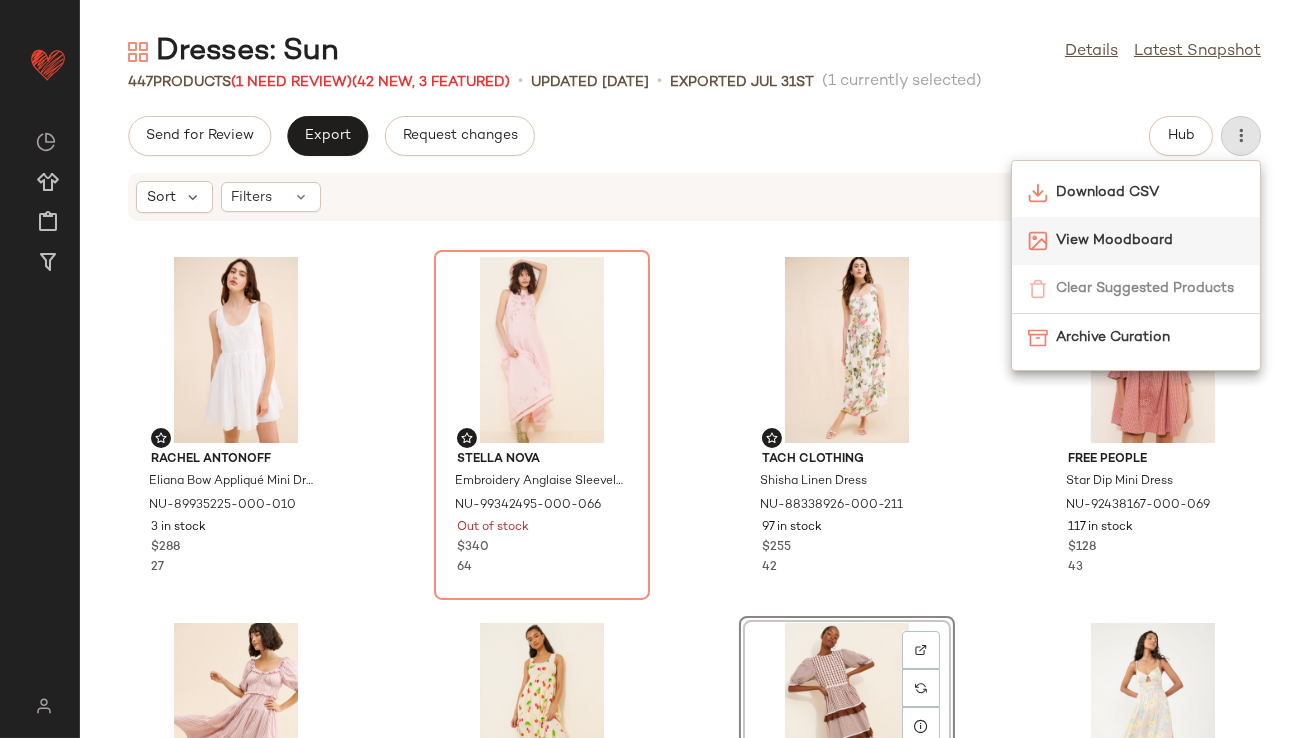 click on "View Moodboard" at bounding box center (1150, 240) 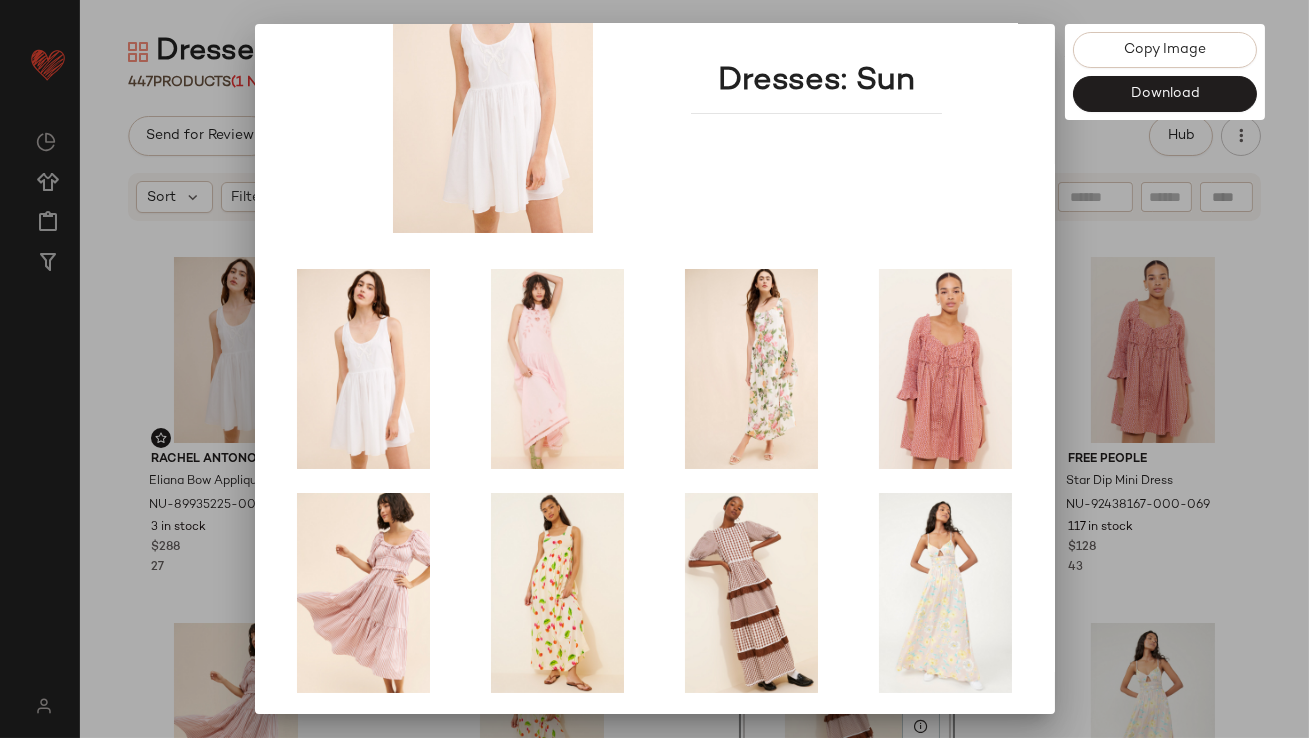 scroll, scrollTop: 341, scrollLeft: 0, axis: vertical 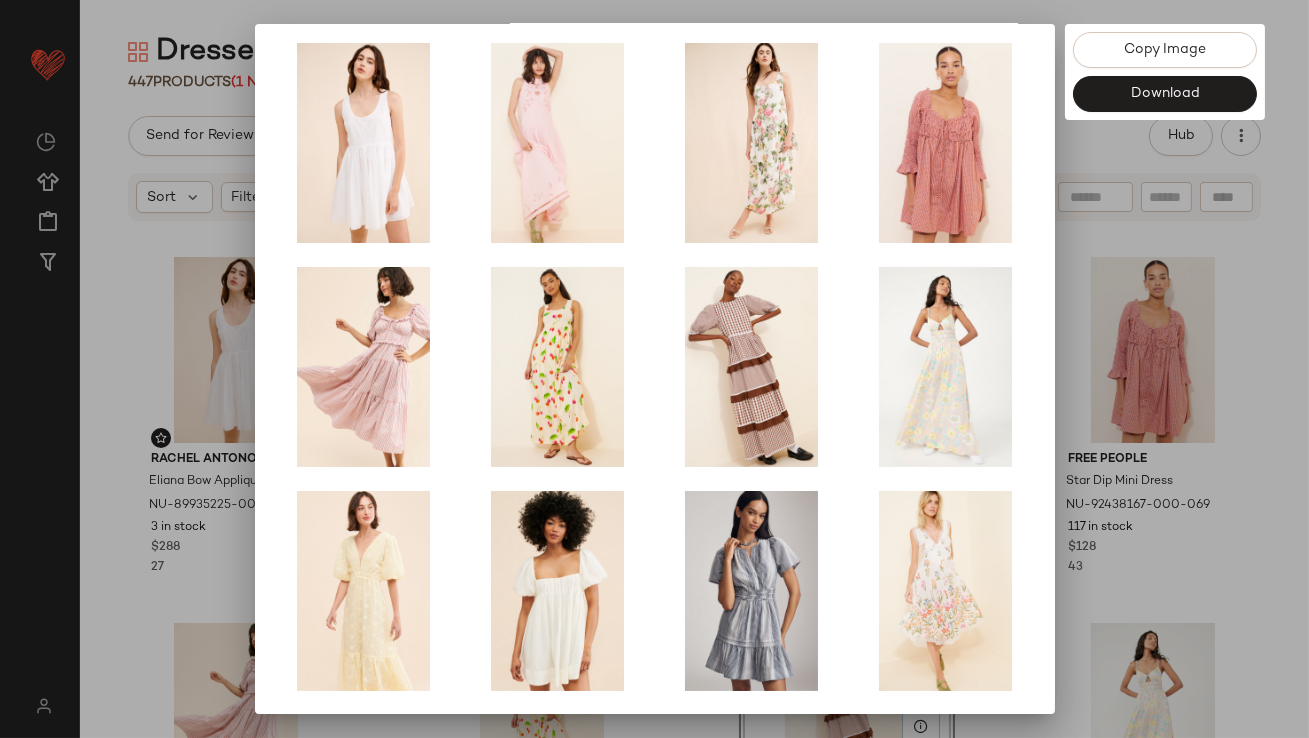 click at bounding box center [654, 369] 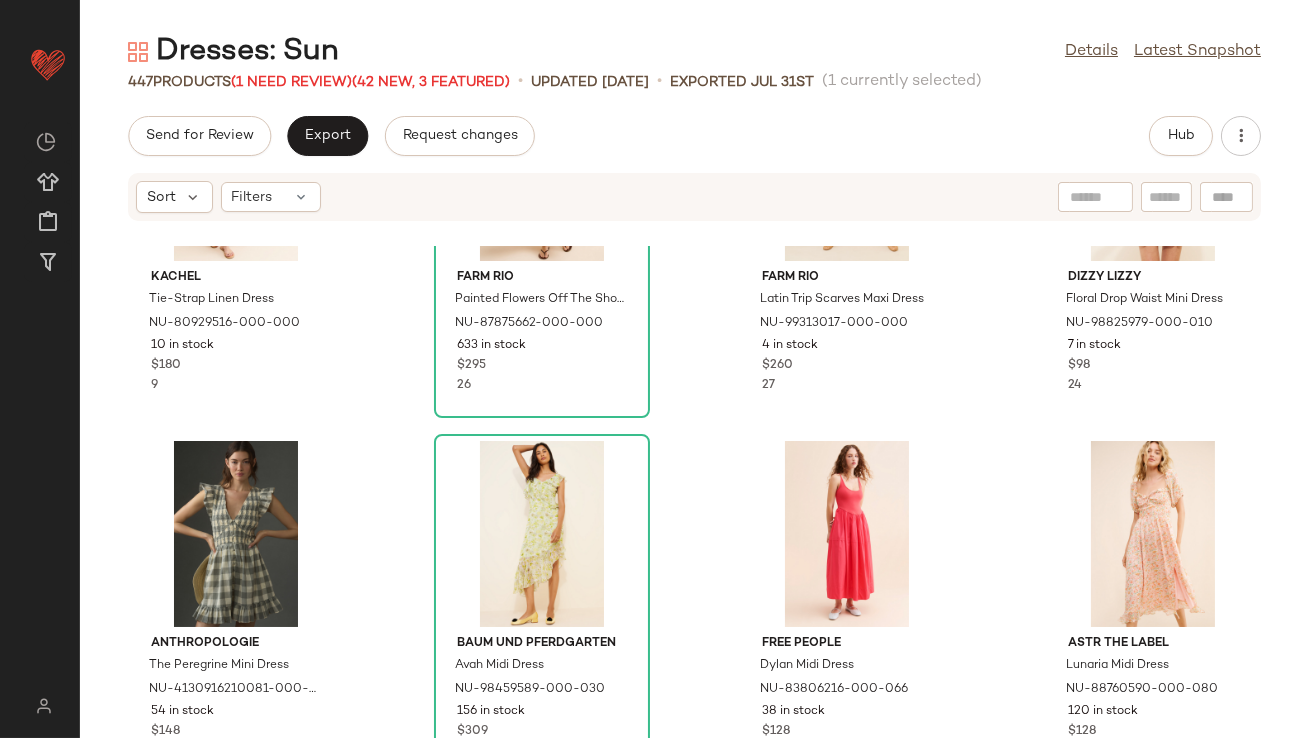 scroll, scrollTop: 2404, scrollLeft: 0, axis: vertical 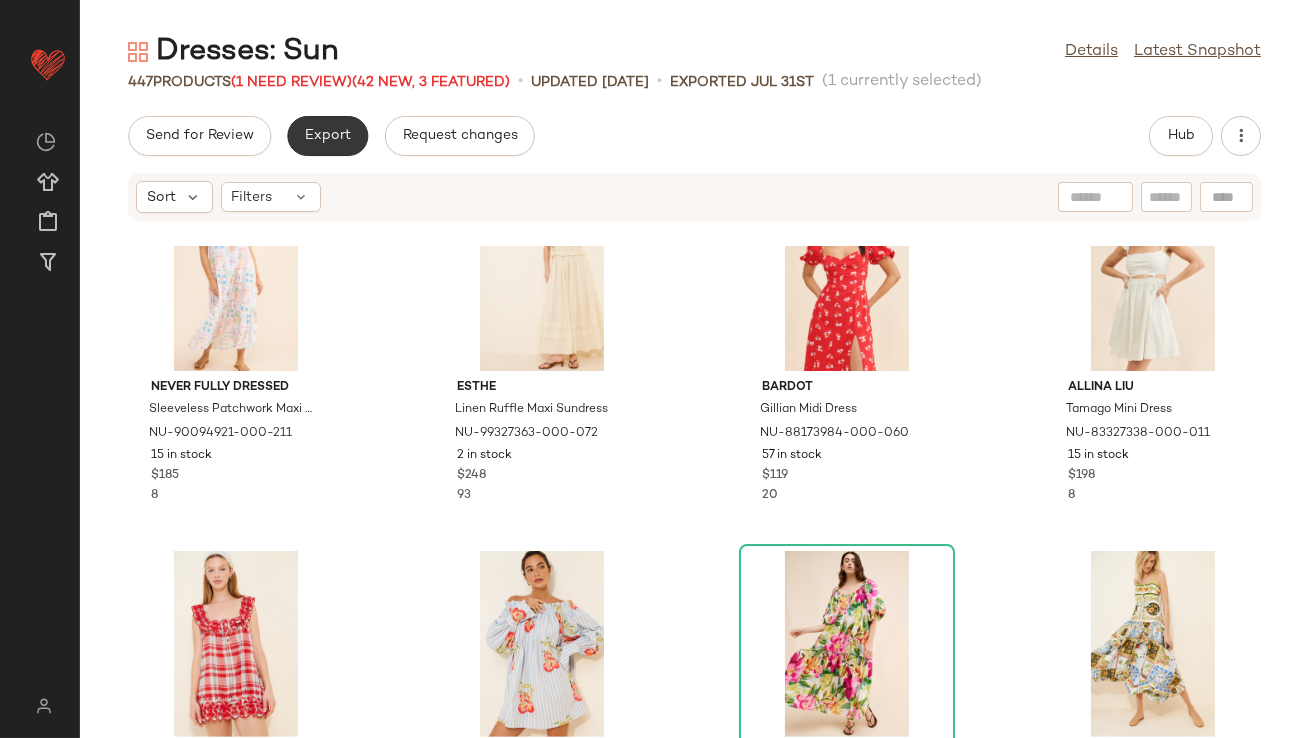 click on "Export" at bounding box center (327, 136) 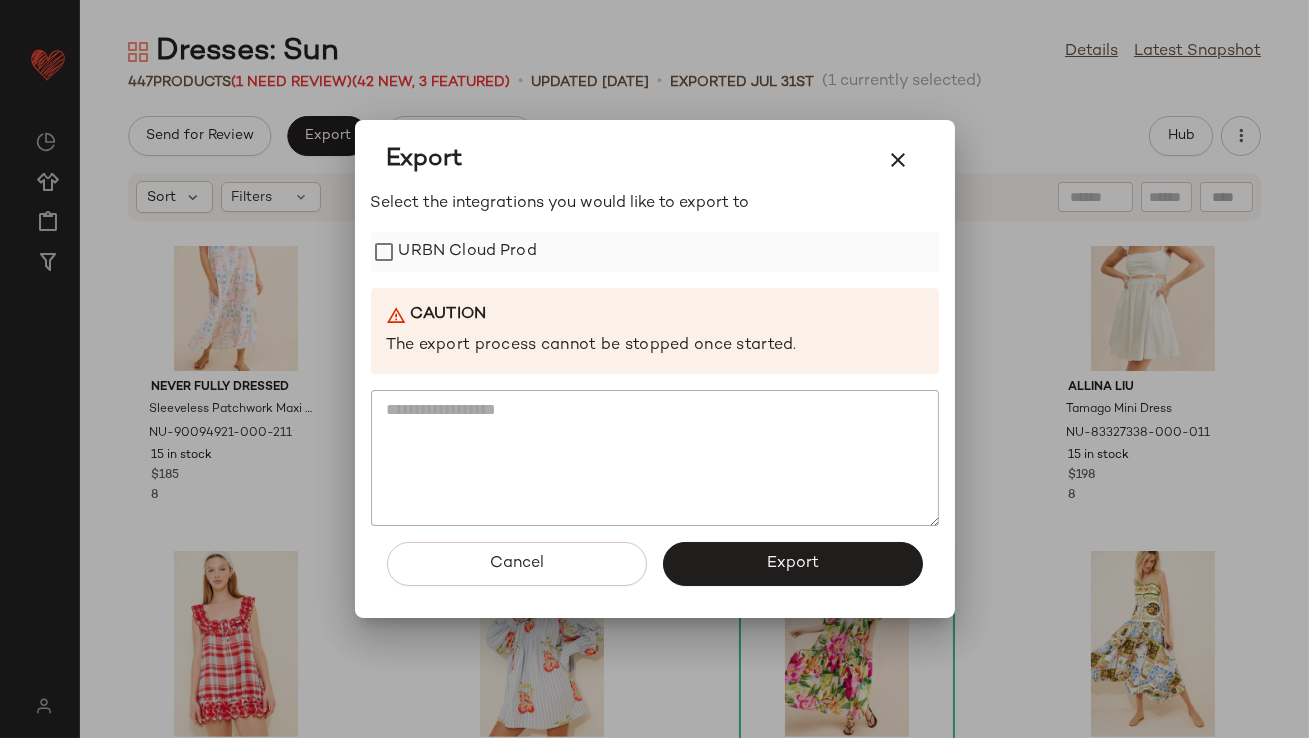 click on "URBN Cloud Prod" at bounding box center [468, 252] 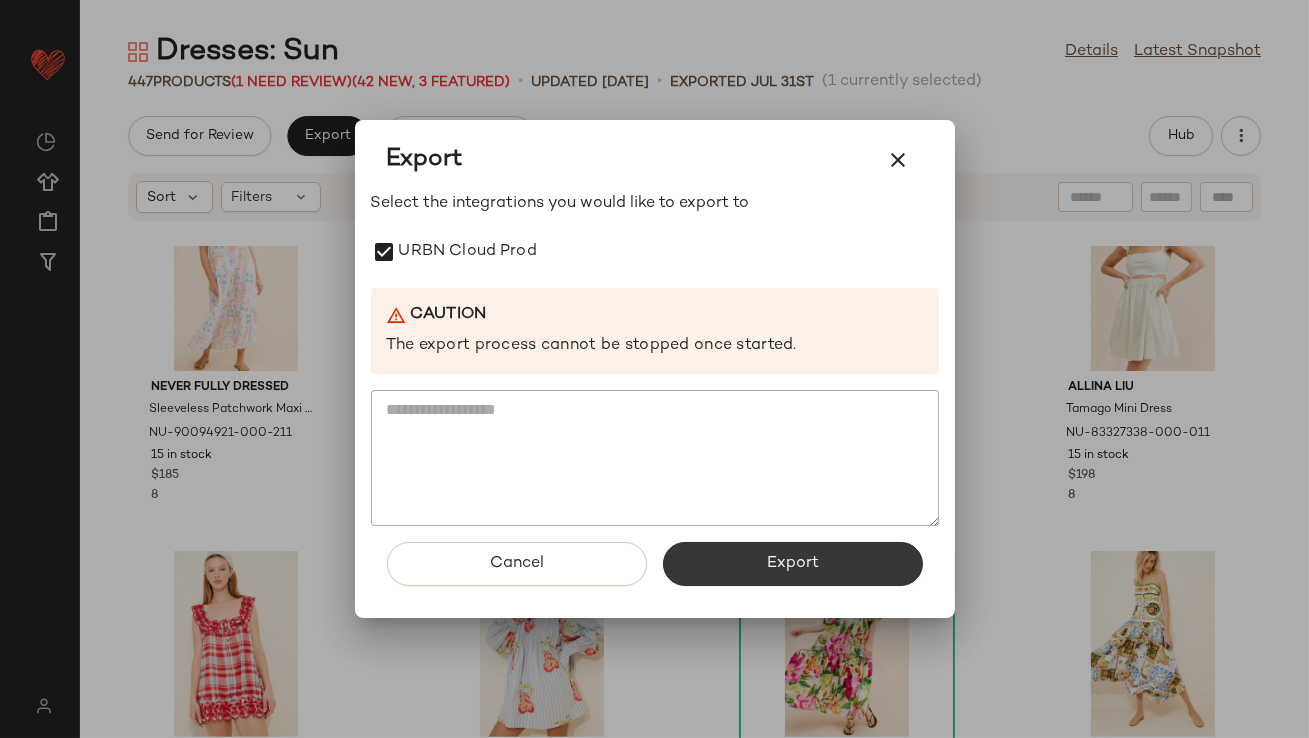 click on "Export" at bounding box center [793, 564] 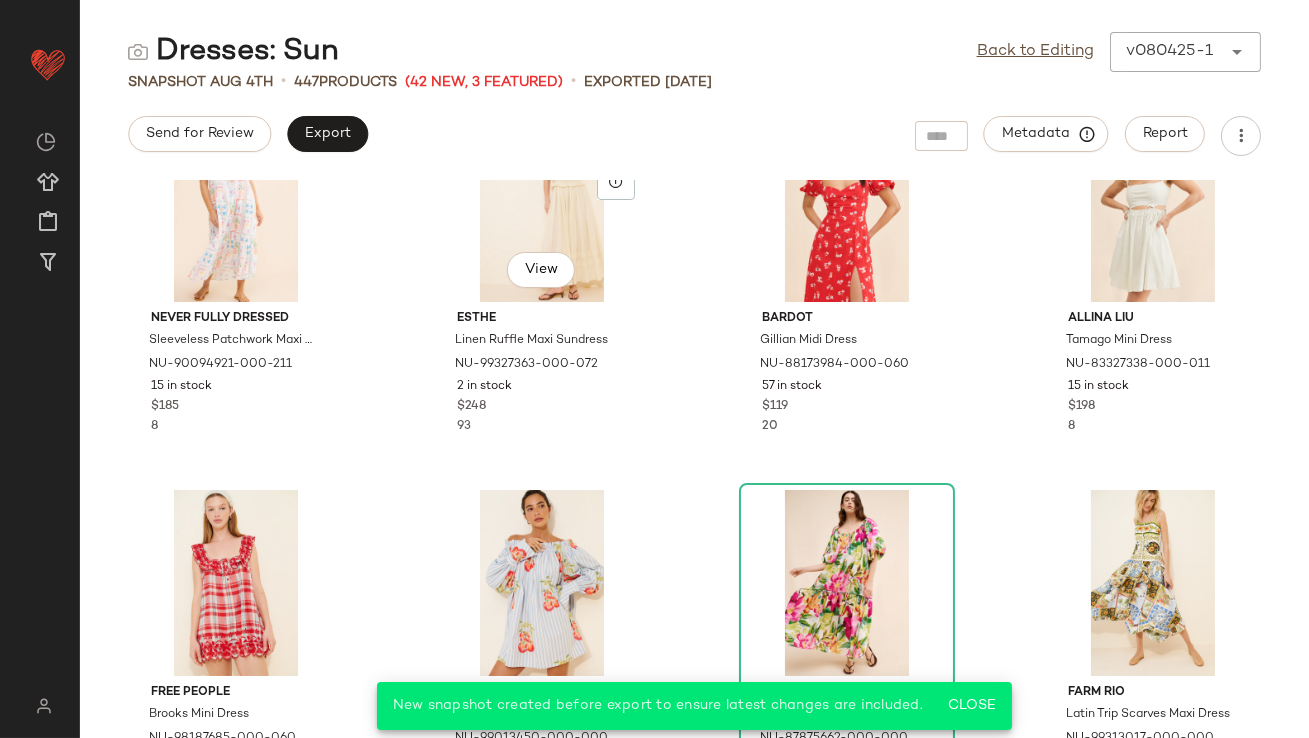 scroll, scrollTop: 1971, scrollLeft: 0, axis: vertical 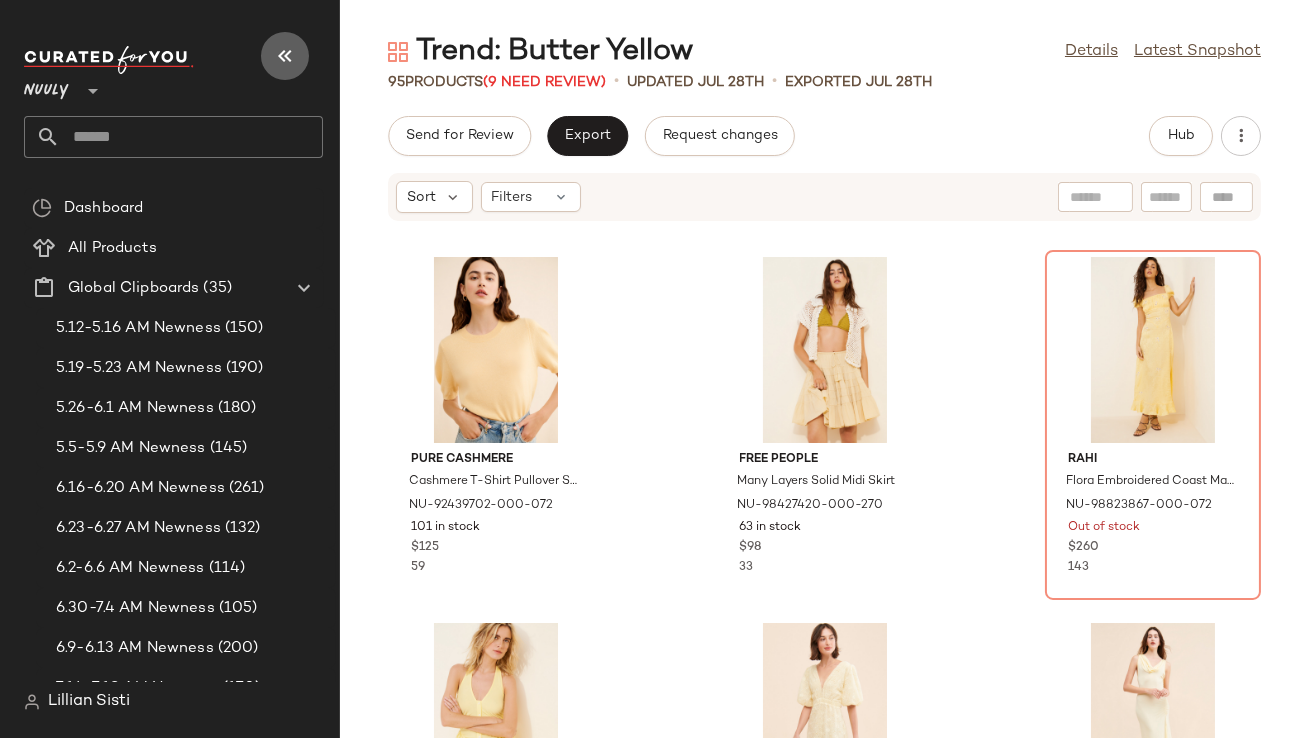 click at bounding box center (285, 56) 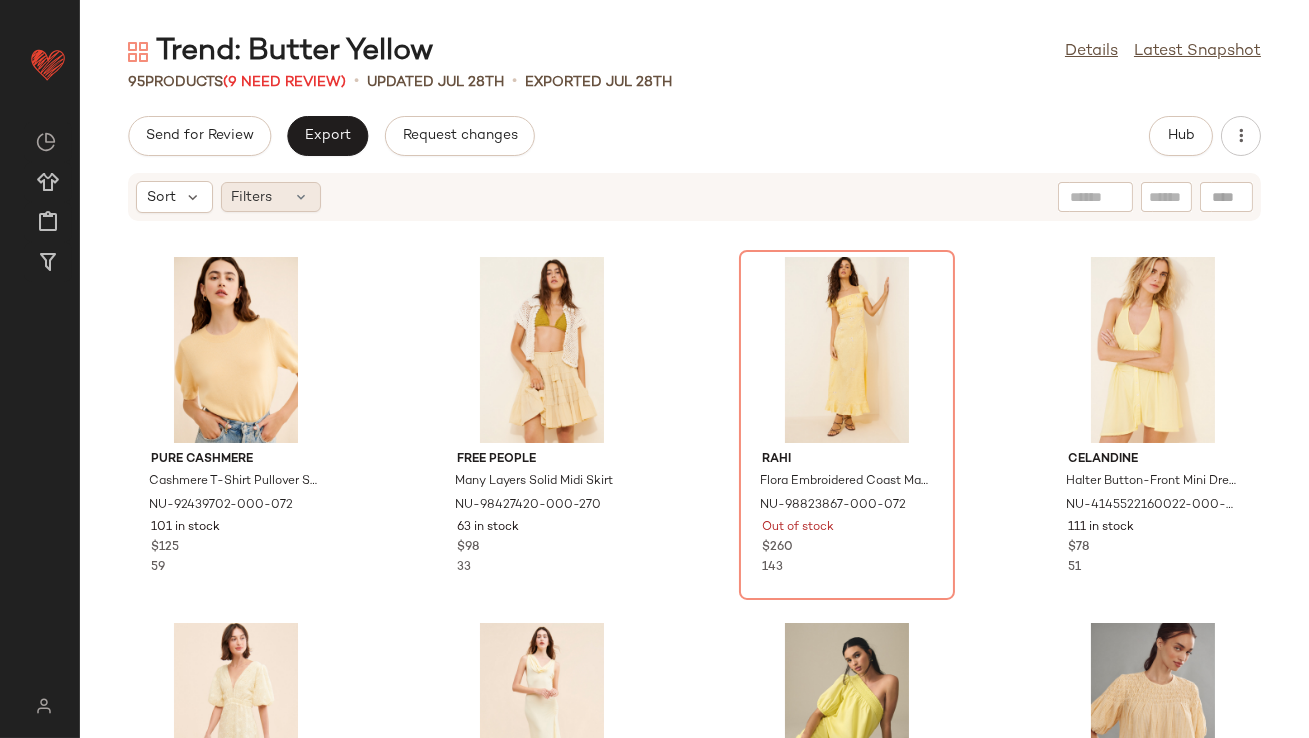 click on "Filters" 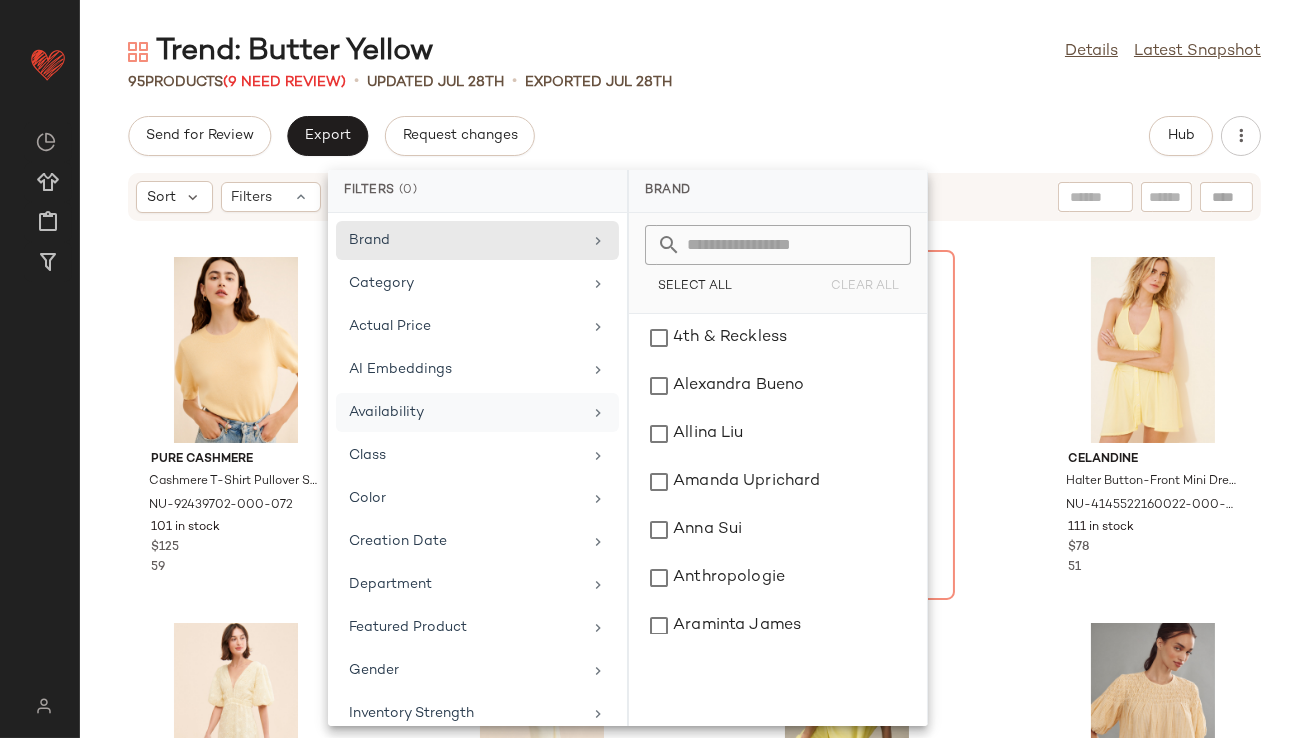 click on "Availability" at bounding box center [465, 412] 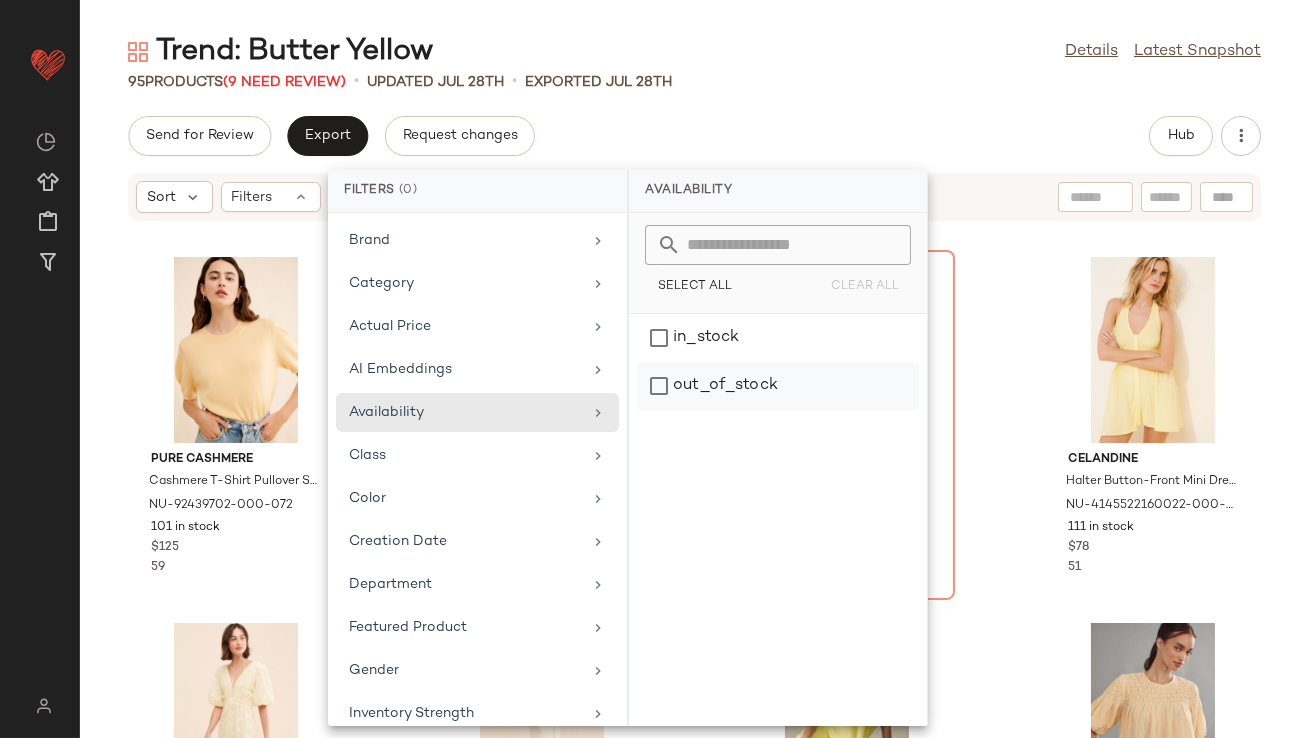click on "out_of_stock" 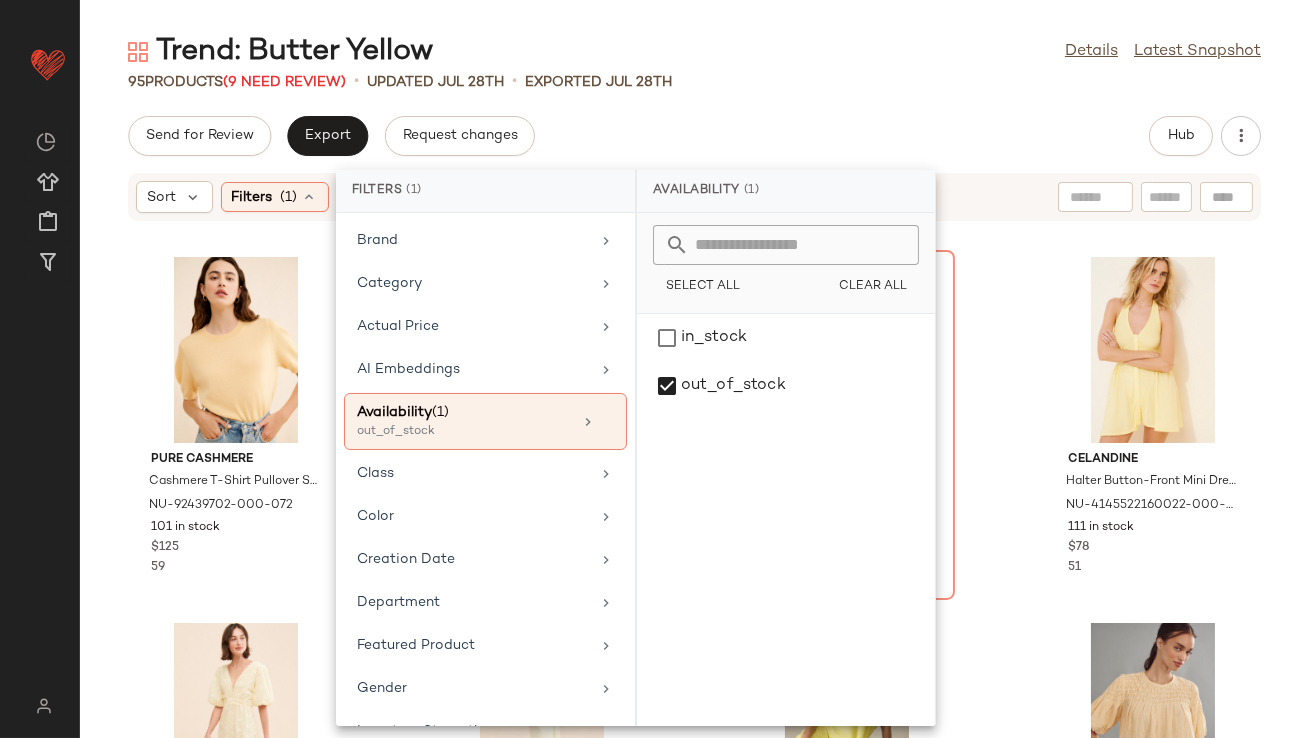 click on "Trend: Butter Yellow  Details   Latest Snapshot  95   Products   (9 Need Review)   •   updated Jul 28th  •  Exported Jul 28th  Send for Review   Export   Request changes   Hub  Sort  Filters  (1)   Reset  Pure Cashmere Cashmere T-Shirt Pullover Sweater NU-92439702-000-072 101 in stock $125 59 Free People Many Layers Solid Midi Skirt NU-98427420-000-270 63 in stock $98 33 RAHI Flora Embroidered Coast Maxi Dress NU-98823867-000-072 Out of stock $260 143 Celandine Halter Button-Front Mini Dress NU-4145522160022-000-072 111 in stock $78 51 ASTR The Label Jaxine Midi Dress NU-87702262-000-270 53 in stock $158 54 Free People Roxanne Dress NU-88413026-000-072 87 in stock $250 32 Anthropologie One-Shoulder Embroidered Maxi Dress NU-4130089450024-000-035 4 in stock $230 27 Anthropologie The Liza Puff-Sleeve Smocked Linen Top NU-4110916210327-000-072 118 in stock $108 4 Anthropologie The Somerset Maxi Dress NU-4130646420037-000-073 10 in stock $168 8 Porridge Wide-Sleeve Graphic Numbers Sweater Out of stock $128" at bounding box center [694, 385] 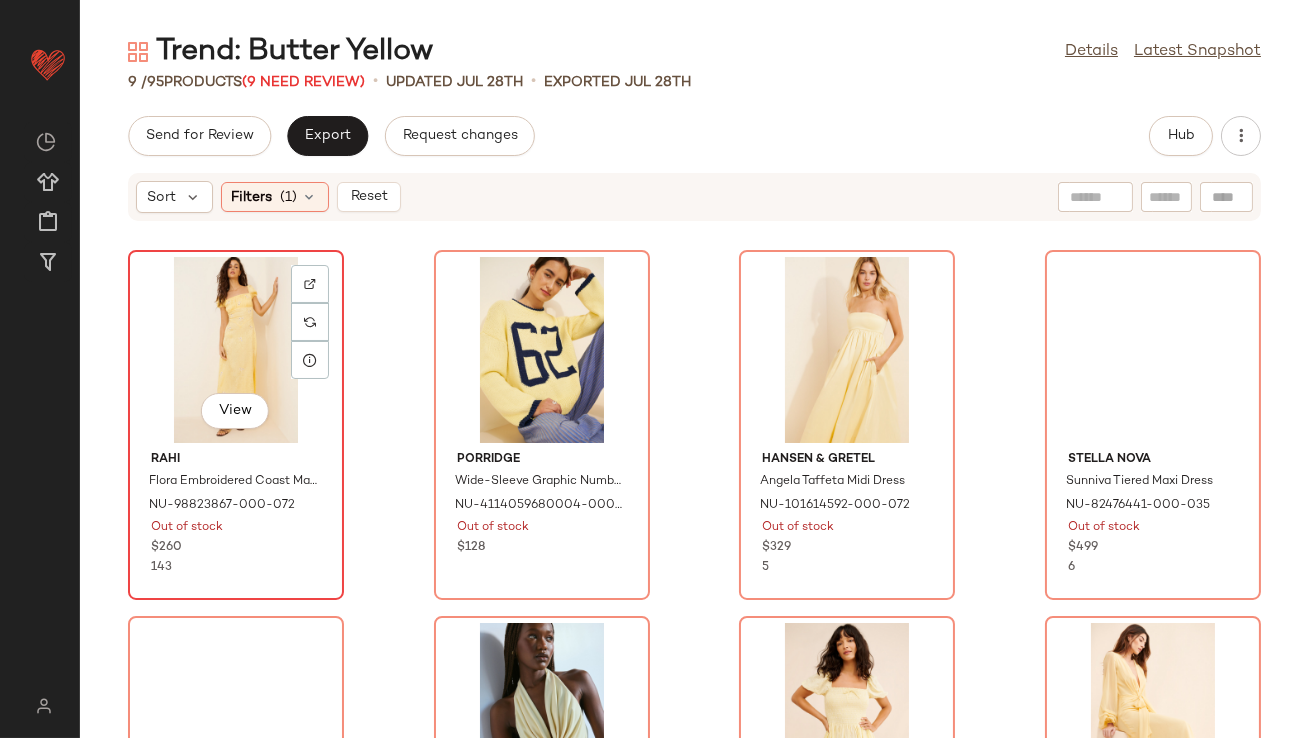 click on "View" 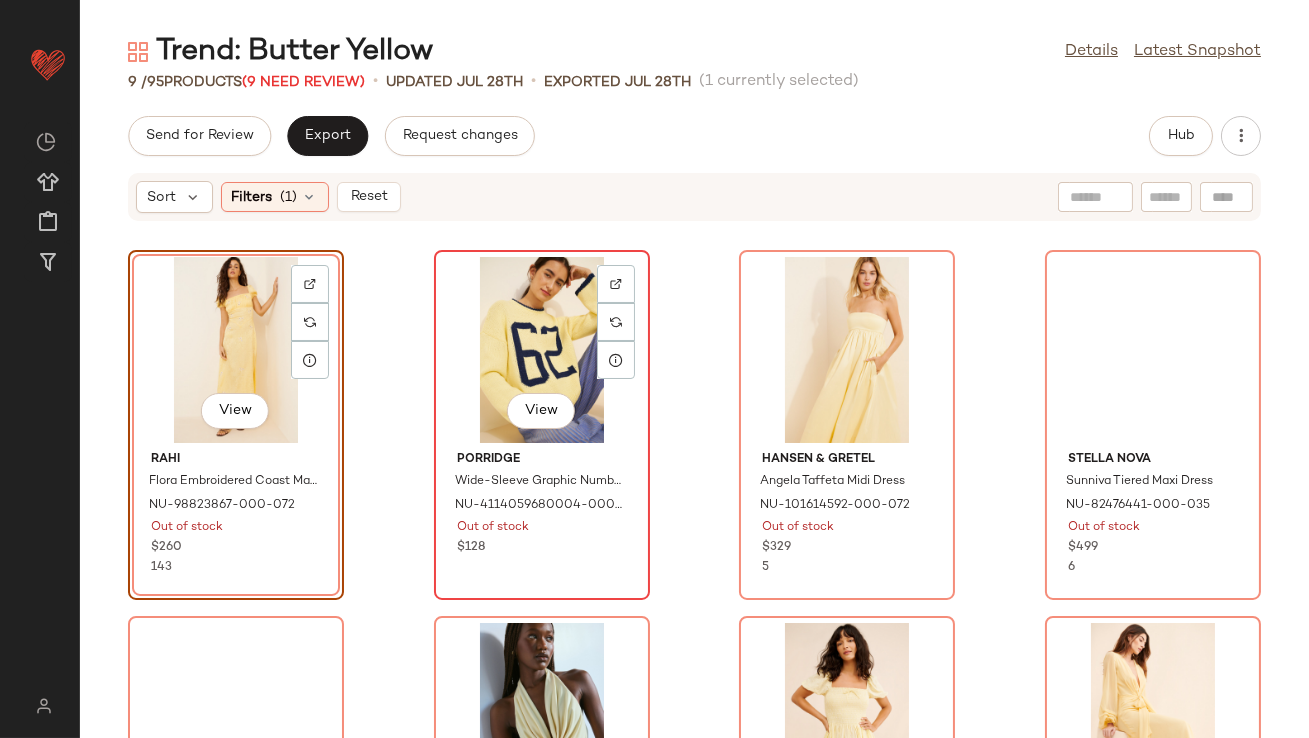 scroll, scrollTop: 609, scrollLeft: 0, axis: vertical 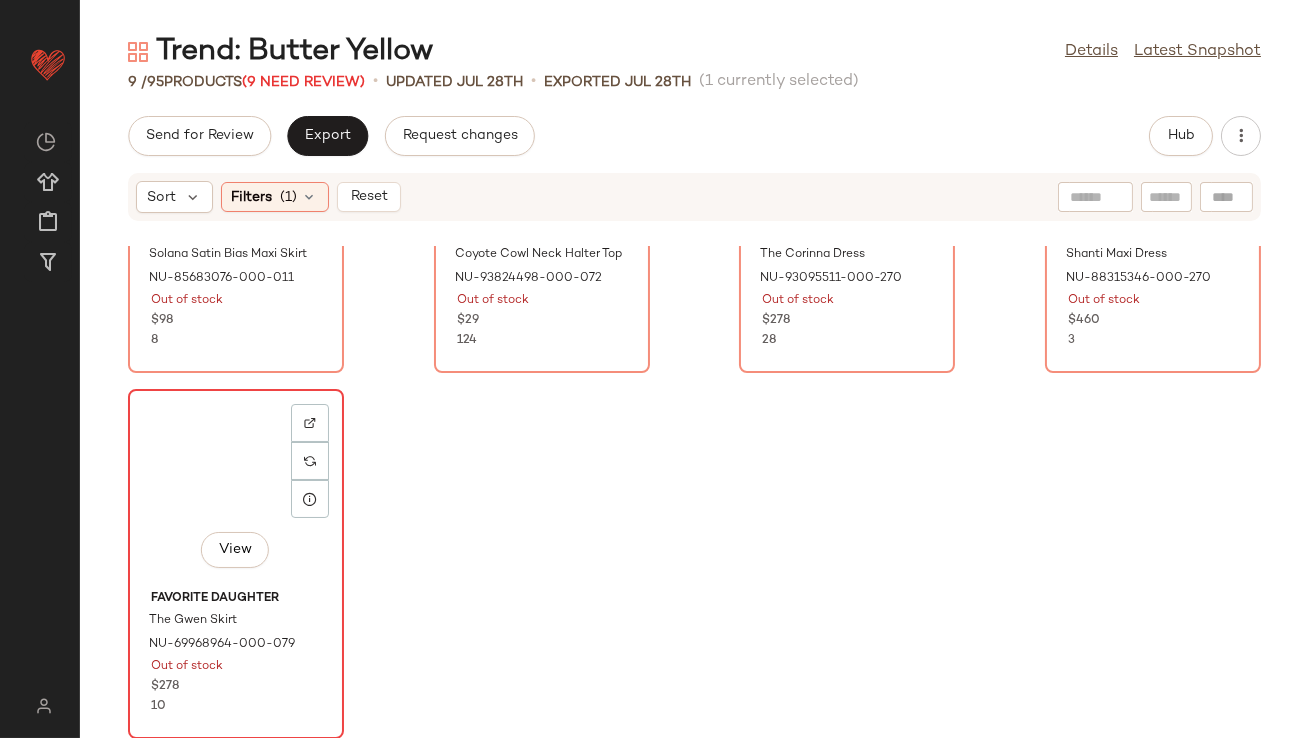 click on "View" 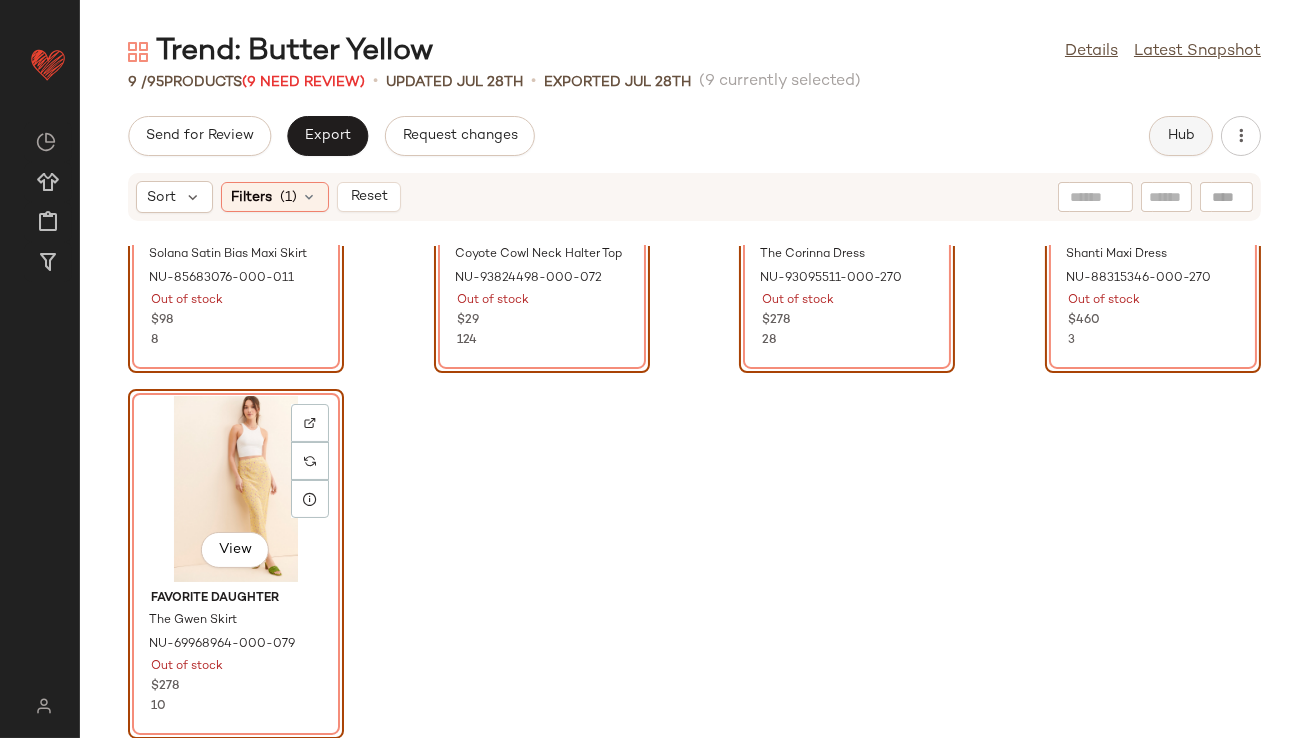 click on "Hub" at bounding box center [1181, 136] 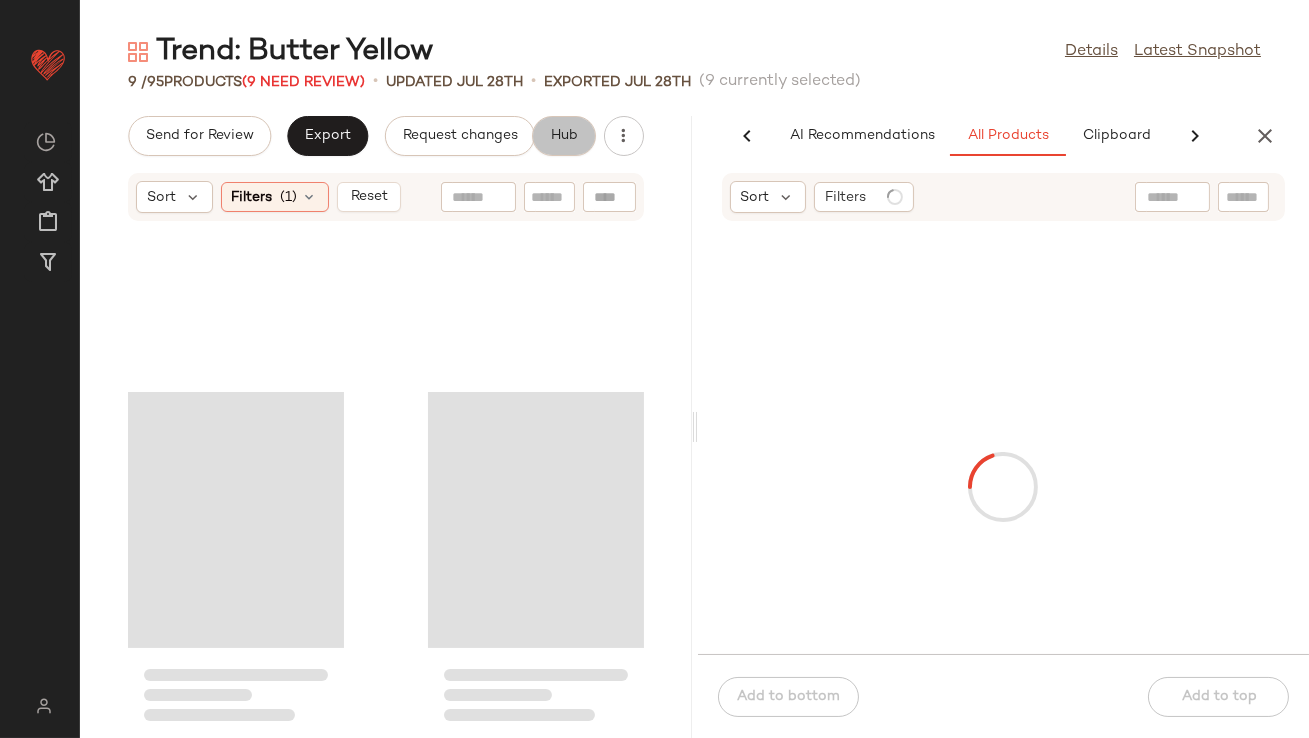scroll, scrollTop: 975, scrollLeft: 0, axis: vertical 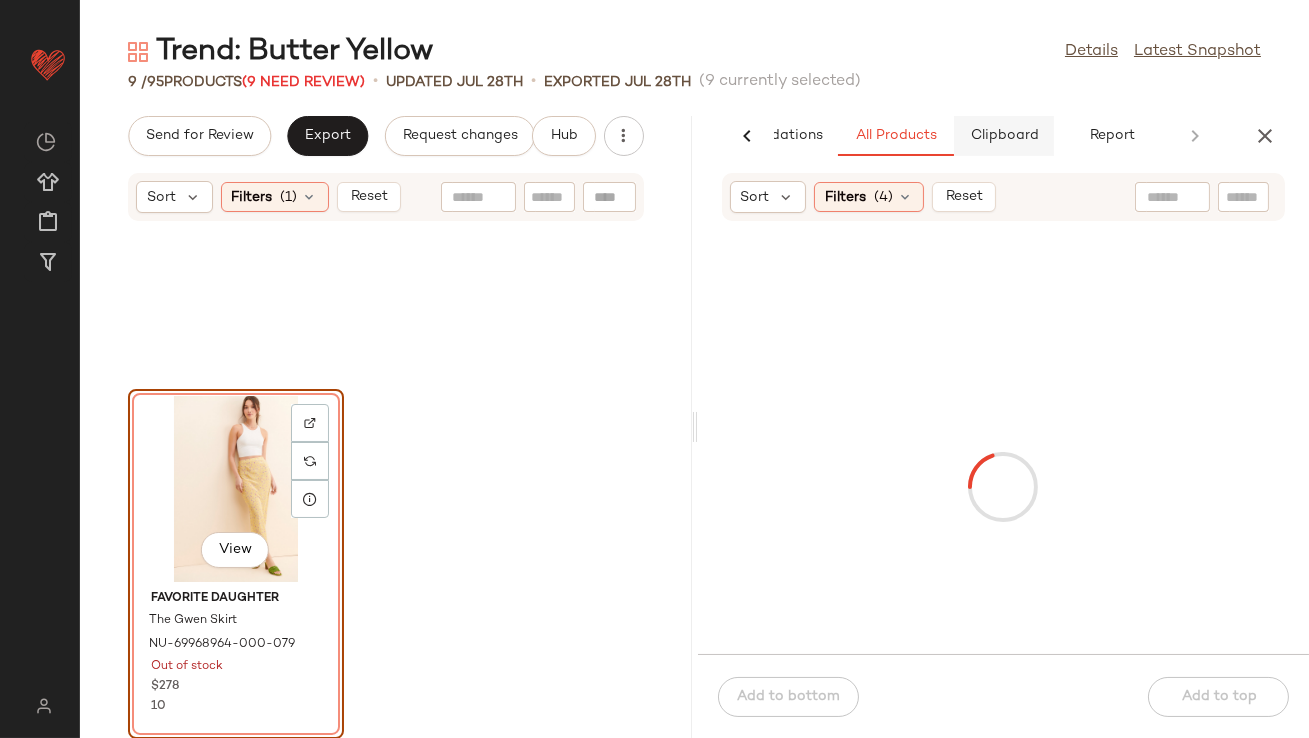 click on "Clipboard" 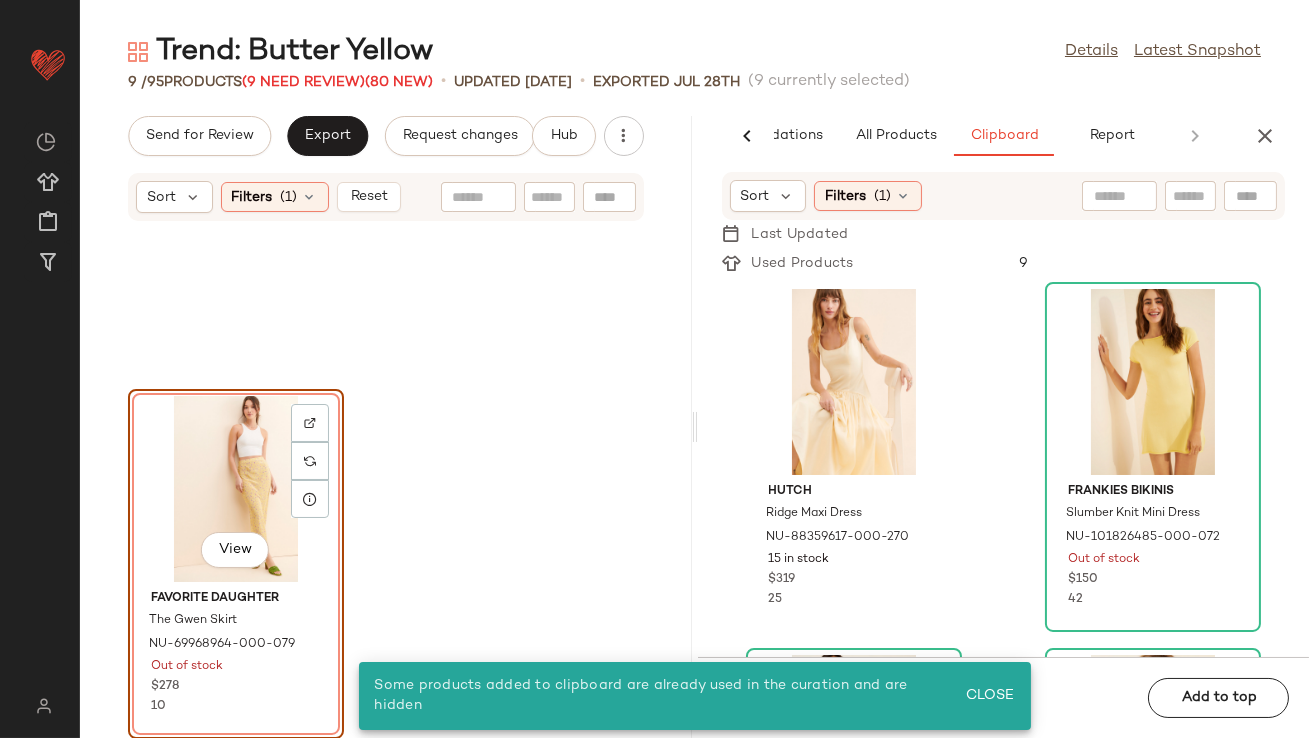 click on "View" 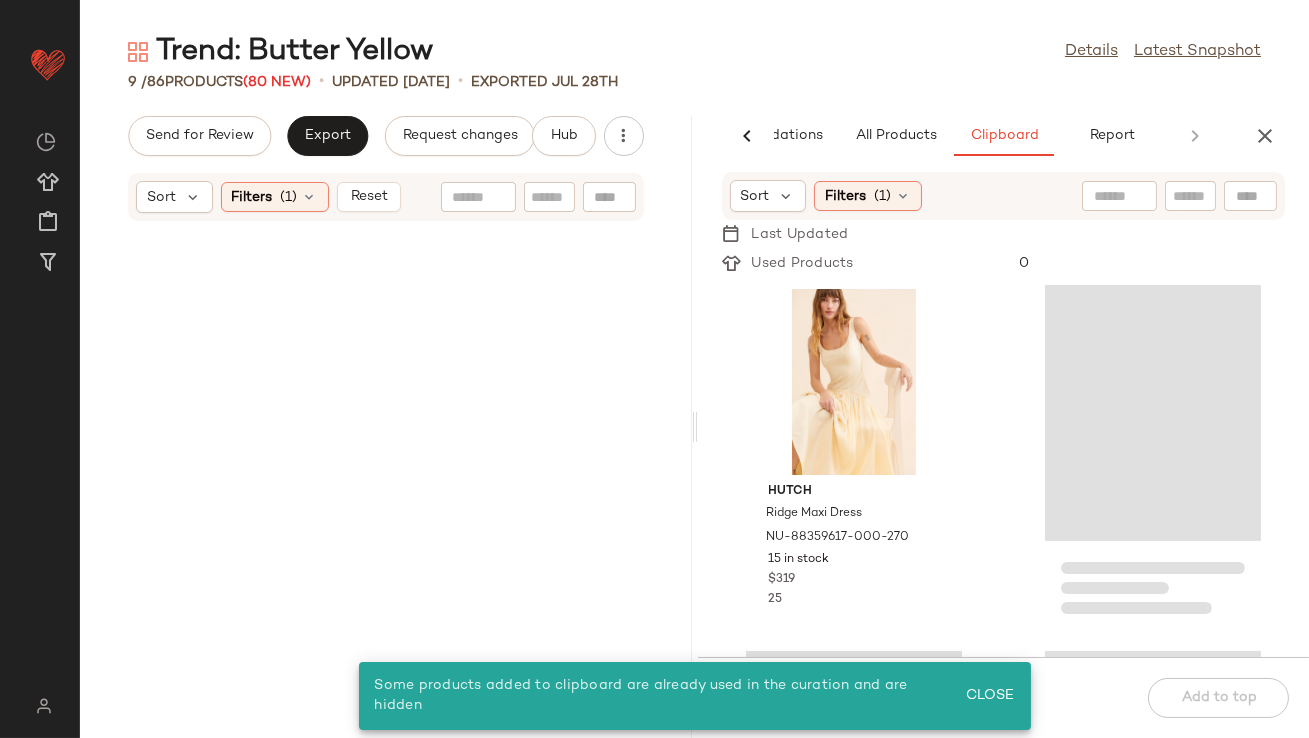 scroll, scrollTop: 0, scrollLeft: 0, axis: both 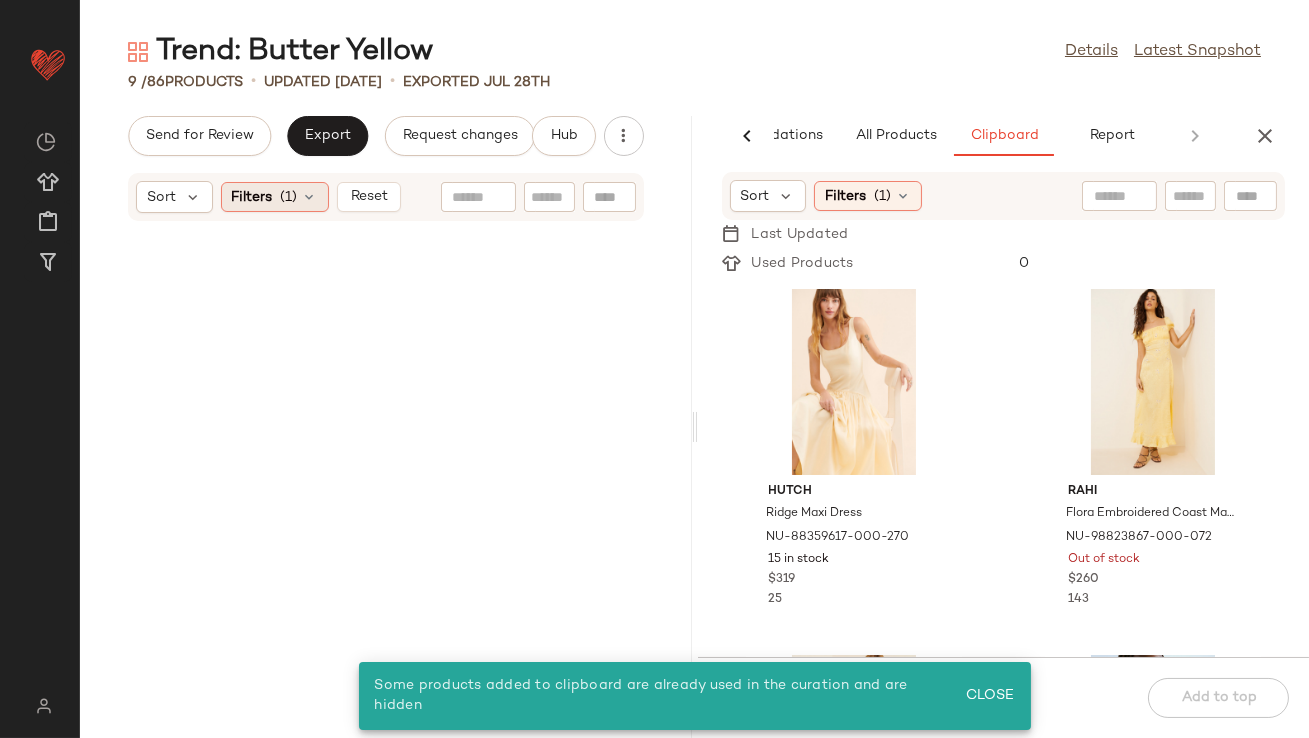 click on "Filters  (1)" 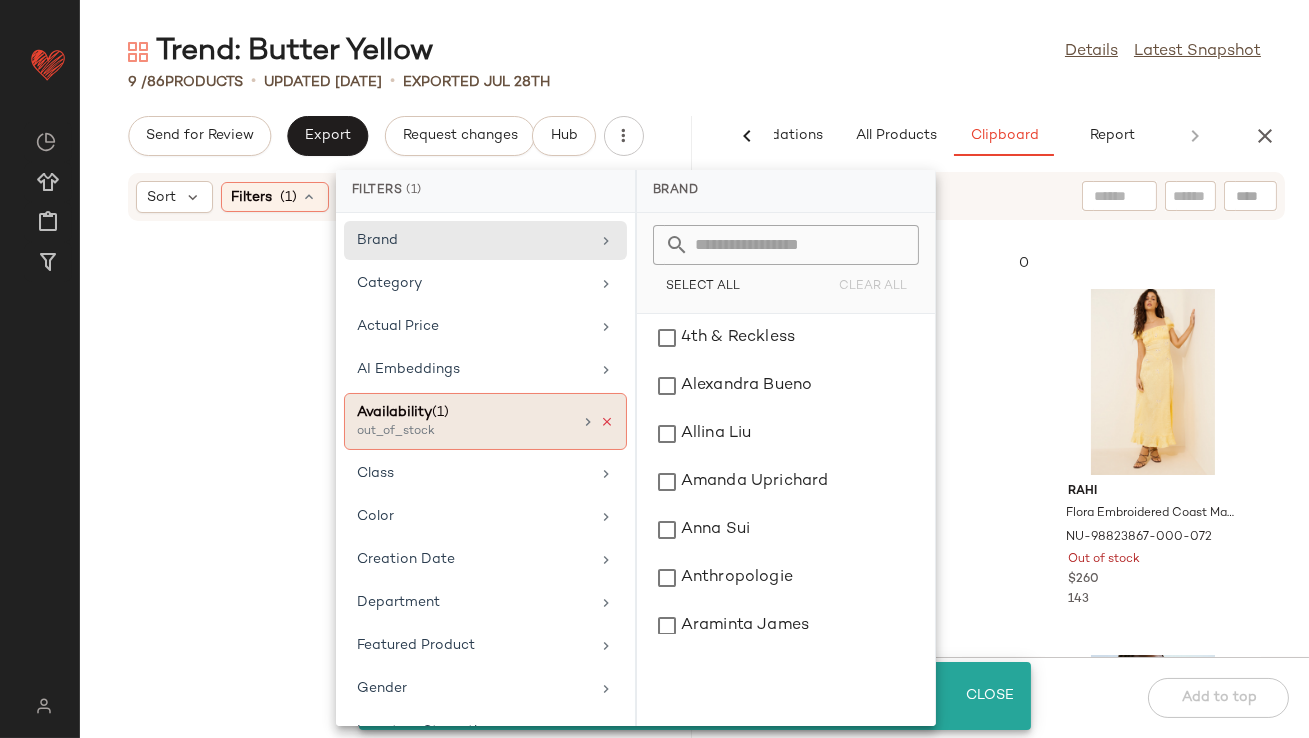 click at bounding box center (607, 422) 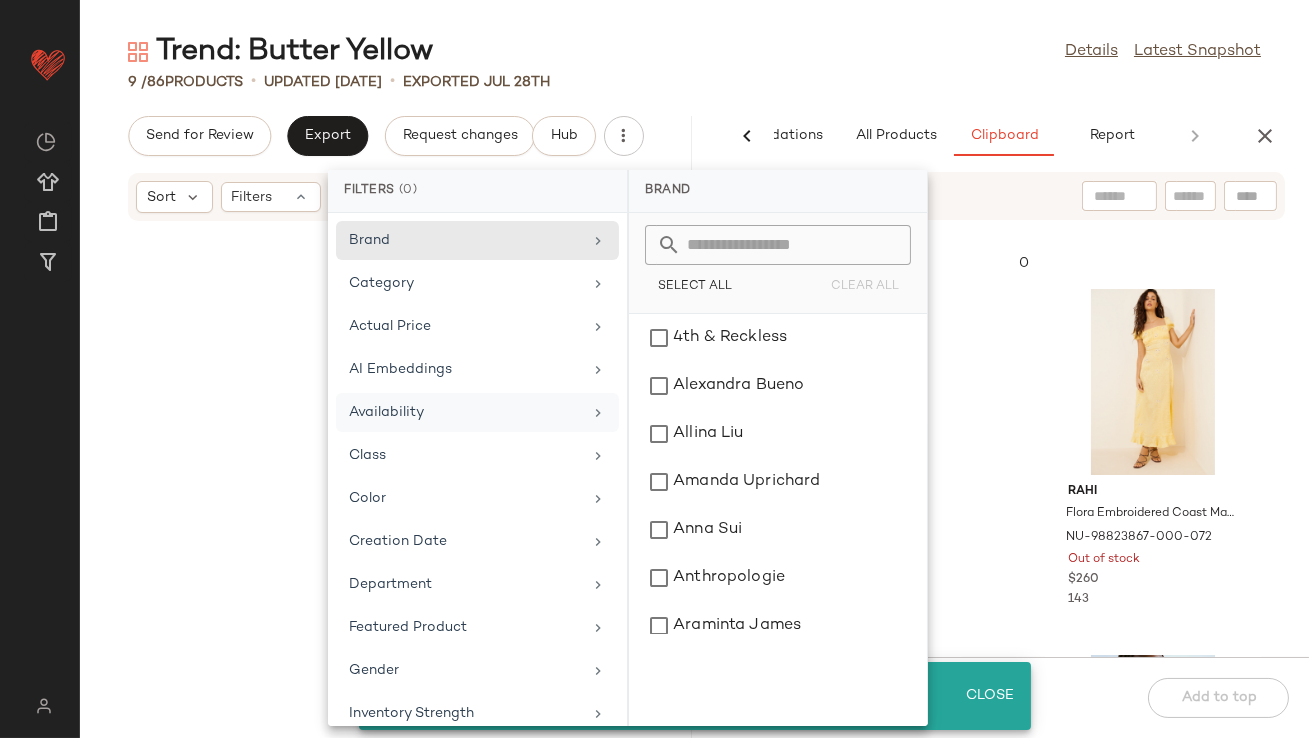 click on "9 /  86   Products   •   updated Aug 4th  •  Exported Jul 28th" 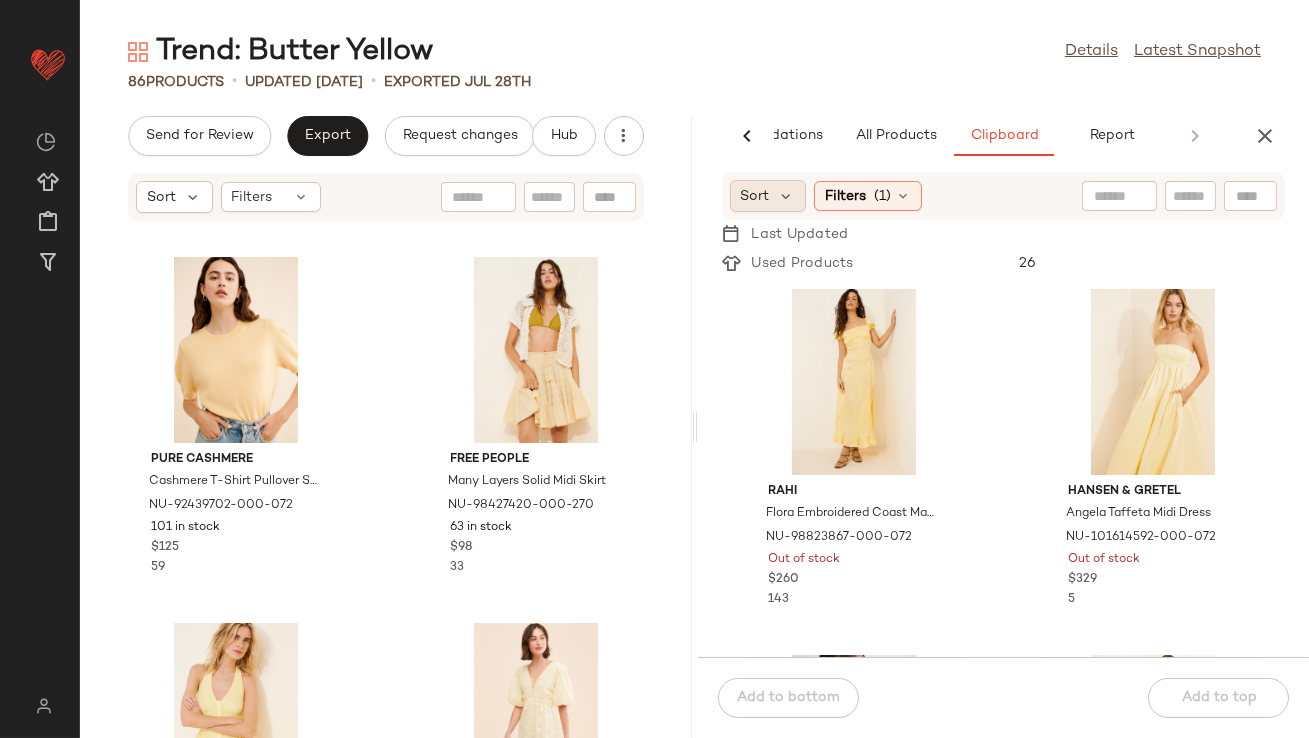 click on "Sort" 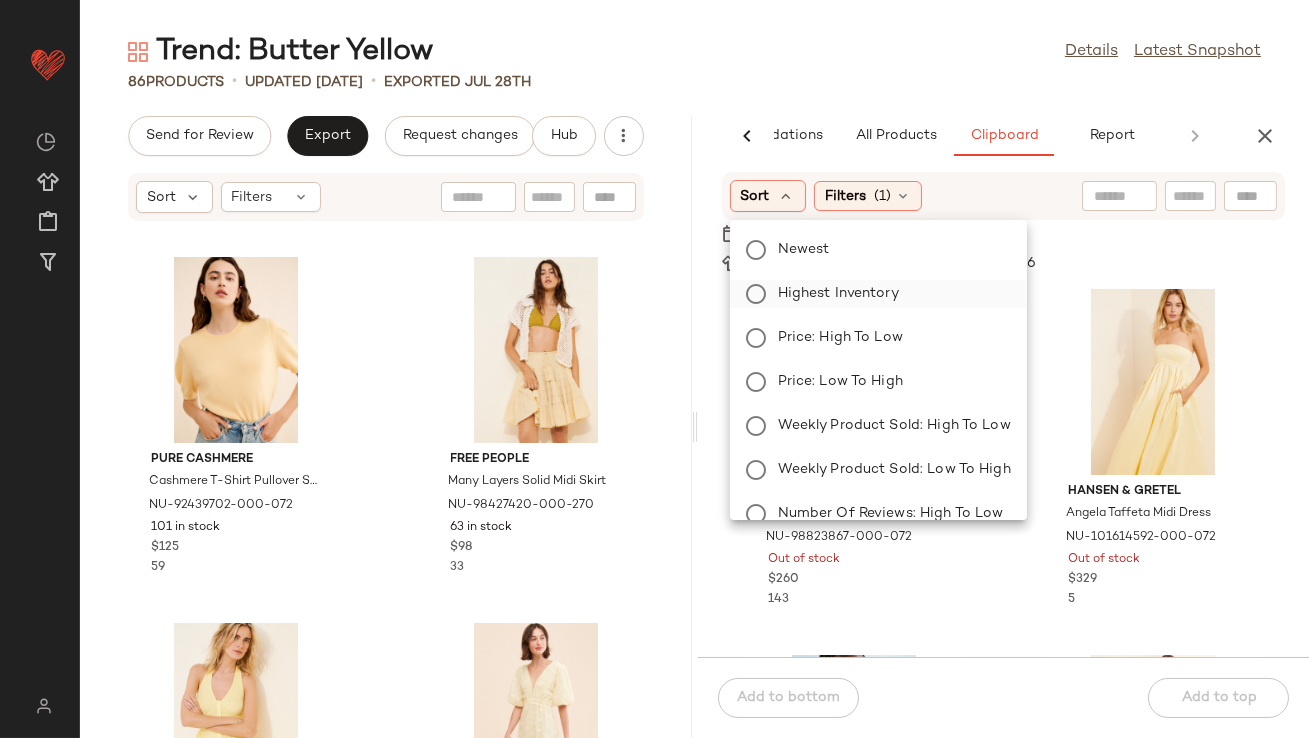 click on "Highest Inventory" at bounding box center (890, 294) 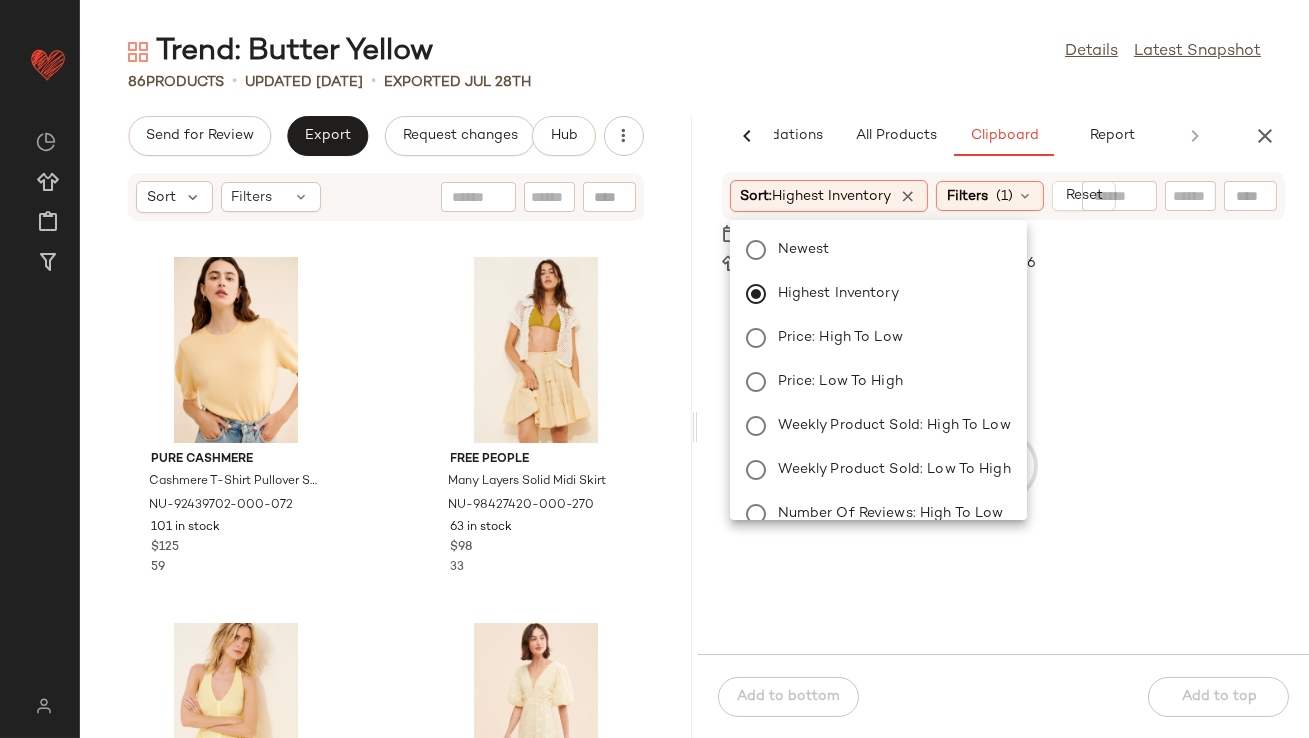 click on "Trend: Butter Yellow  Details   Latest Snapshot" 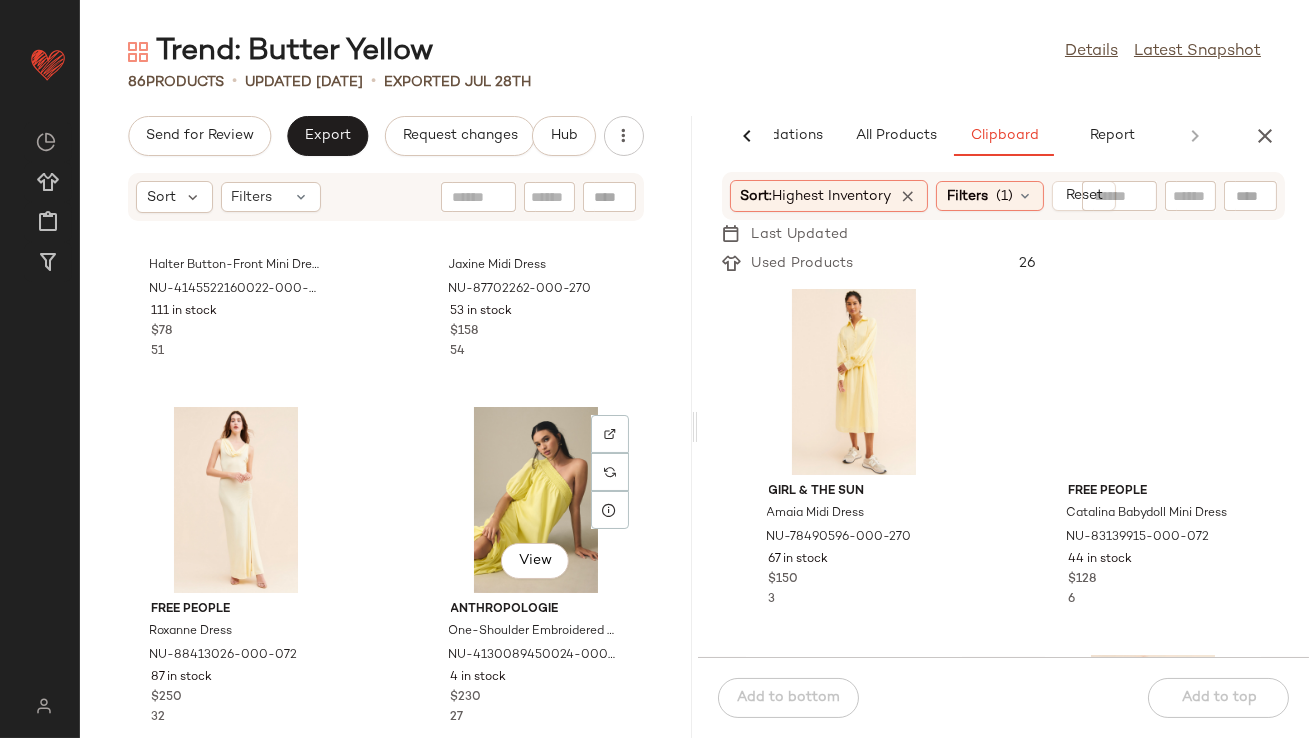scroll, scrollTop: 660, scrollLeft: 0, axis: vertical 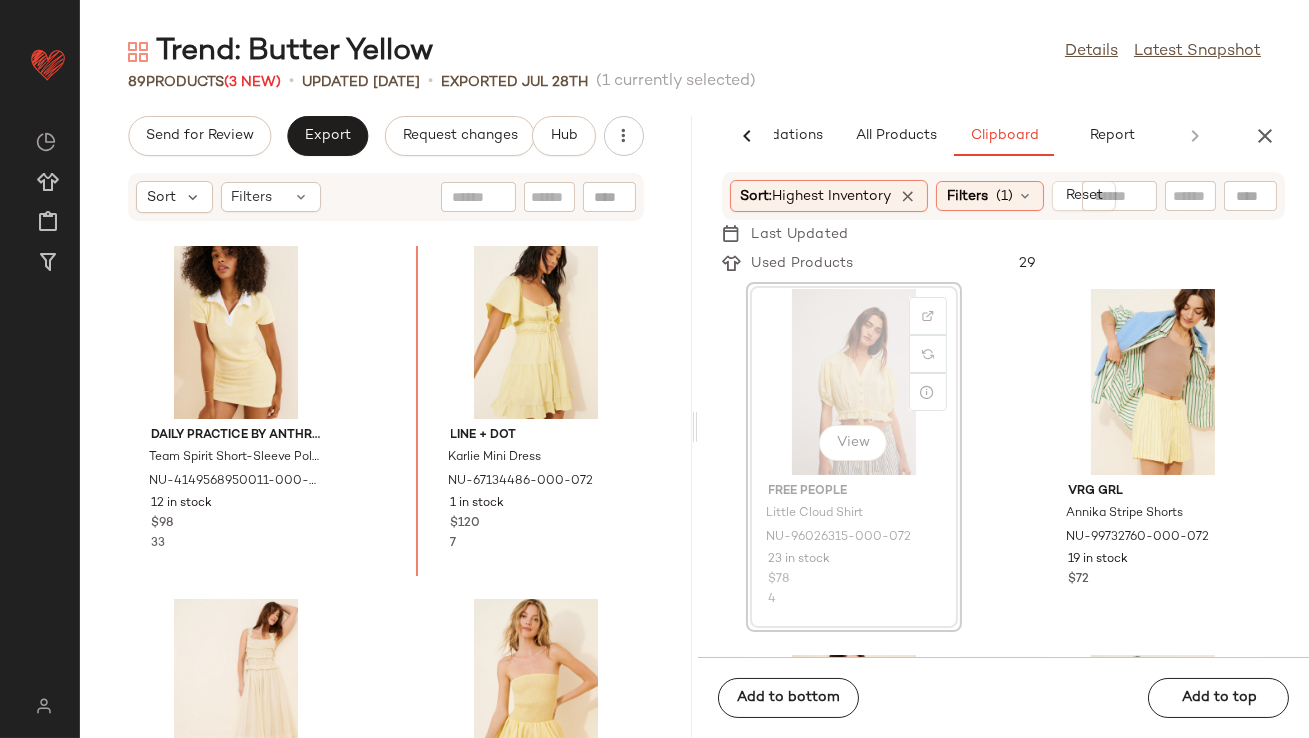 drag, startPoint x: 824, startPoint y: 350, endPoint x: 816, endPoint y: 358, distance: 11.313708 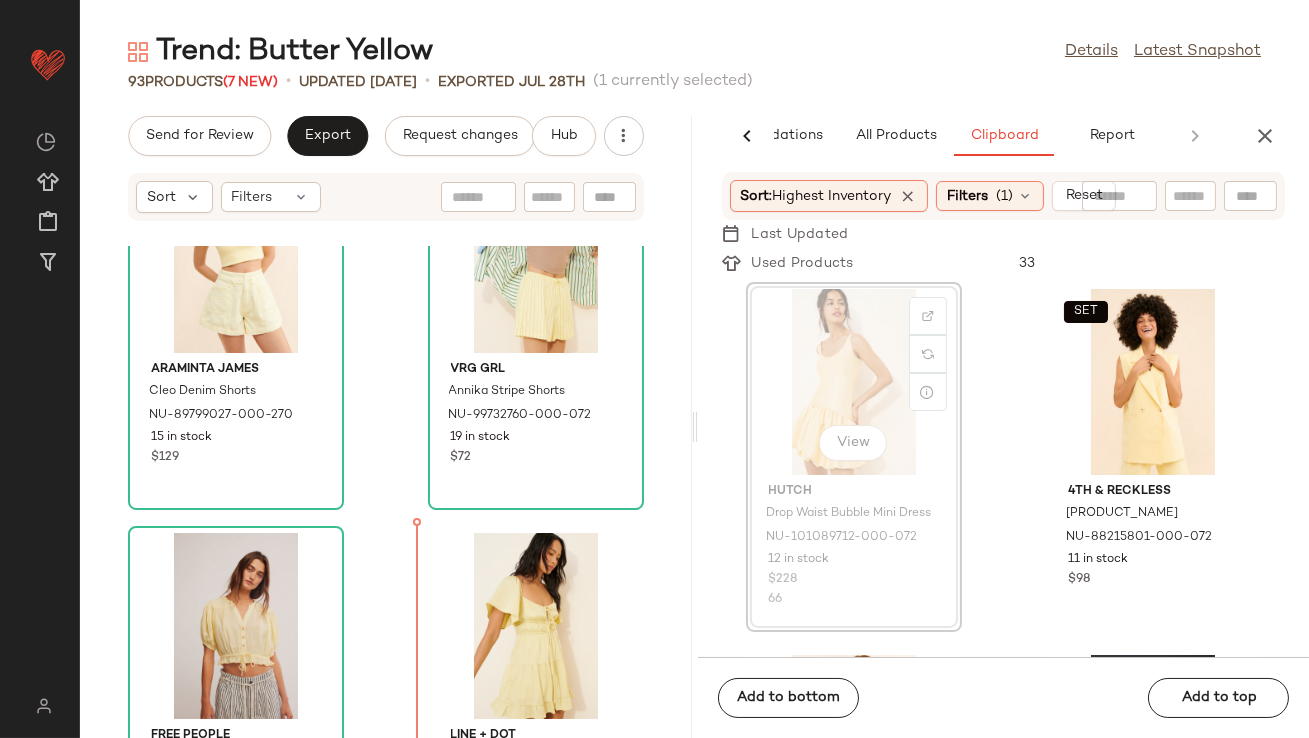 scroll, scrollTop: 3417, scrollLeft: 0, axis: vertical 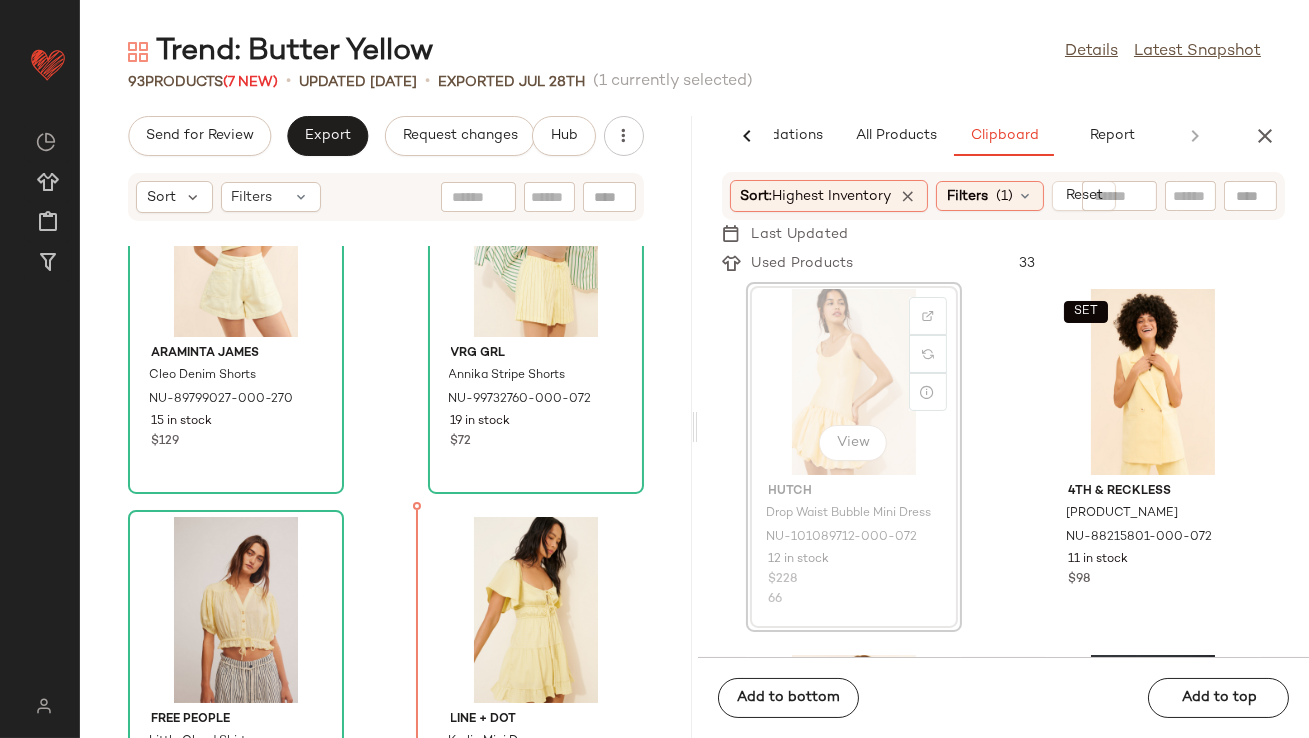 drag, startPoint x: 819, startPoint y: 406, endPoint x: 807, endPoint y: 406, distance: 12 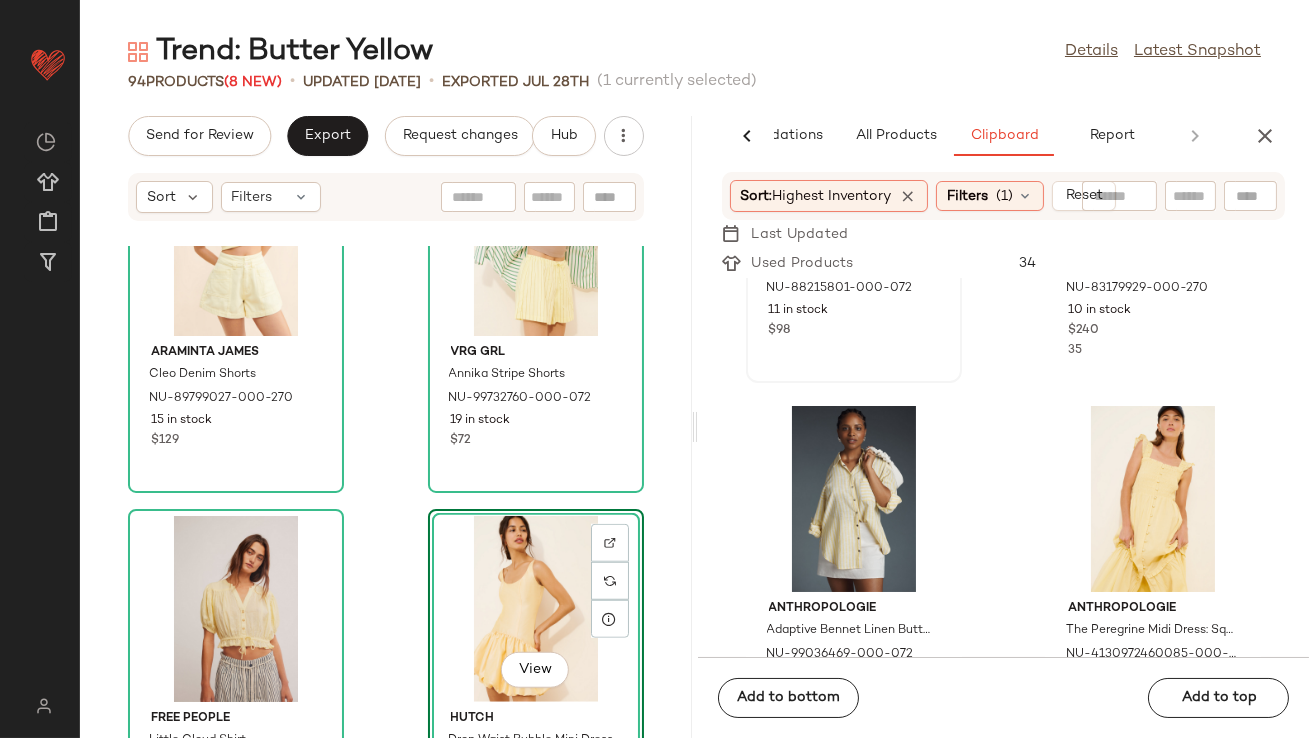 scroll, scrollTop: 309, scrollLeft: 0, axis: vertical 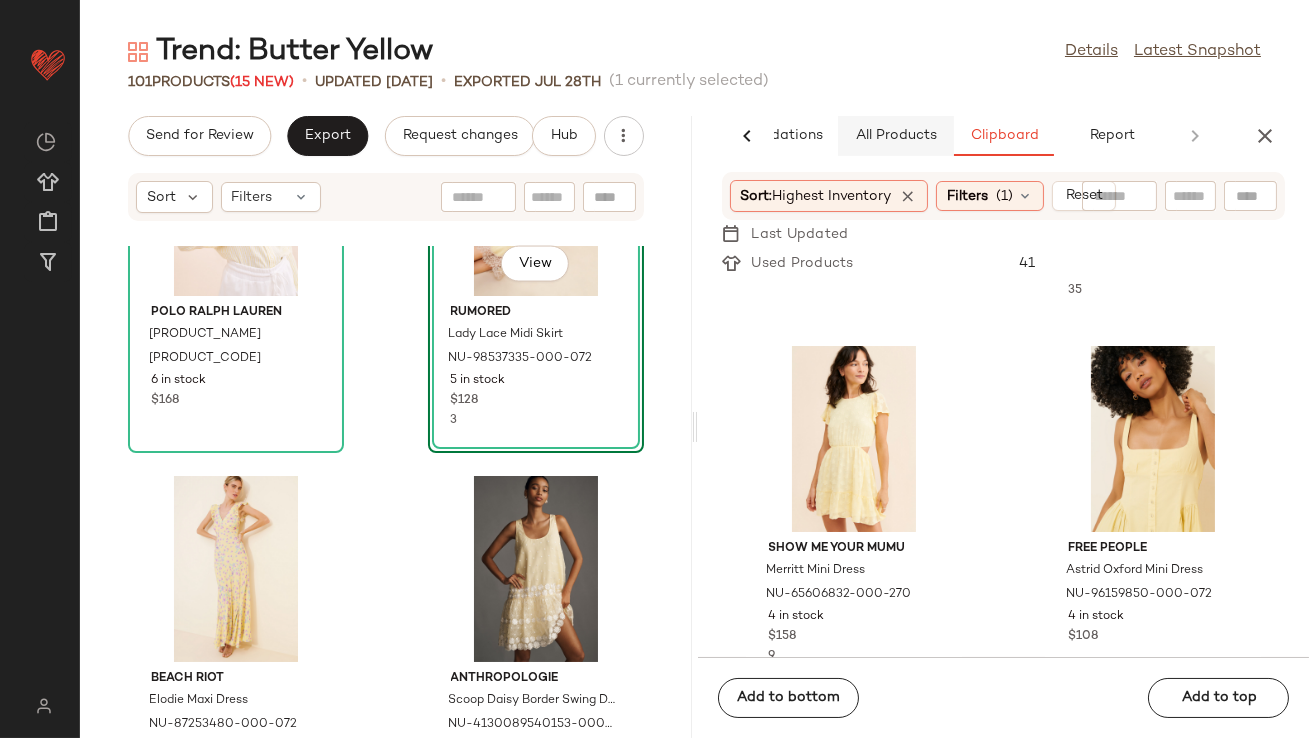 click on "All Products" 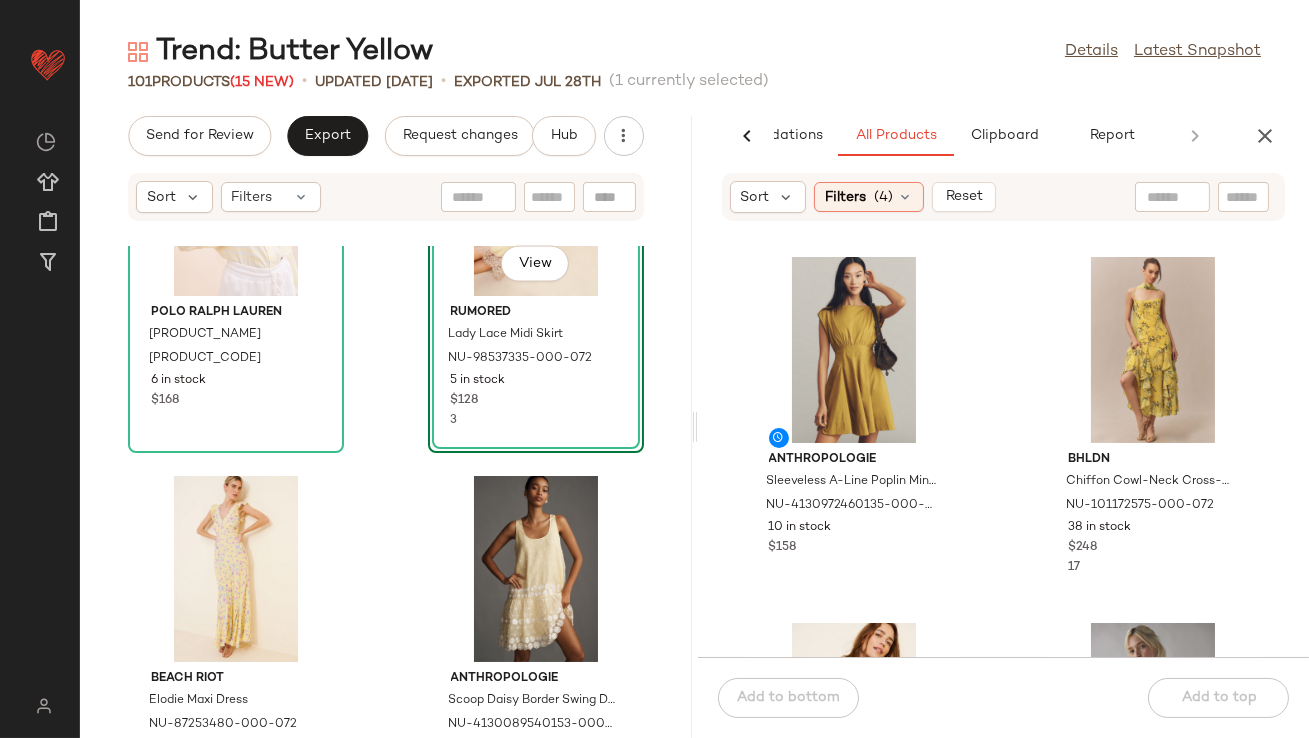 click on "Sort  Filters  (4)   Reset" at bounding box center (1004, 197) 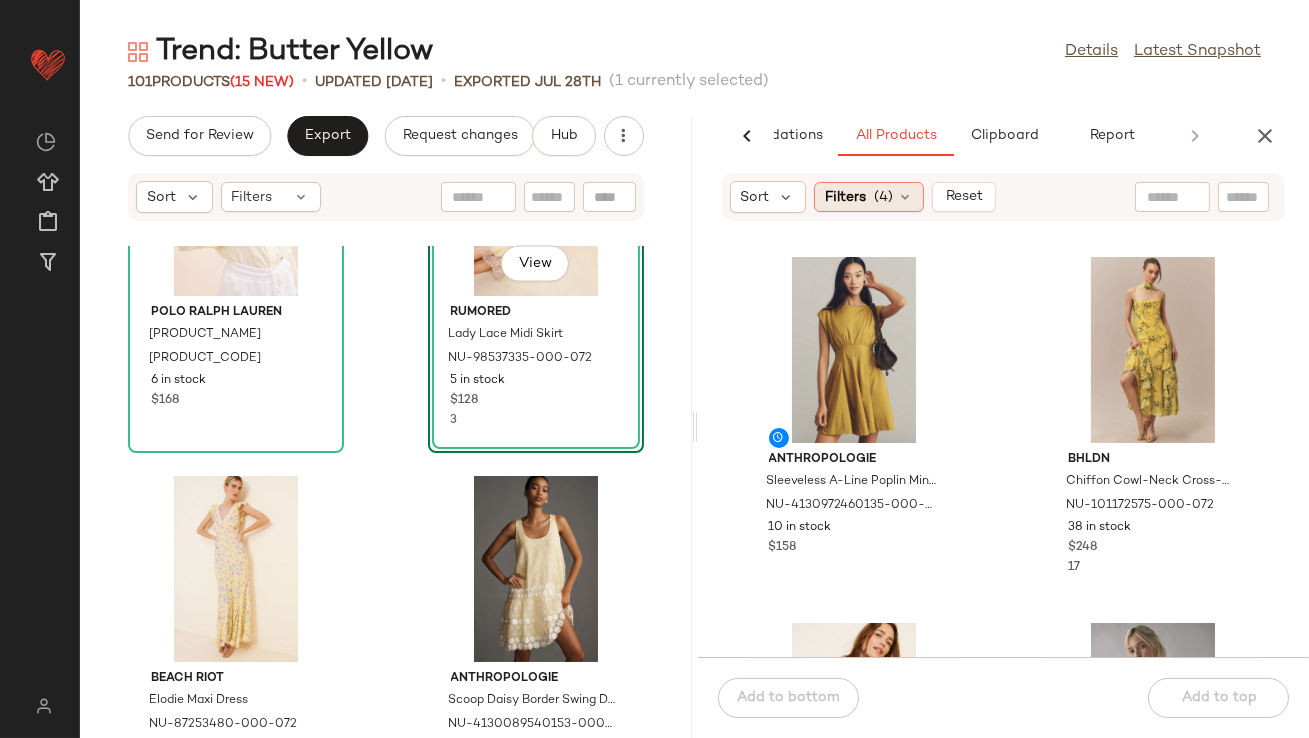 click on "Filters  (4)" 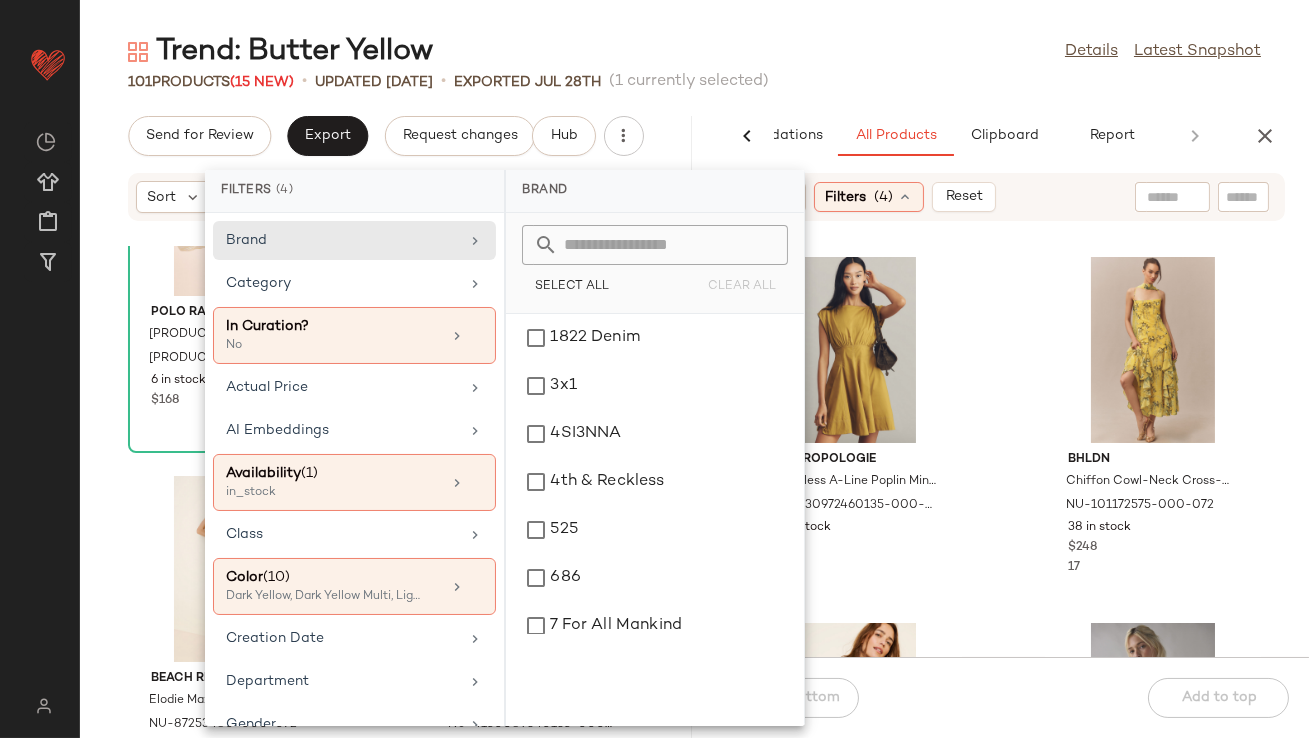 click on "Trend: Butter Yellow  Details   Latest Snapshot" 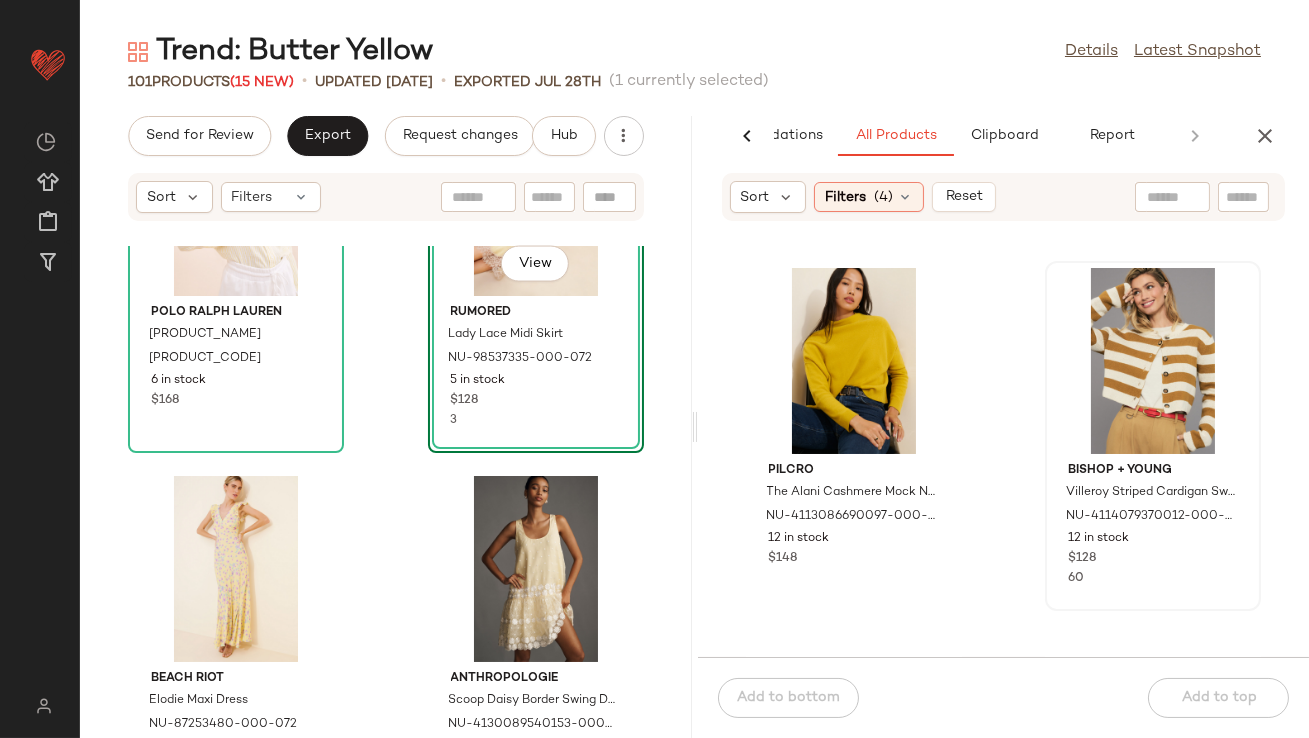 scroll, scrollTop: 10657, scrollLeft: 0, axis: vertical 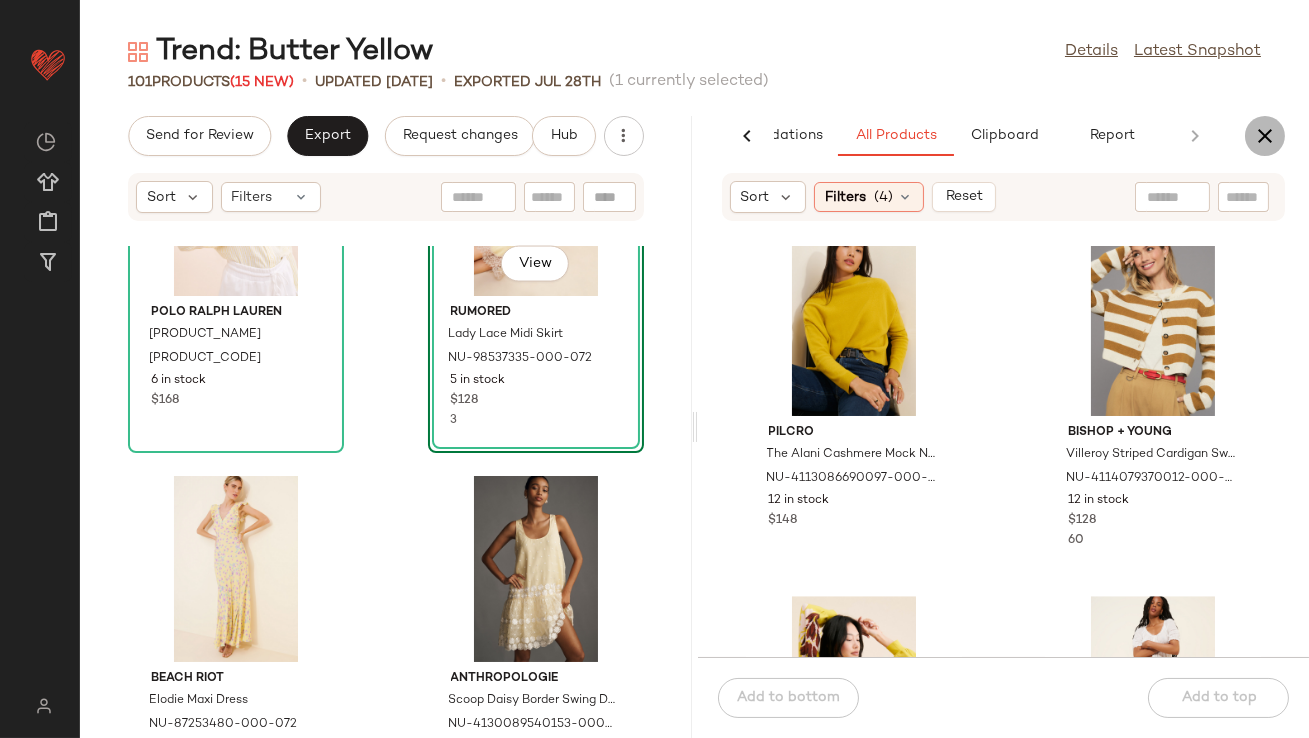 click at bounding box center [1265, 136] 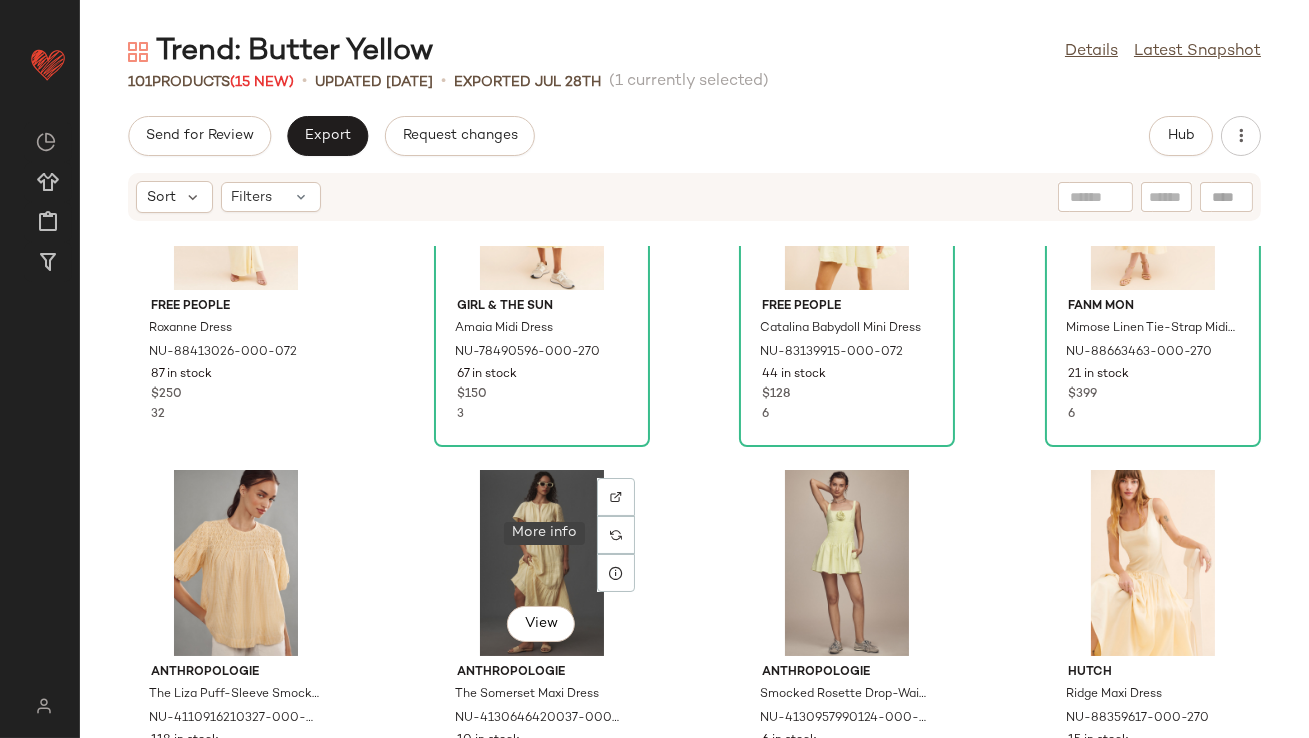 scroll, scrollTop: 624, scrollLeft: 0, axis: vertical 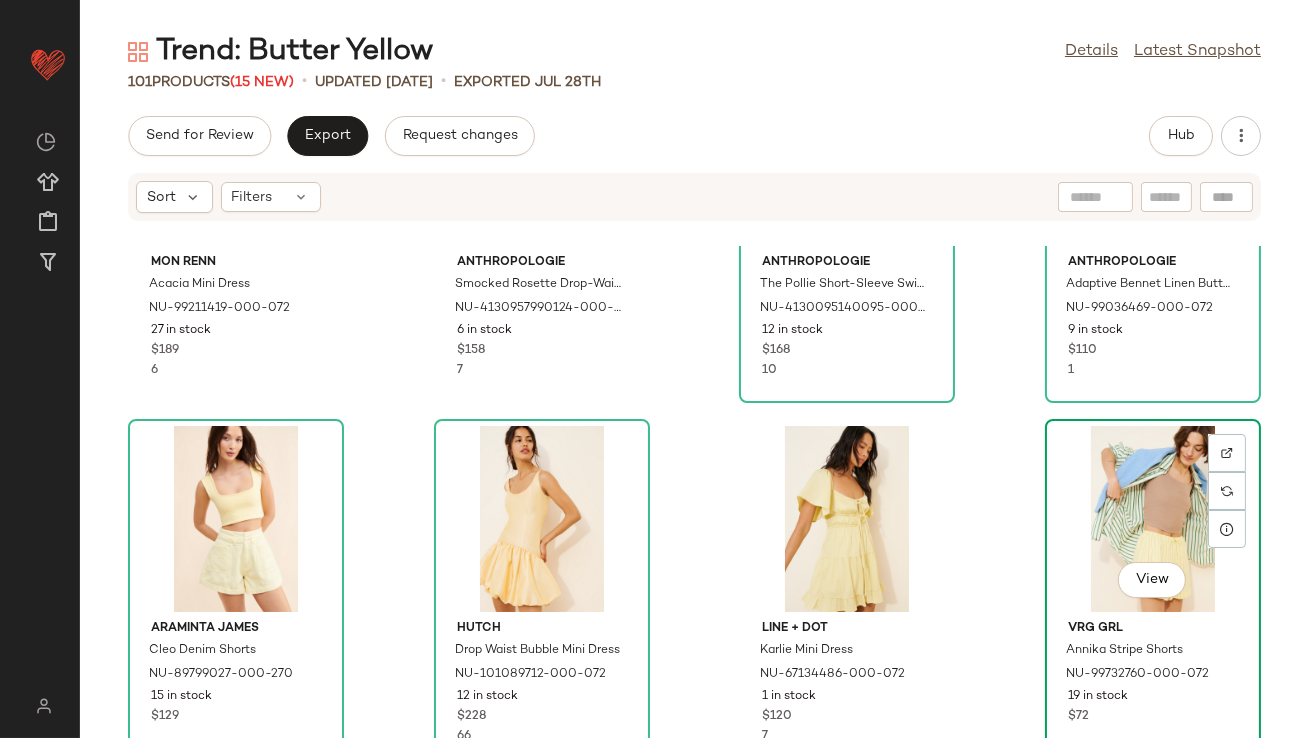 click on "View" 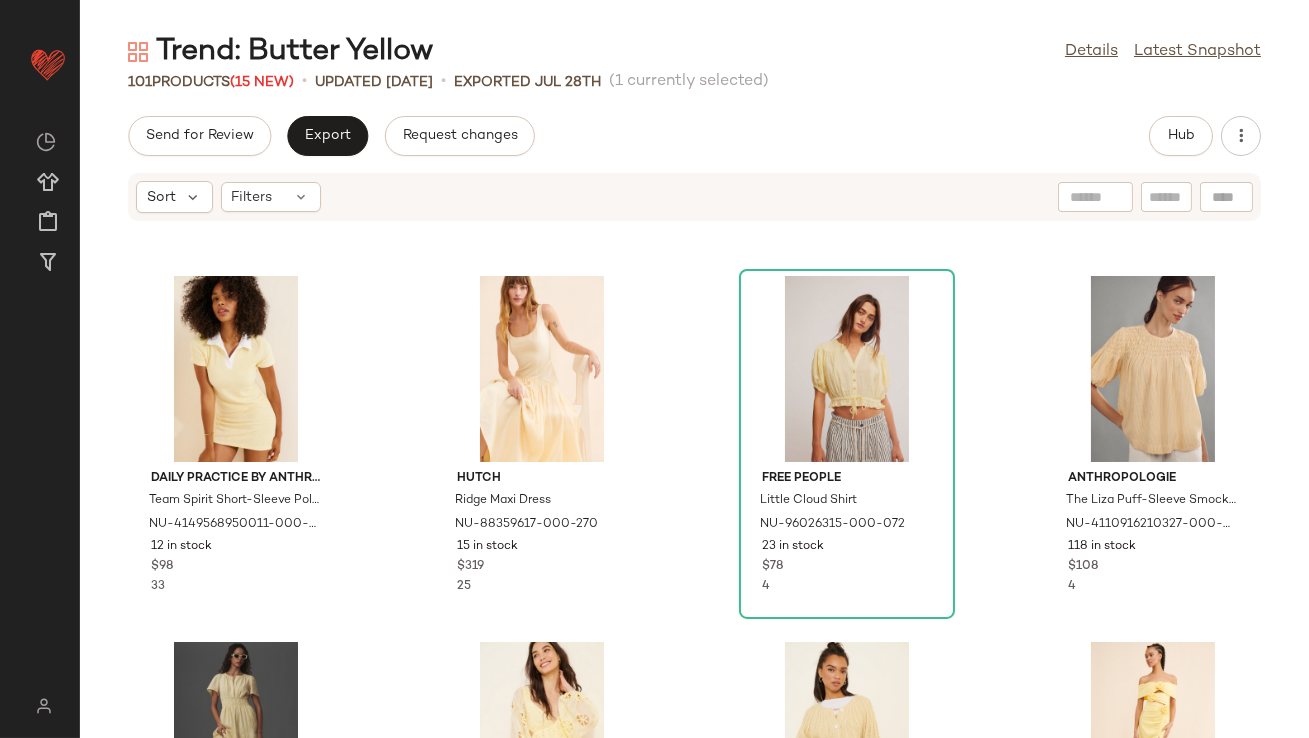 scroll, scrollTop: 728, scrollLeft: 0, axis: vertical 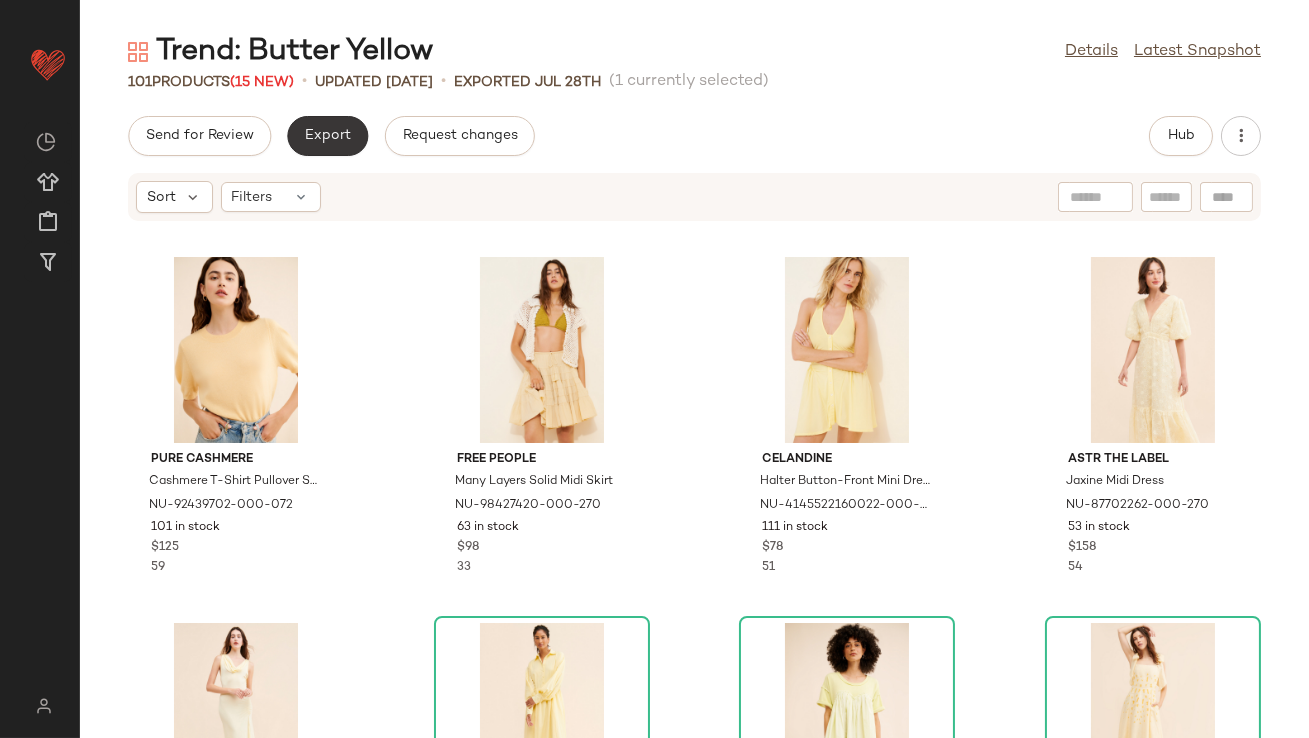 click on "Export" at bounding box center [327, 136] 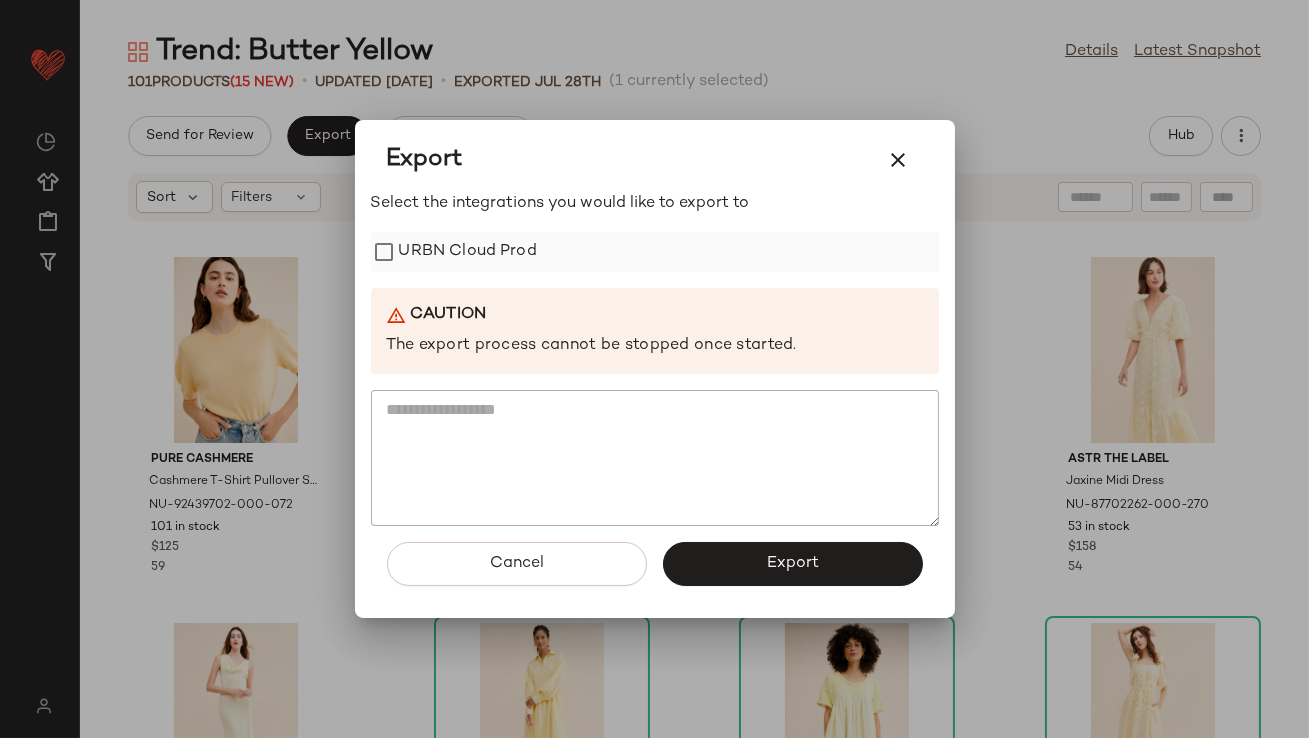 click on "URBN Cloud Prod" at bounding box center (468, 252) 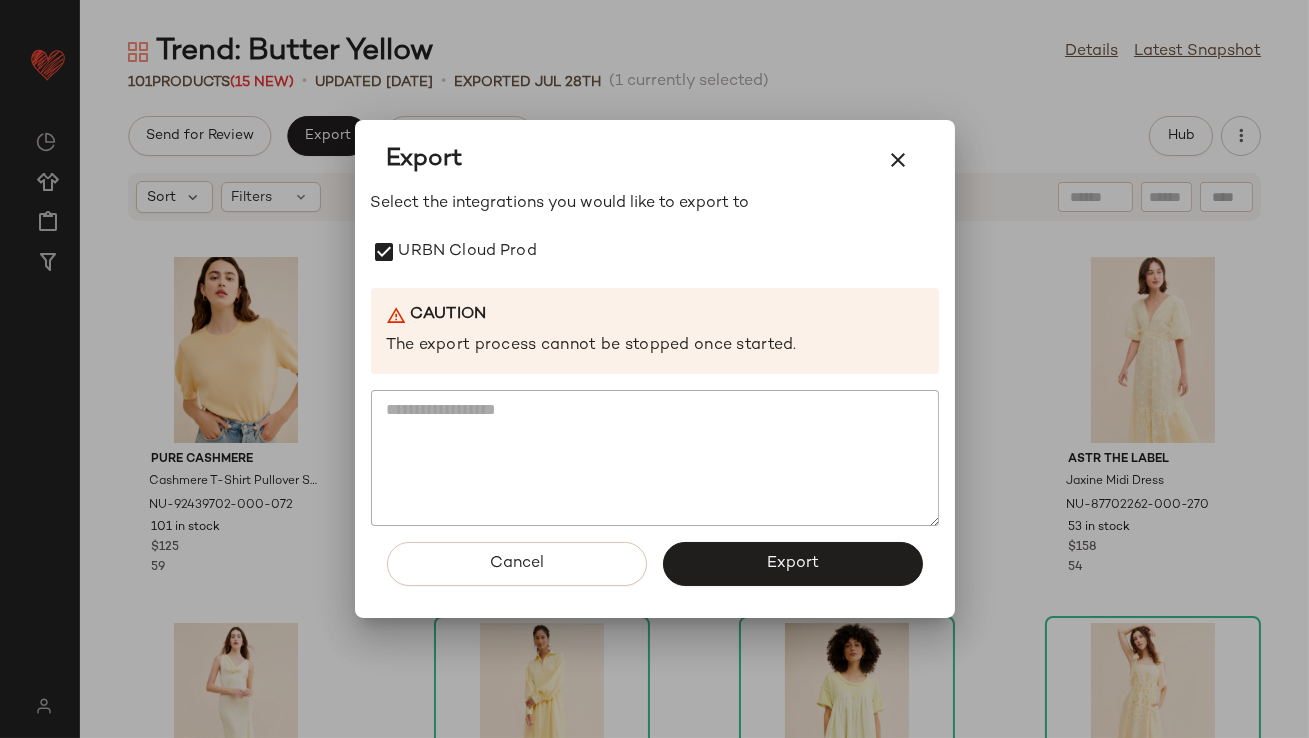 click on "Export" at bounding box center [793, 564] 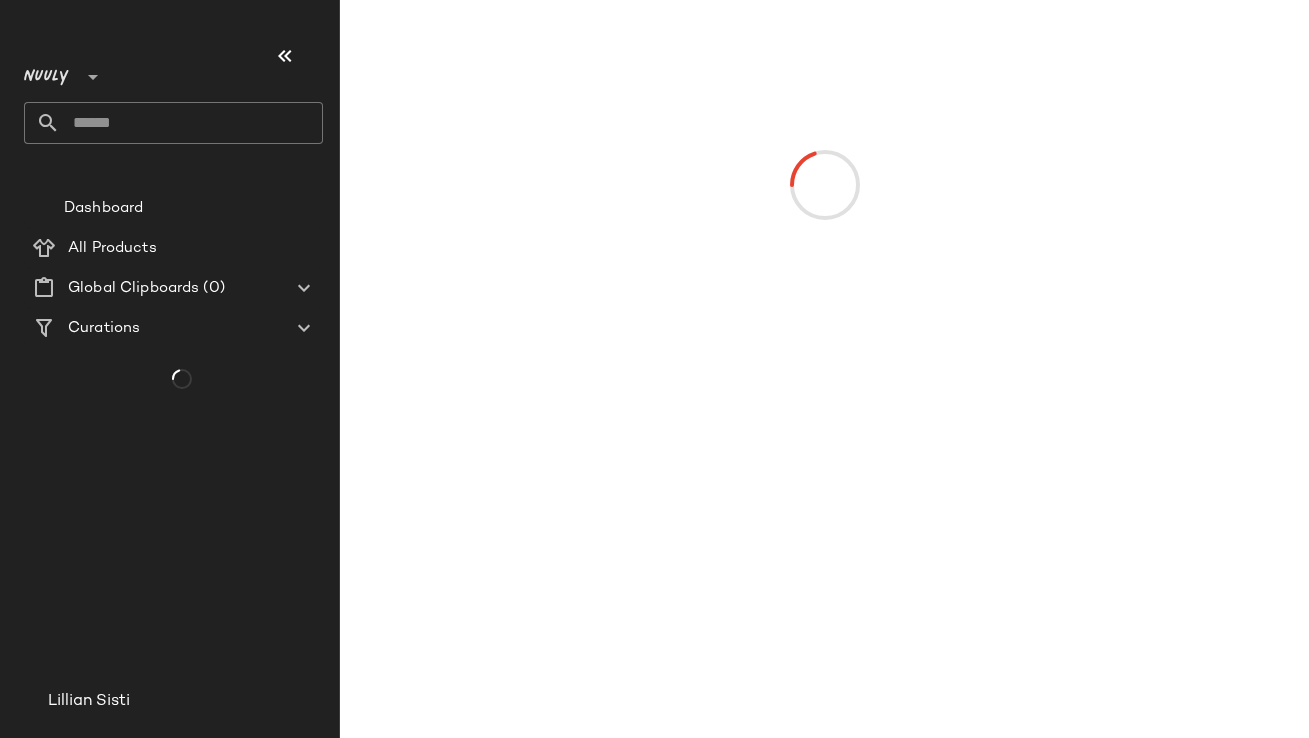 scroll, scrollTop: 0, scrollLeft: 0, axis: both 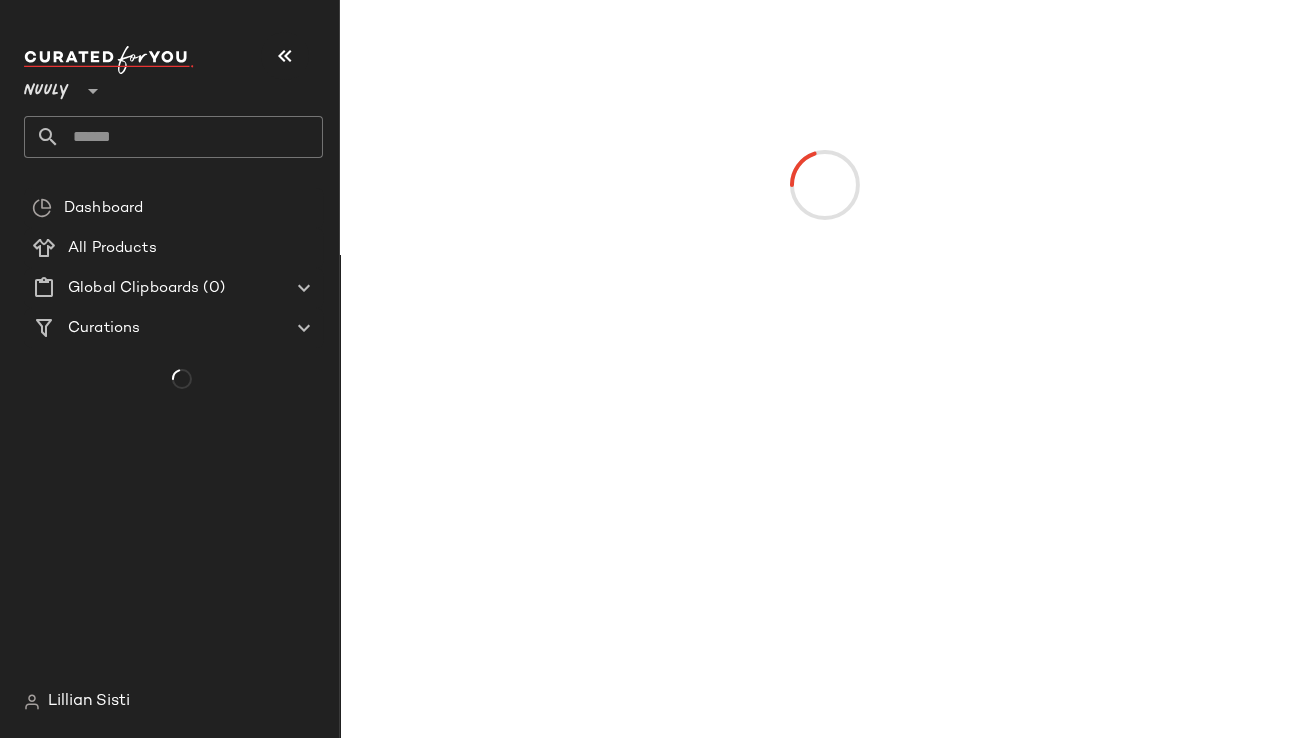 click 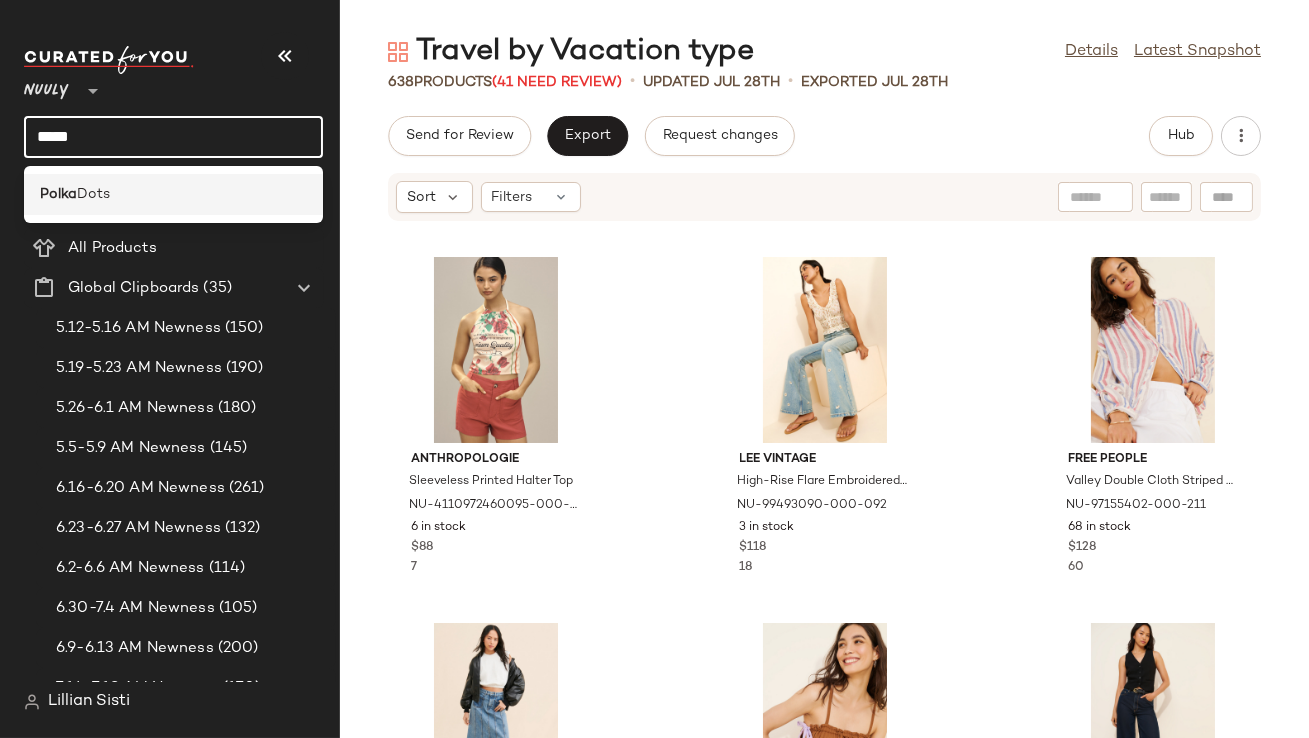 type on "*****" 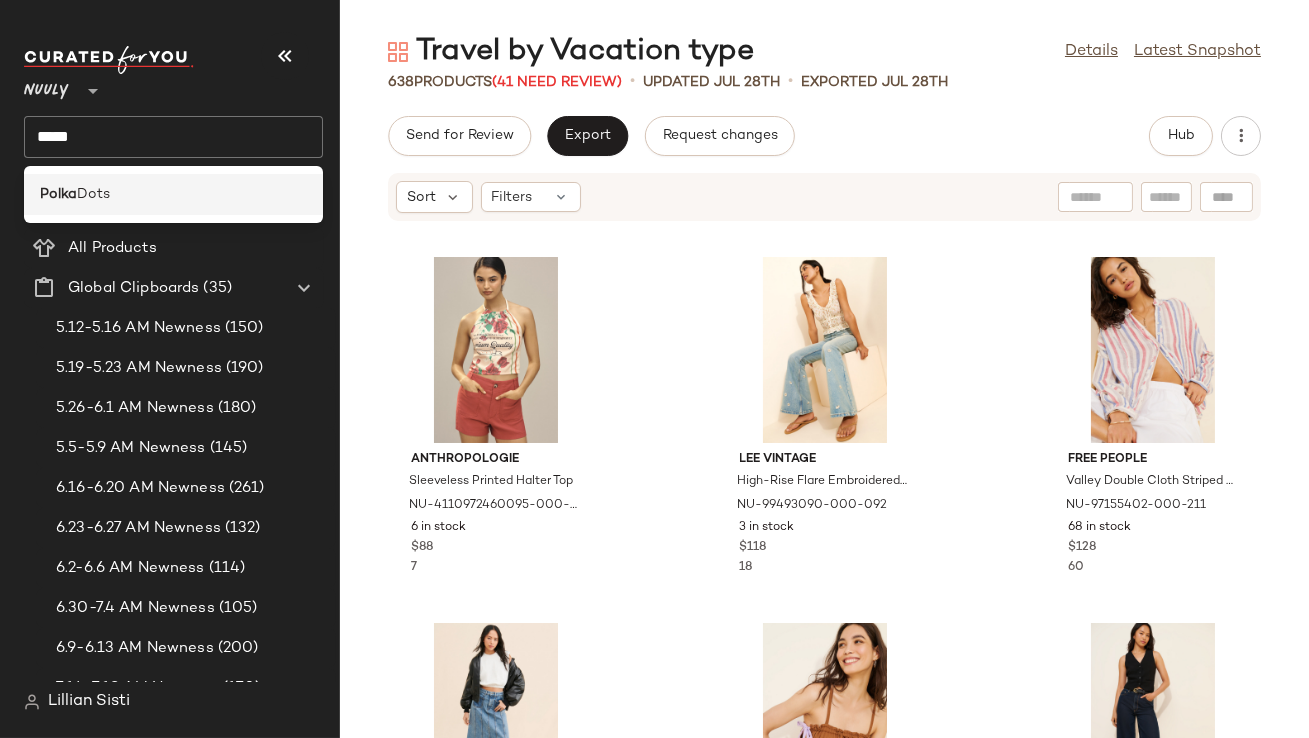 click on "Dots" at bounding box center [93, 194] 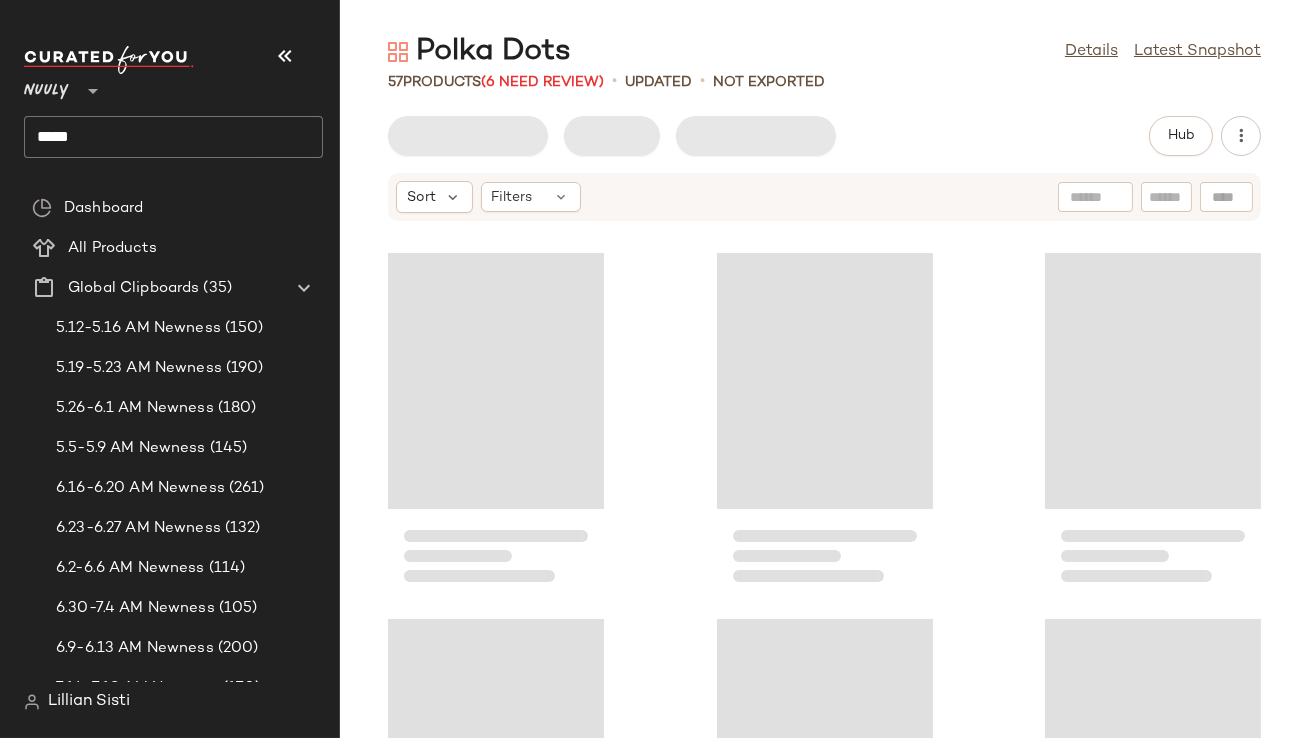 click at bounding box center [285, 56] 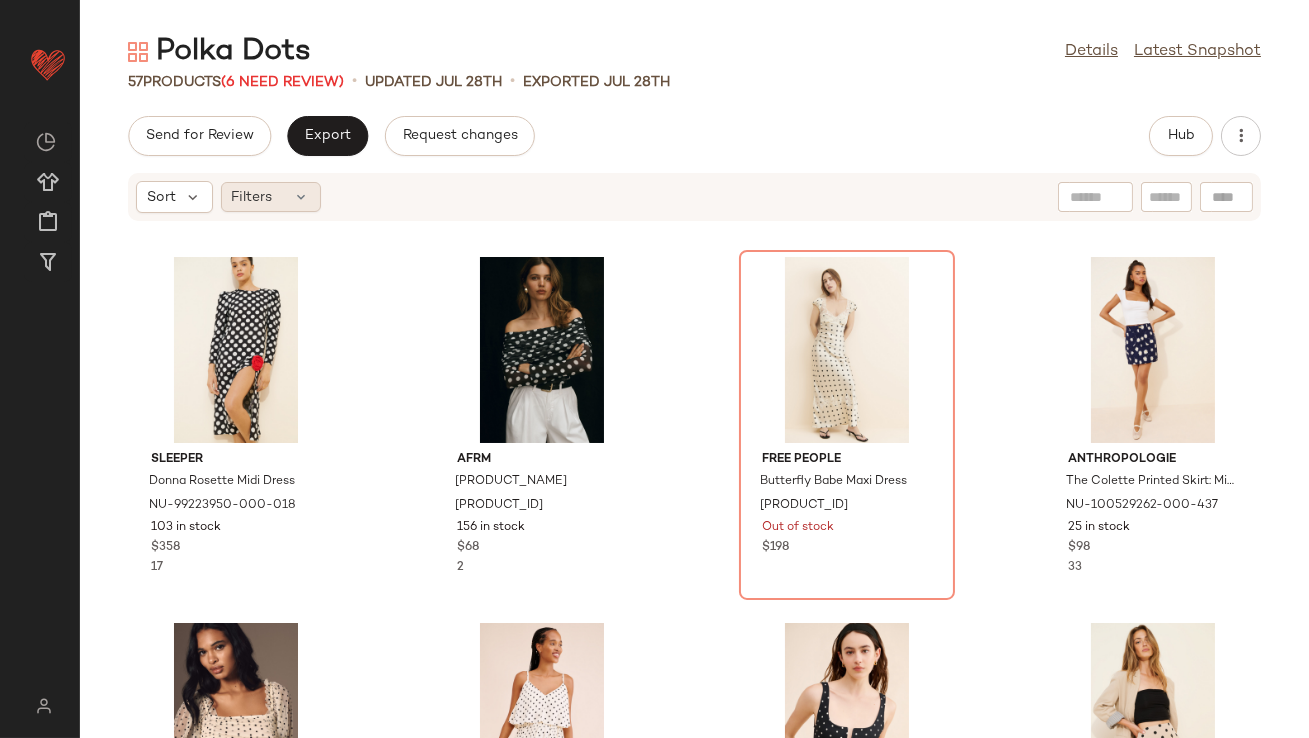 click on "Filters" at bounding box center (252, 197) 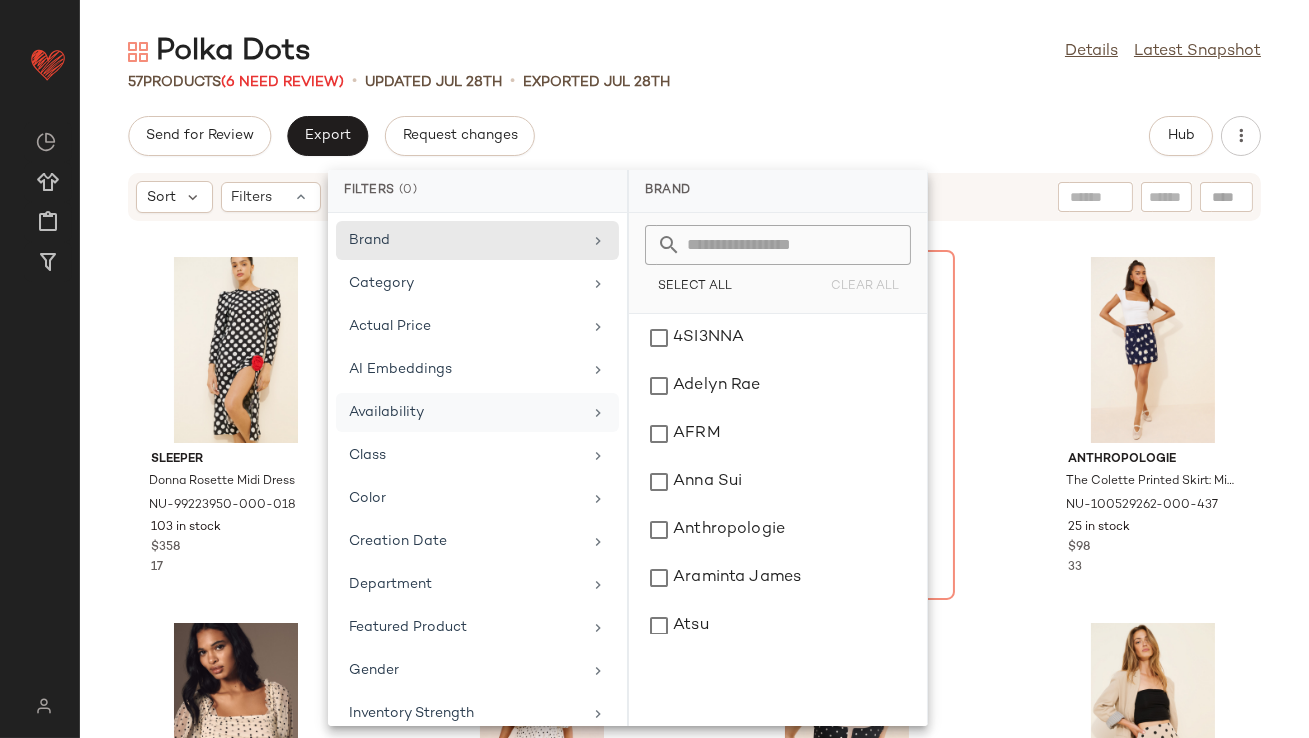 click on "Availability" at bounding box center (465, 412) 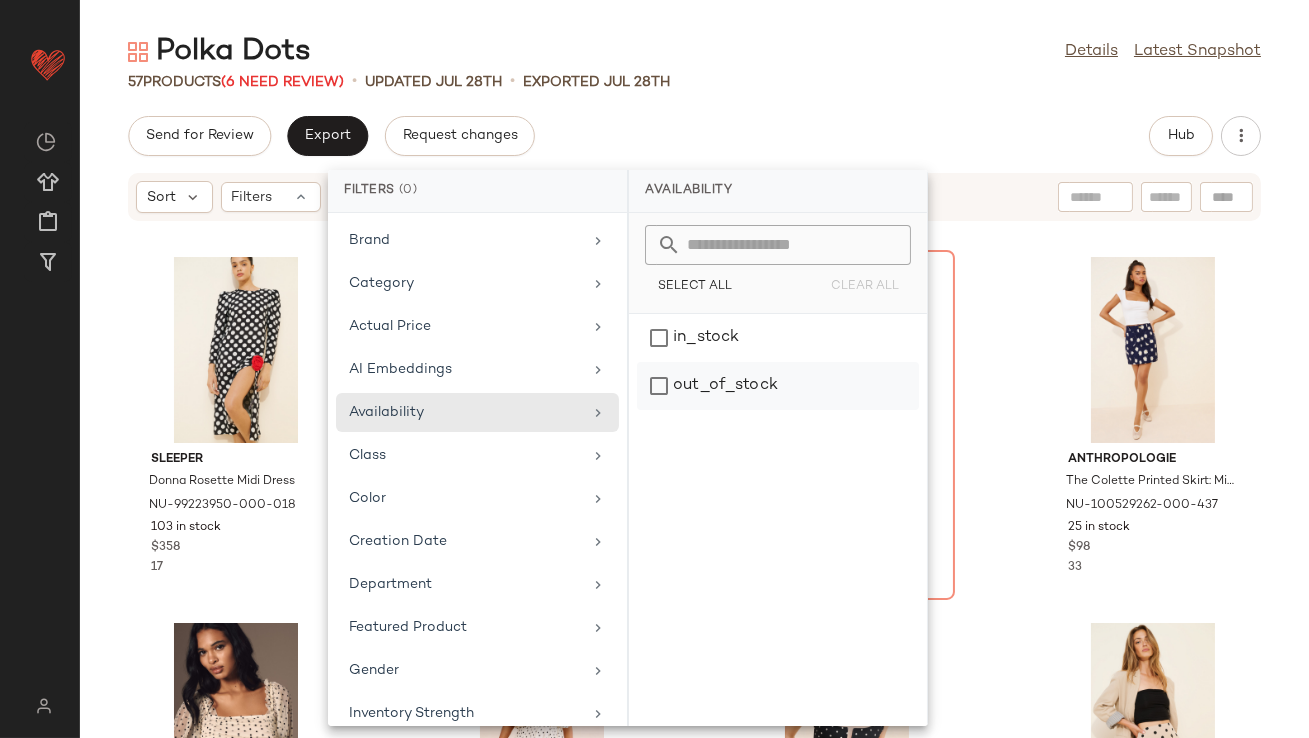 click on "out_of_stock" 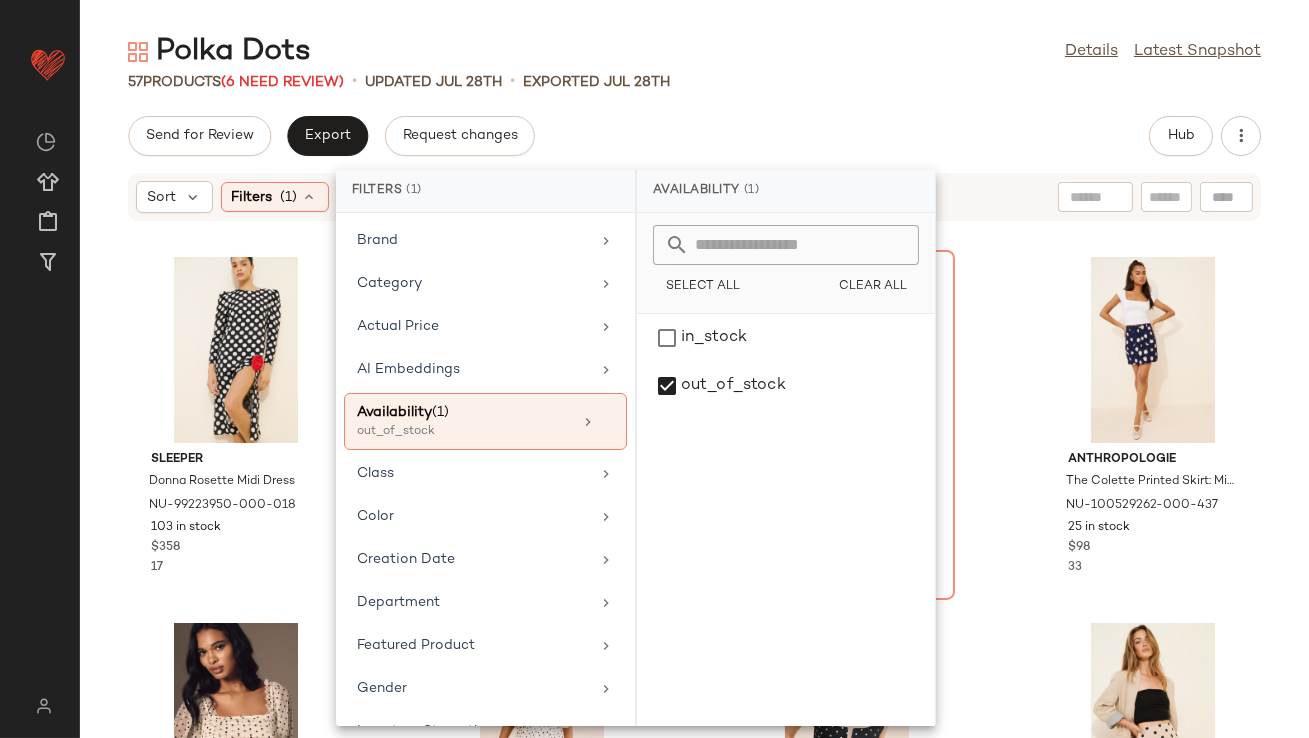 click on "Polka Dots  Details   Latest Snapshot" 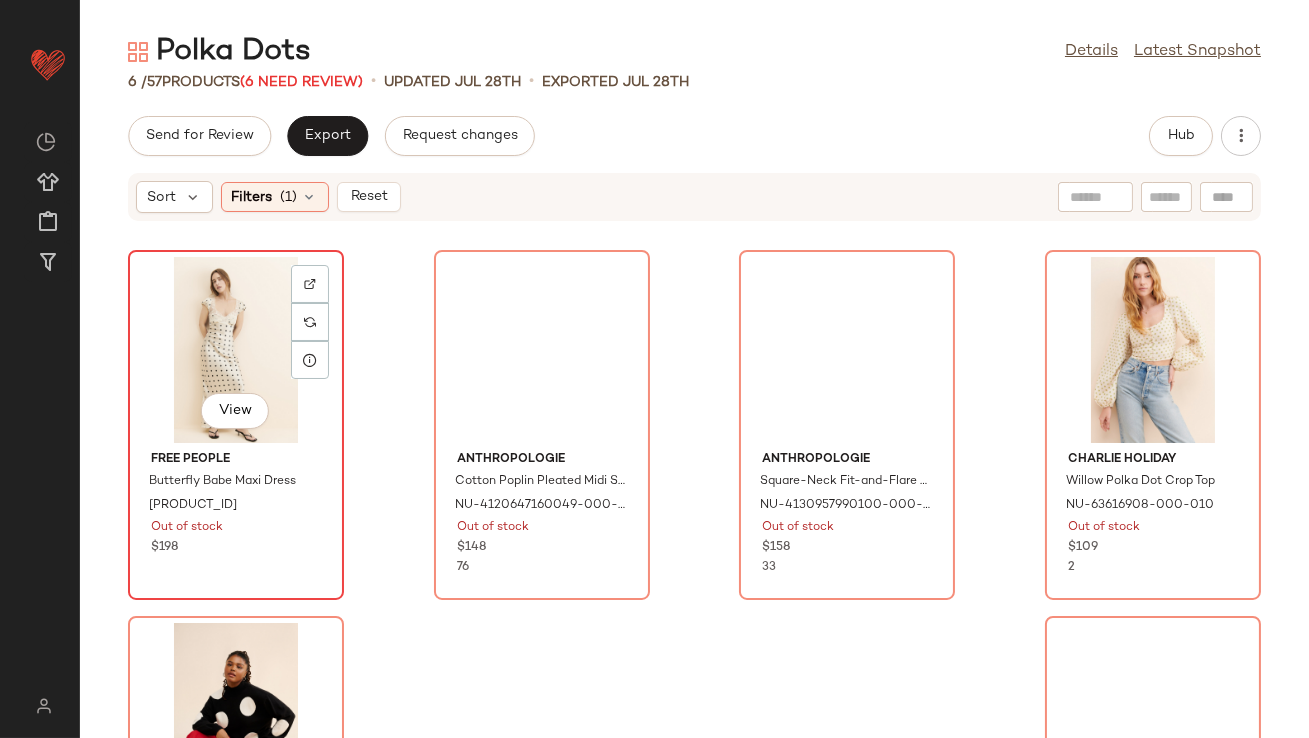 click on "View" 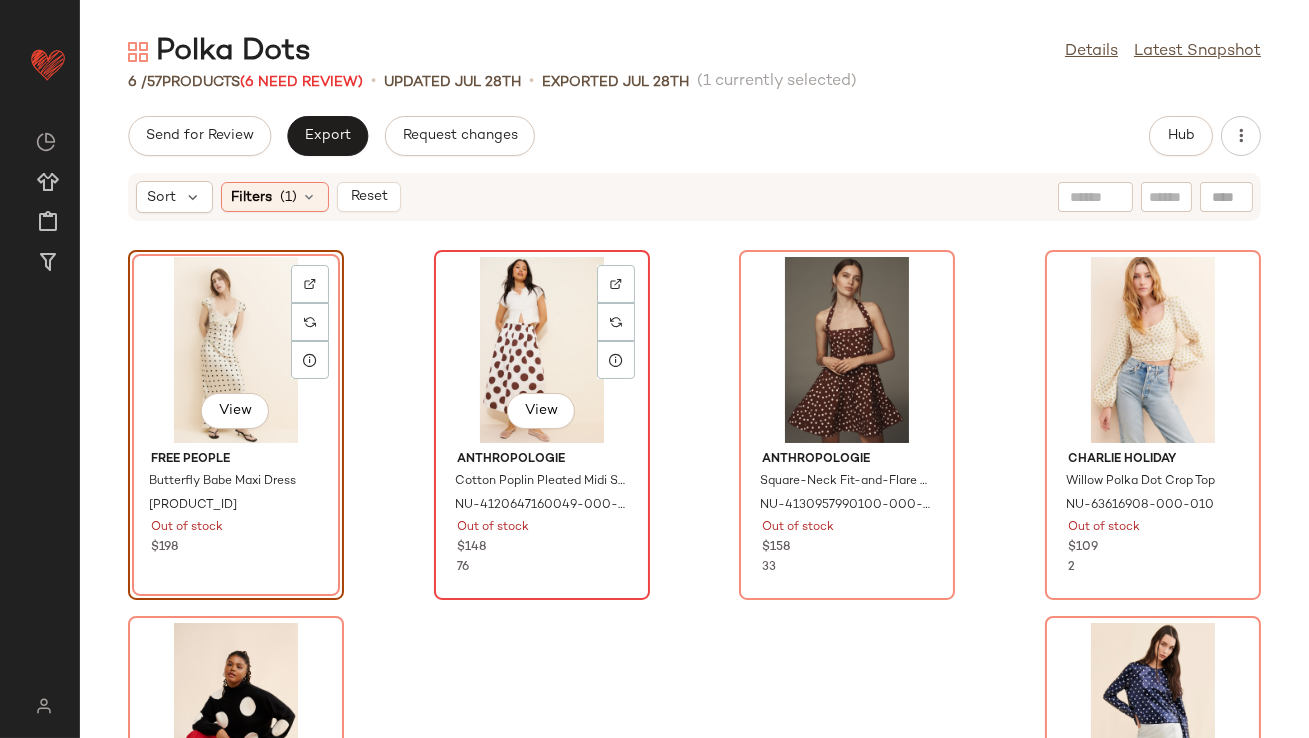 scroll, scrollTop: 227, scrollLeft: 0, axis: vertical 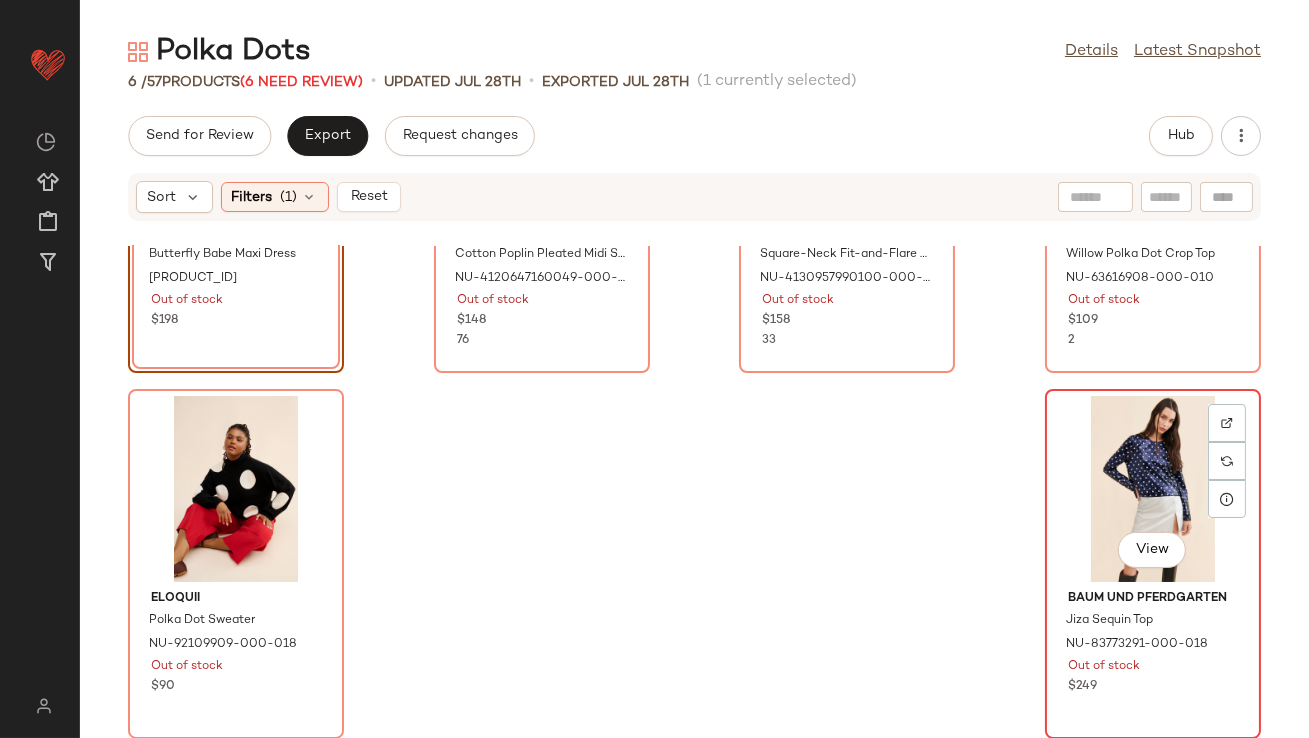 click on "View" 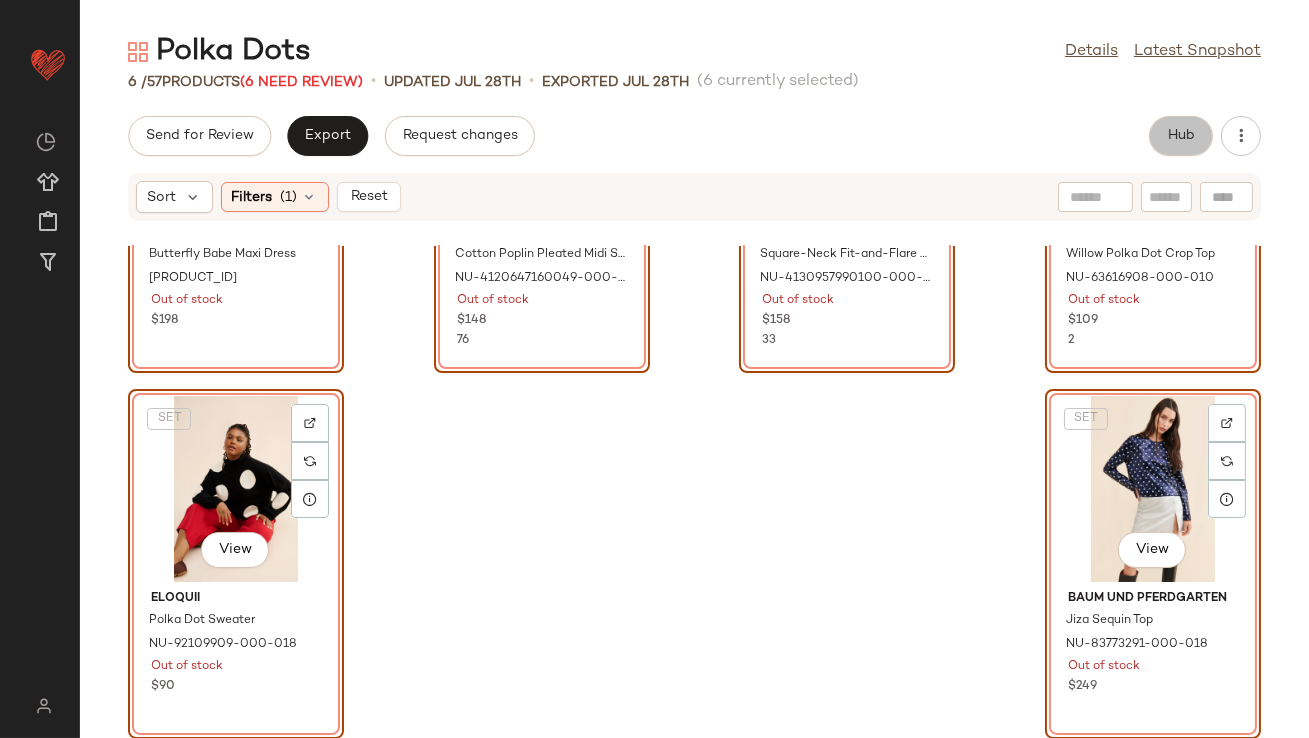 click on "Hub" at bounding box center (1181, 136) 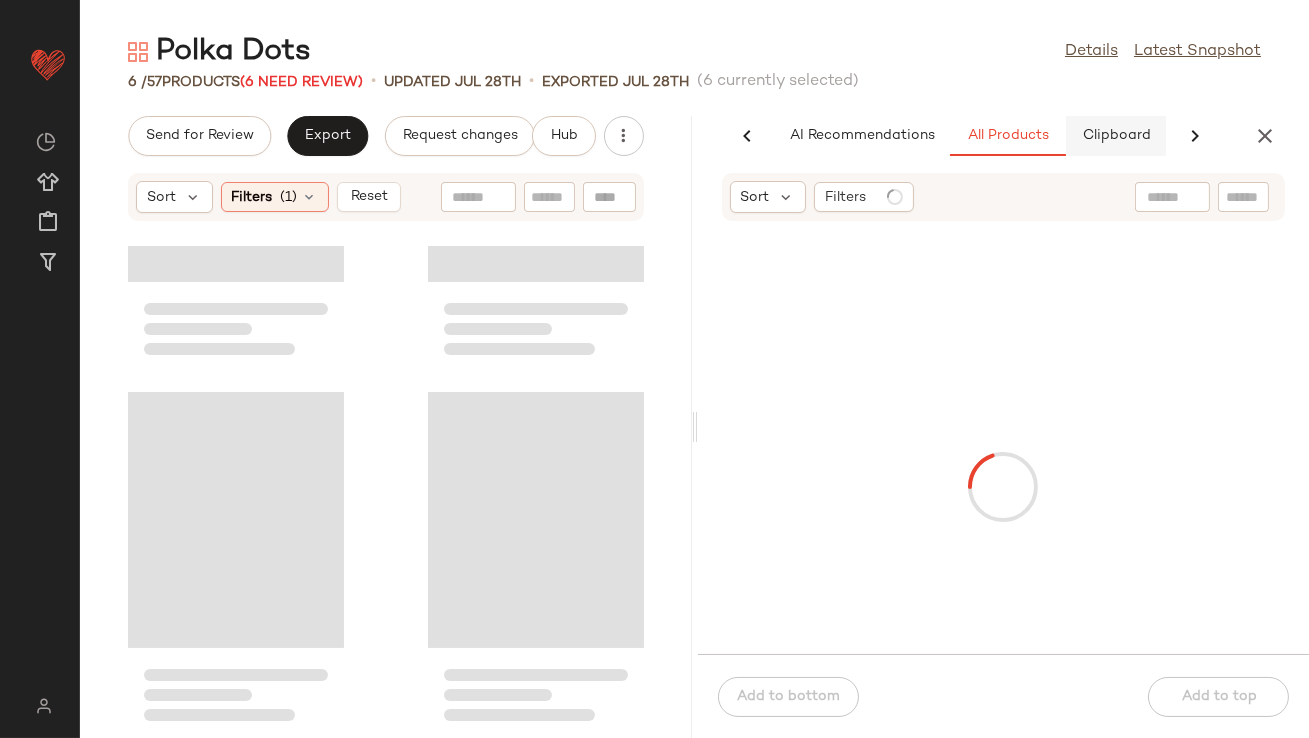 scroll, scrollTop: 0, scrollLeft: 112, axis: horizontal 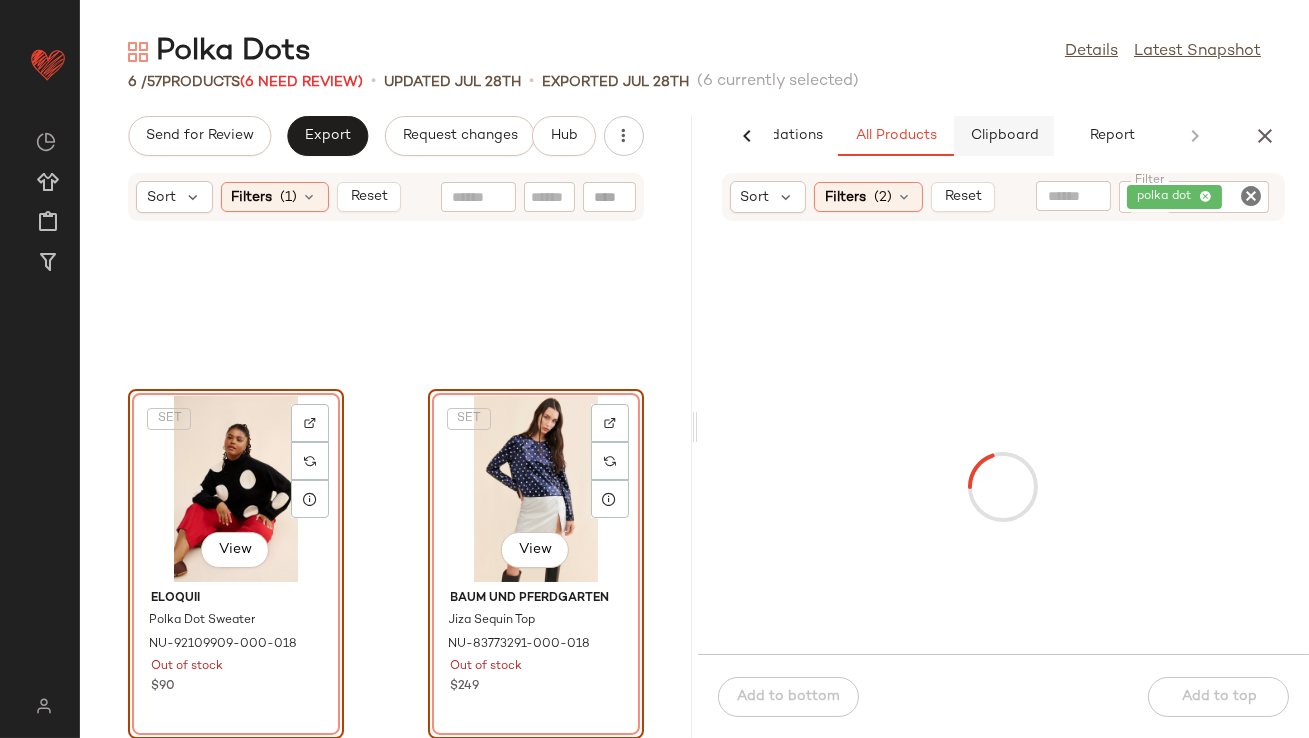 click on "Clipboard" 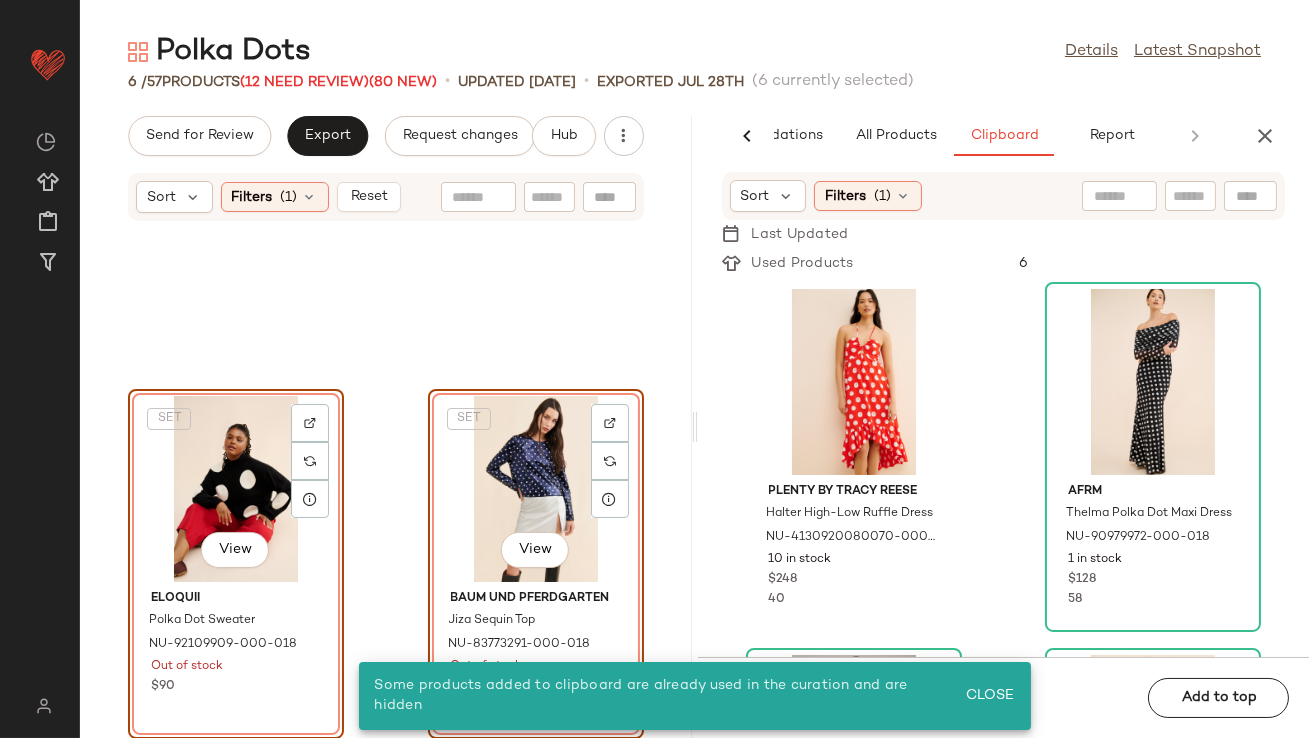 click on "SET   View" 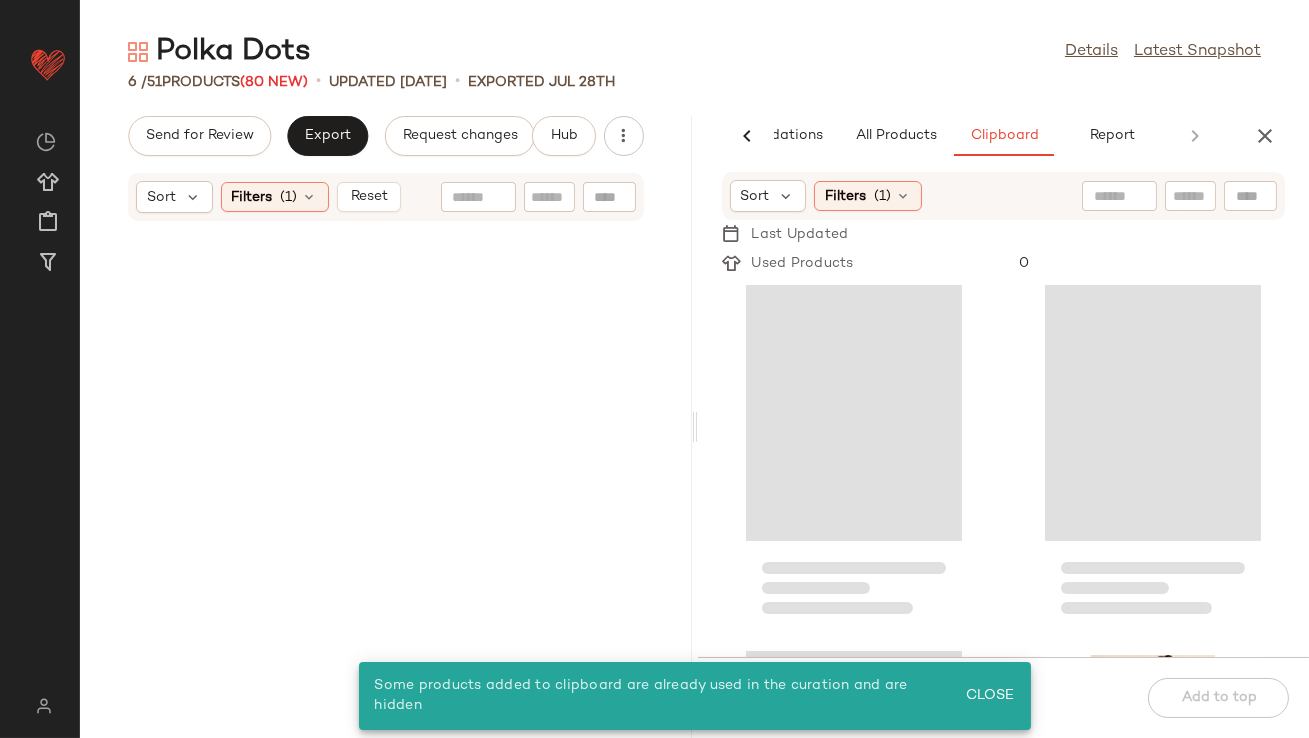 scroll, scrollTop: 0, scrollLeft: 0, axis: both 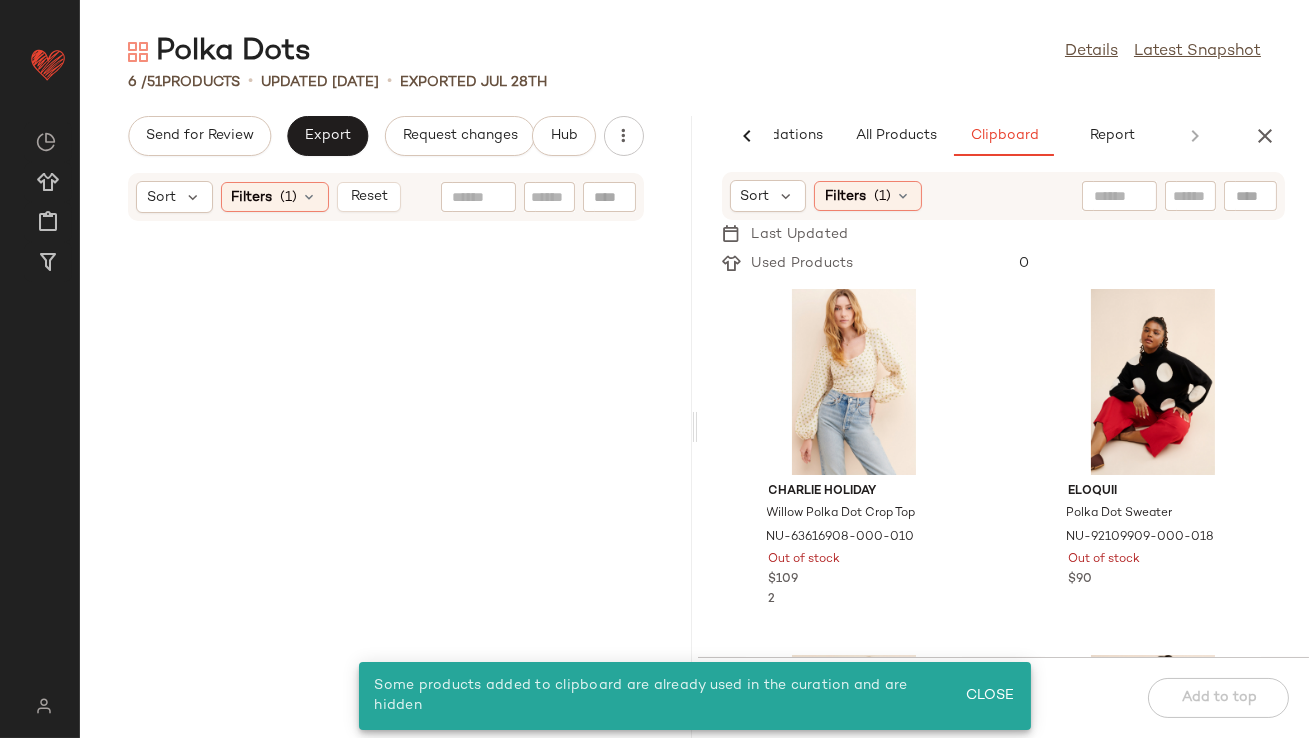 click on "Sort  Filters  (1)   Reset" at bounding box center (386, 197) 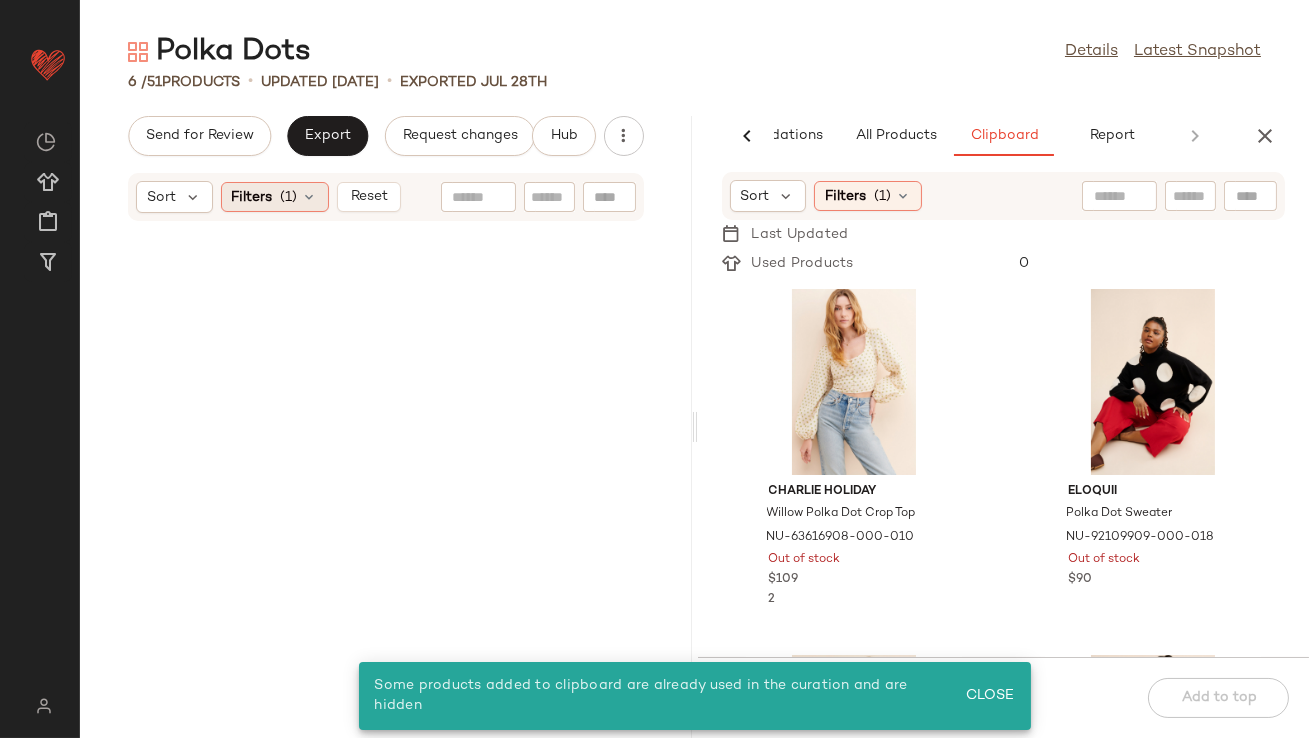 click at bounding box center (310, 197) 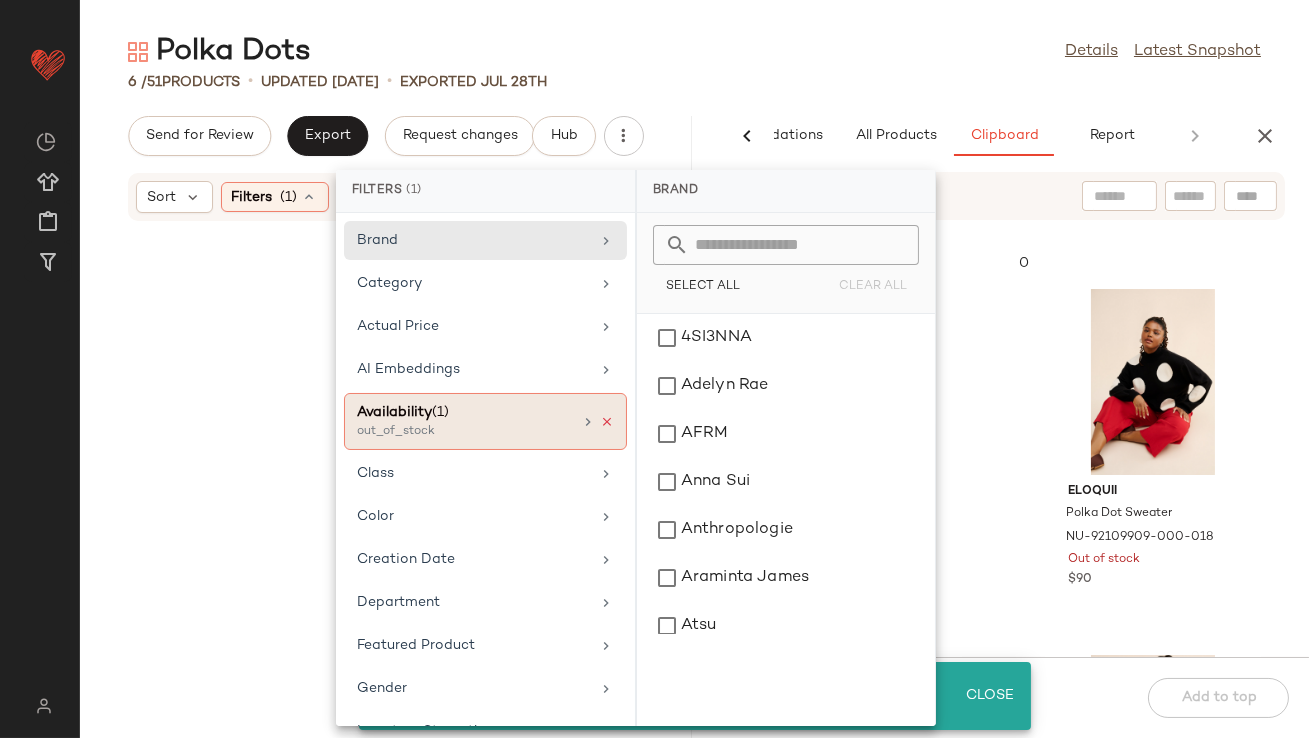 click at bounding box center (607, 422) 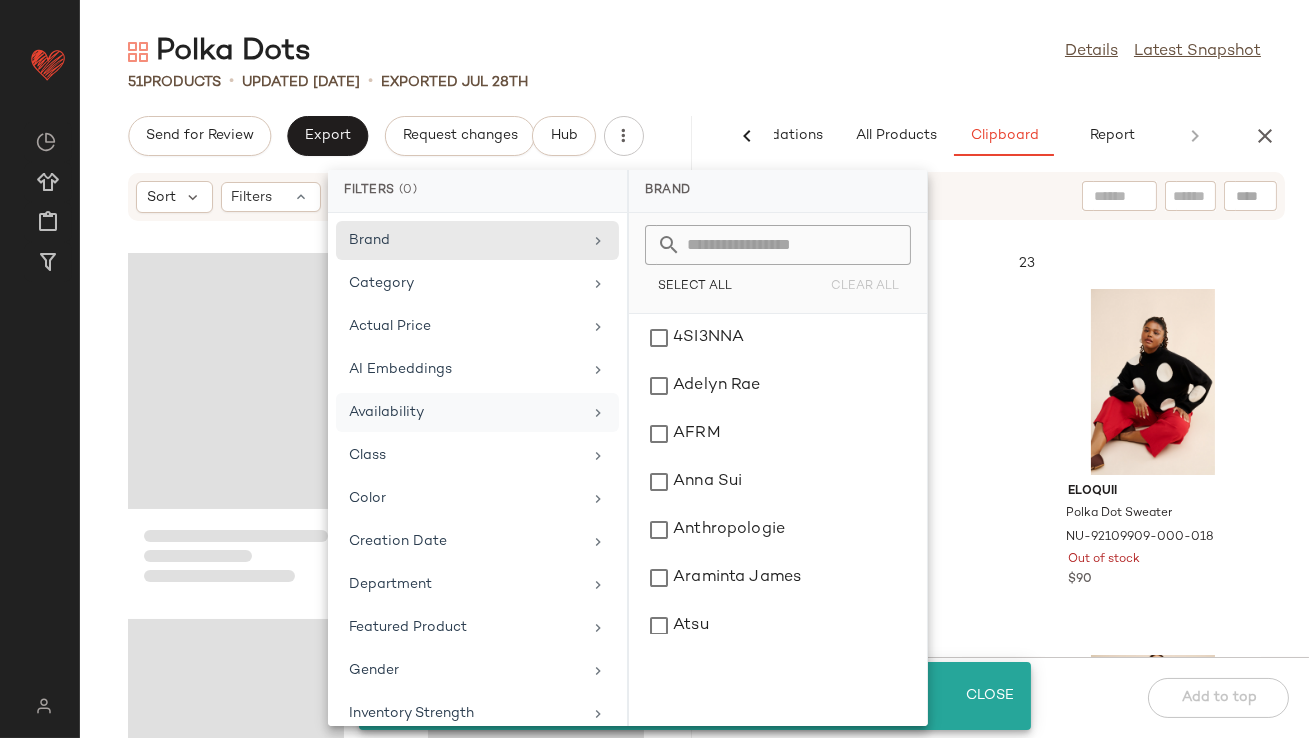 click on "[PRODUCT_NAME]   Details   Latest Snapshot  [NUMBER]   Products   •   updated [DATE]  •  Exported [DATE]  Send for Review   Export   Request changes   Hub  Sort  Filters  AI Recommendations   All Products   Clipboard   Report  Sort  Filters  ([NUMBER])   Reset  Filter [PRODUCT_NAME] Filter [PRODUCT_NAME] [PRODUCT_NAME] [PRODUCT_ID] Out of stock [PRICE]  SET  [PRODUCT_NAME] [PRODUCT_NAME] [PRODUCT_ID] Out of stock [PRICE] [PRODUCT_NAME] [PRODUCT_NAME] [PRODUCT_ID] [NUMBER] in stock [PRICE] [PRODUCT_NAME] [PRODUCT_NAME] [PRODUCT_ID] [NUMBER] in stock [PRICE] [PRODUCT_NAME] [PRODUCT_NAME] [PRODUCT_ID] Out of stock [PRICE] [PRODUCT_NAME] [PRODUCT_NAME] [PRODUCT_ID] [NUMBER] in stock [PRICE] [PRODUCT_NAME] [PRODUCT_NAME] [PRODUCT_ID] [NUMBER] in stock [PRICE] [PRODUCT_NAME] [PRODUCT_NAME] [PRODUCT_ID] [NUMBER] in stock [PRICE] [PRODUCT_NAME] [PRODUCT_NAME] [PRODUCT_ID] [NUMBER] in stock [PRICE] Sort  Filters  ([NUMBER])   Last Updated   Used Products  [NUMBER] [PRODUCT_NAME] Out of stock" at bounding box center [694, 385] 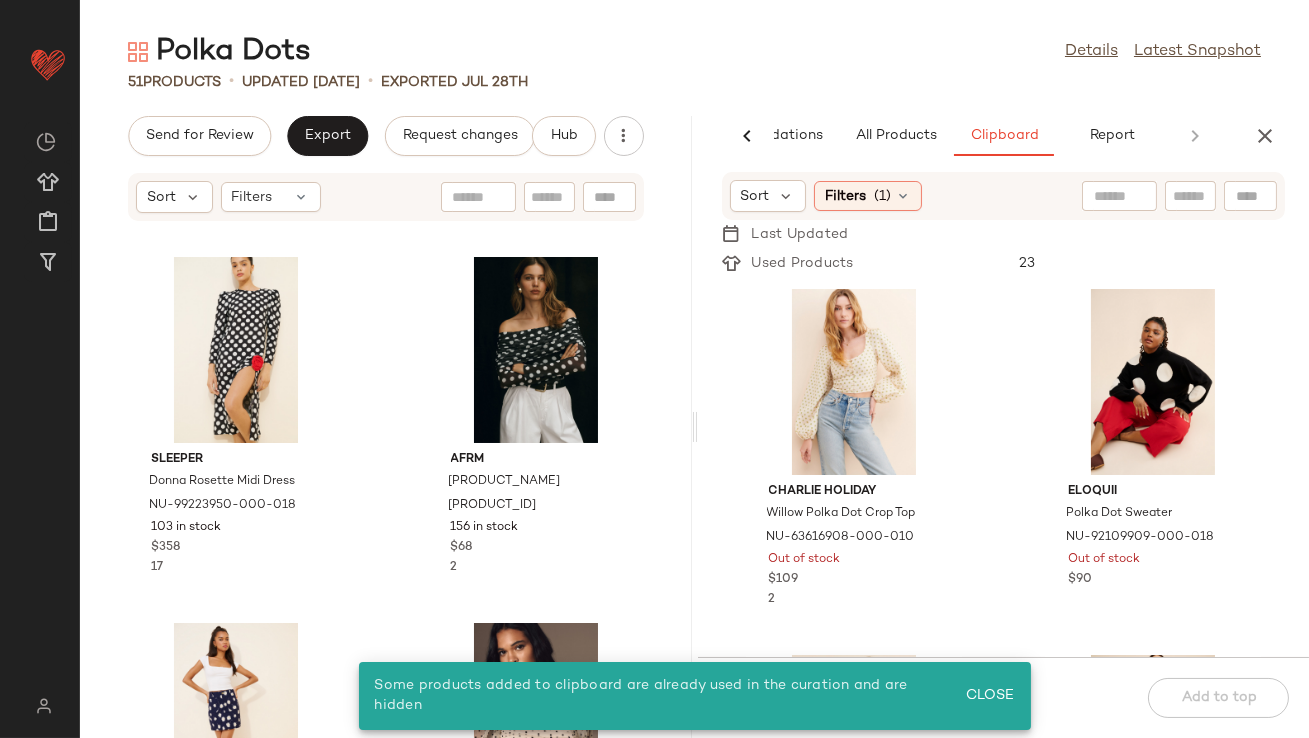 click on "Last Updated" at bounding box center (1004, 234) 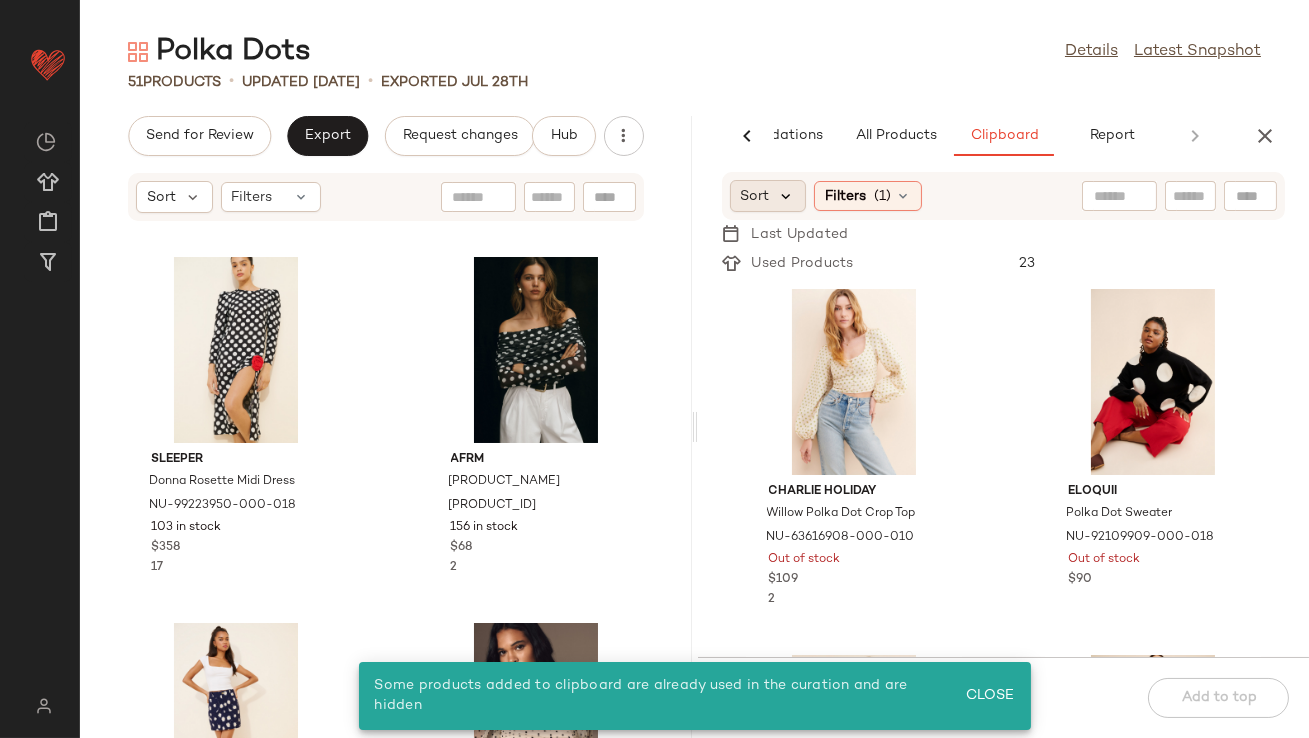 click at bounding box center (787, 196) 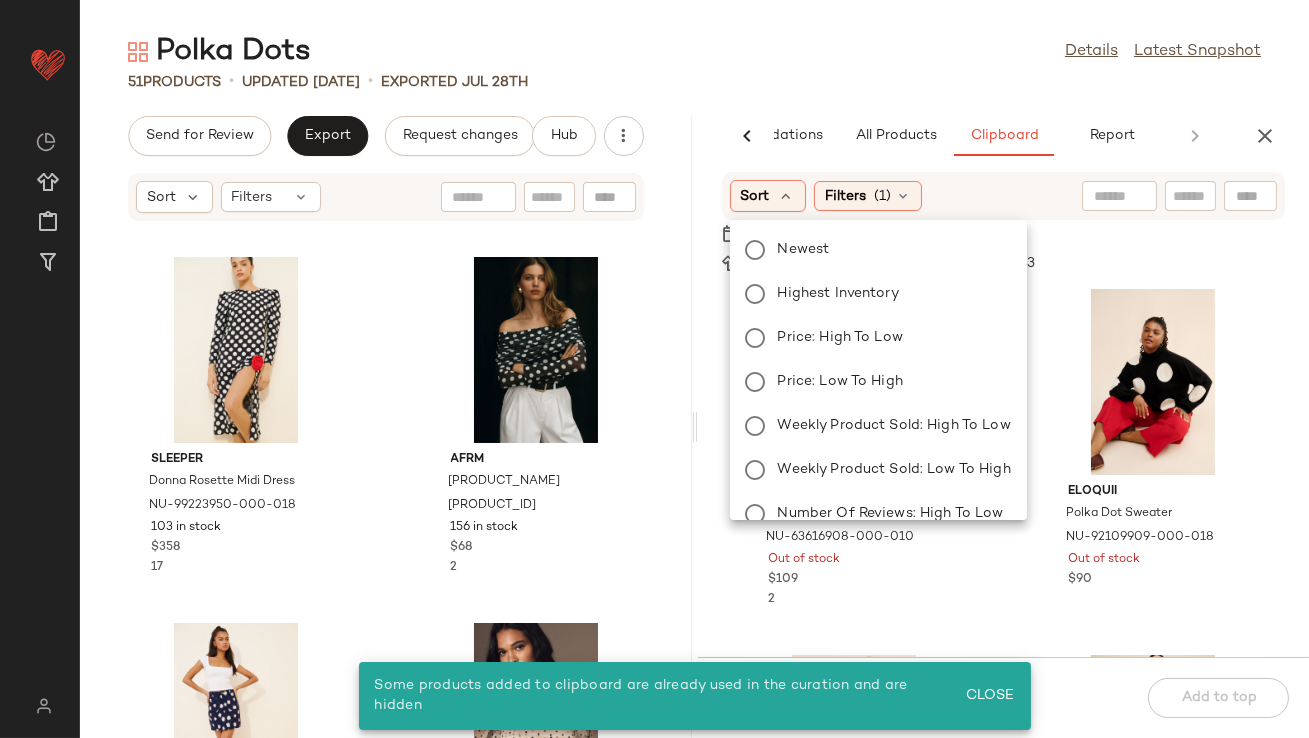 click on "Newest Highest Inventory Price: High to Low Price: Low to High Weekly Product Sold: High to Low Weekly Product Sold: Low to High Number Of Reviews: High to Low Number Of Reviews: Low to High Overall Star Rating: High to Low Overall Star Rating: Low to High" 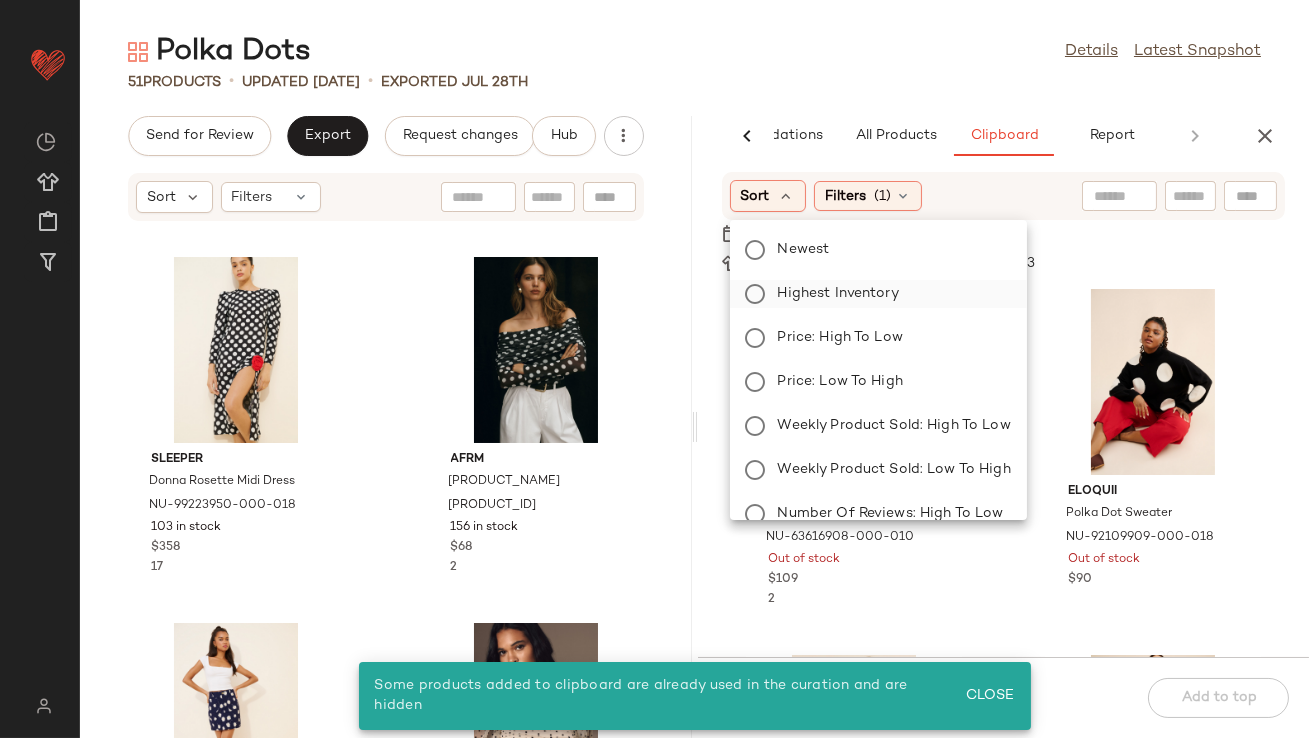 click on "Highest Inventory" 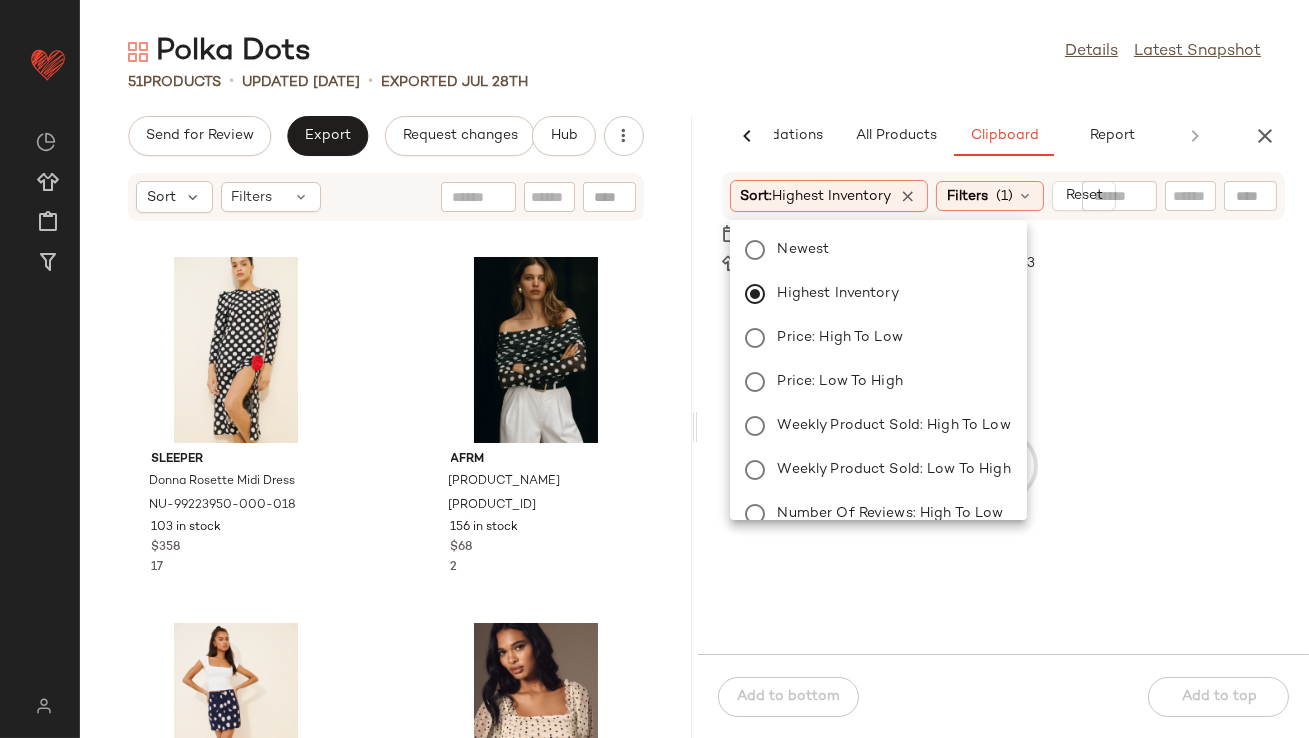 click on "[PRODUCT_NAME]   Details   Latest Snapshot  [NUMBER]   Products   •   updated [DATE]  •  Exported [DATE]  Send for Review   Export   Request changes   Hub  Sort  Filters [PRODUCT_NAME] [PRODUCT_NAME] [PRODUCT_NAME] [PRODUCT_ID] [NUMBER] in stock [PRICE] [PRODUCT_NAME] [PRODUCT_ID] [NUMBER] in stock [PRICE] [PRODUCT_NAME] [PRODUCT_NAME] [PRODUCT_ID] [NUMBER] in stock [PRICE] [PRODUCT_NAME] [PRODUCT_NAME] [PRODUCT_ID] [NUMBER] in stock [PRICE] [PRODUCT_NAME] [PRODUCT_NAME] [PRODUCT_ID] [NUMBER] in stock [PRICE] [PRODUCT_NAME] [PRODUCT_NAME] [PRODUCT_ID] [NUMBER] in stock [PRICE] [PRODUCT_NAME] [PRODUCT_NAME] [PRODUCT_ID] [NUMBER] in stock [PRICE] [PRODUCT_NAME] [PRODUCT_NAME] [PRODUCT_ID] [NUMBER] in stock [PRICE]  AI Recommendations   All Products   Clipboard   Report  Sort  Filters  ([NUMBER])   Reset  Filter [PRODUCT_NAME] Filter [PRODUCT_NAME] [PRODUCT_NAME] [PRODUCT_ID] Out of stock [PRICE] [NUMBER]" at bounding box center [694, 385] 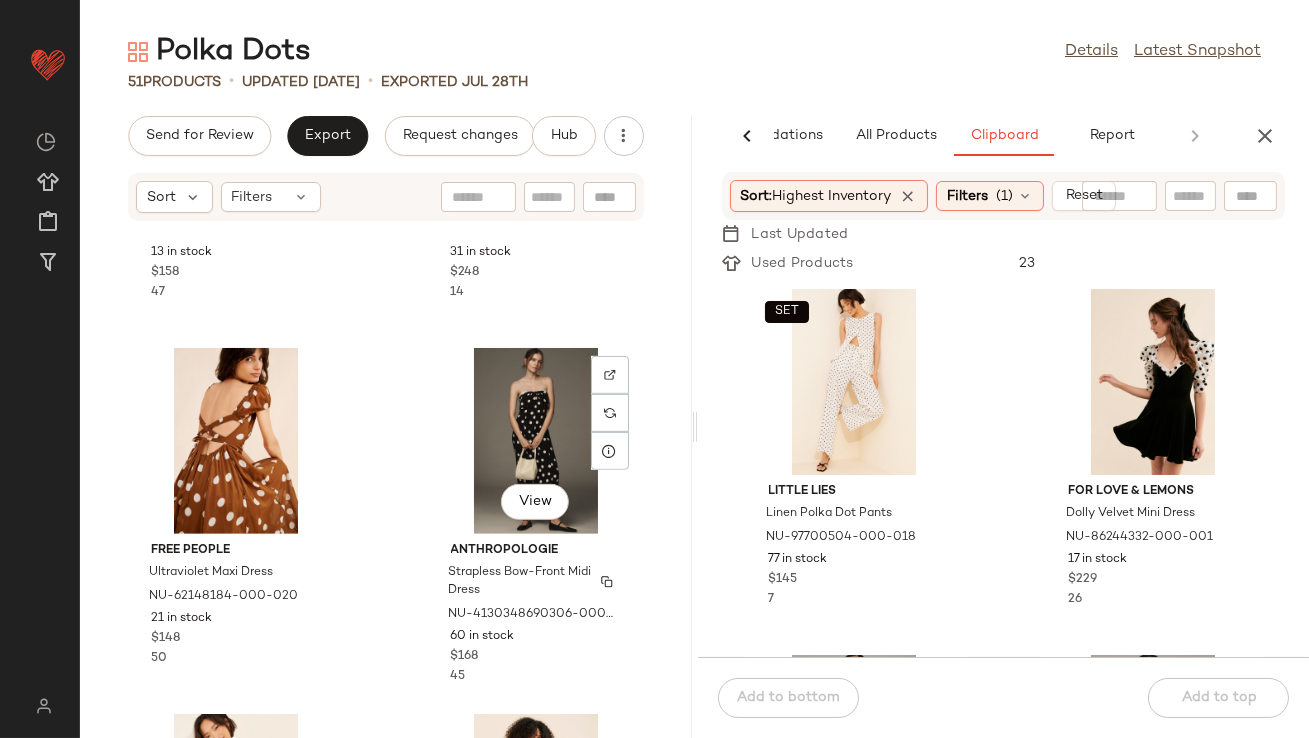 scroll, scrollTop: 2125, scrollLeft: 0, axis: vertical 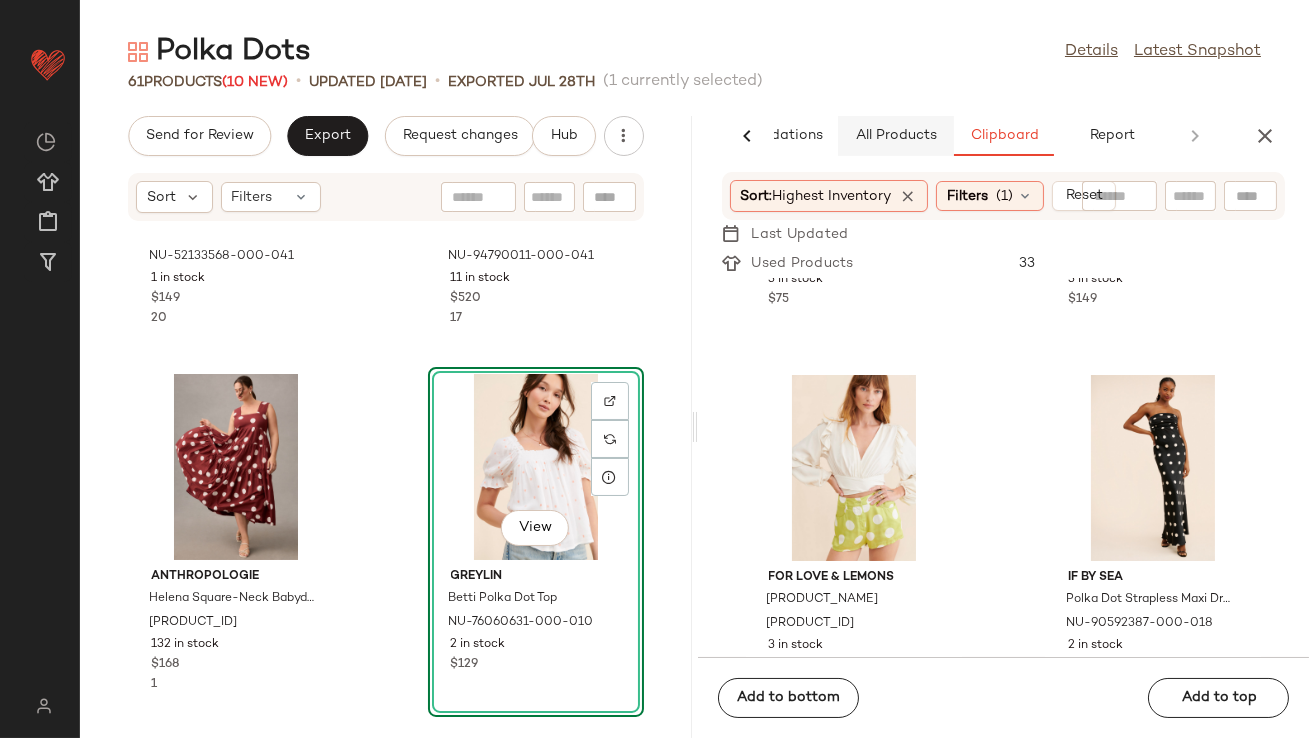 click on "All Products" 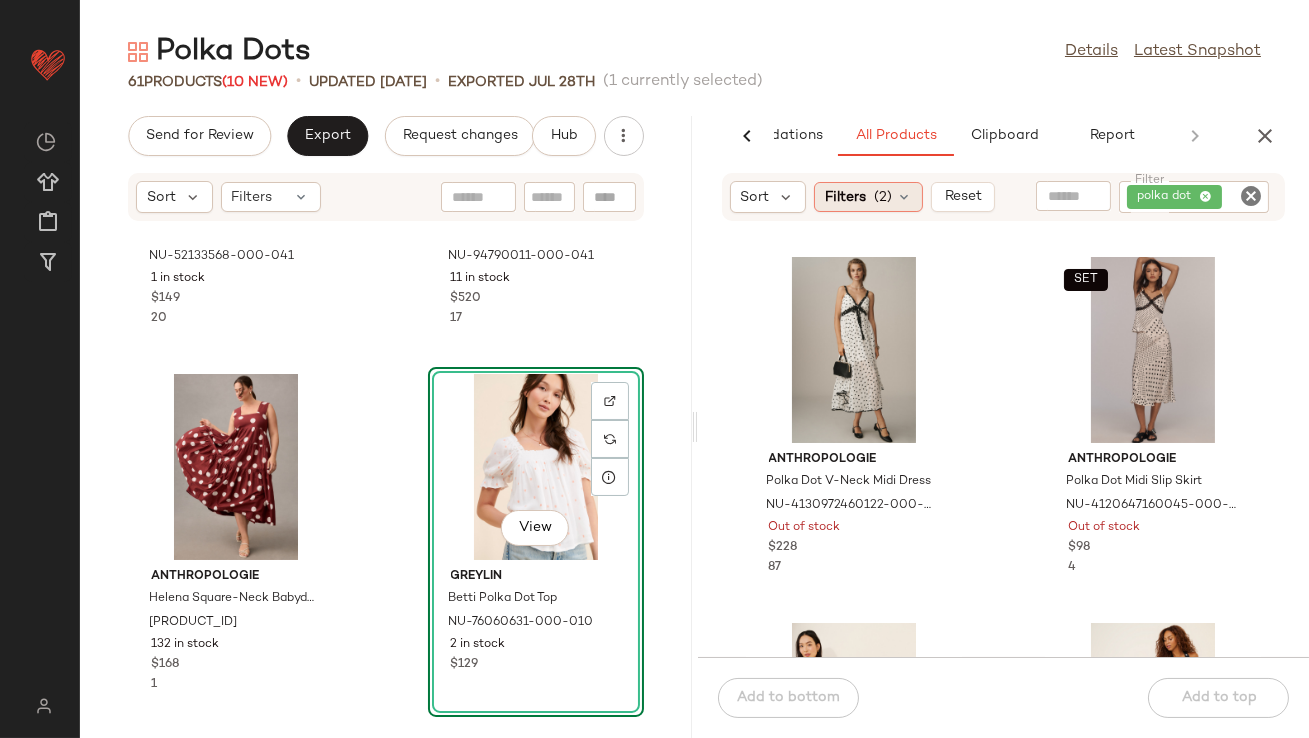 click on "Filters" at bounding box center (845, 197) 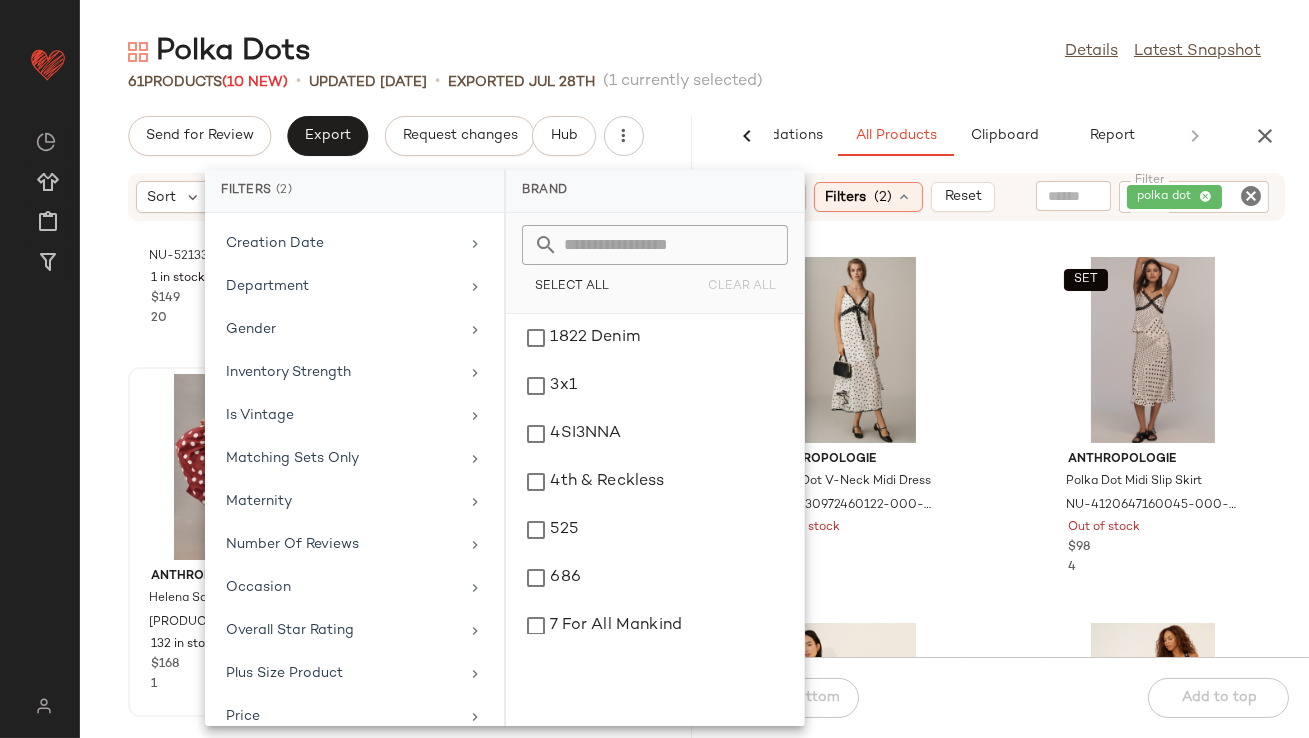 scroll, scrollTop: 480, scrollLeft: 0, axis: vertical 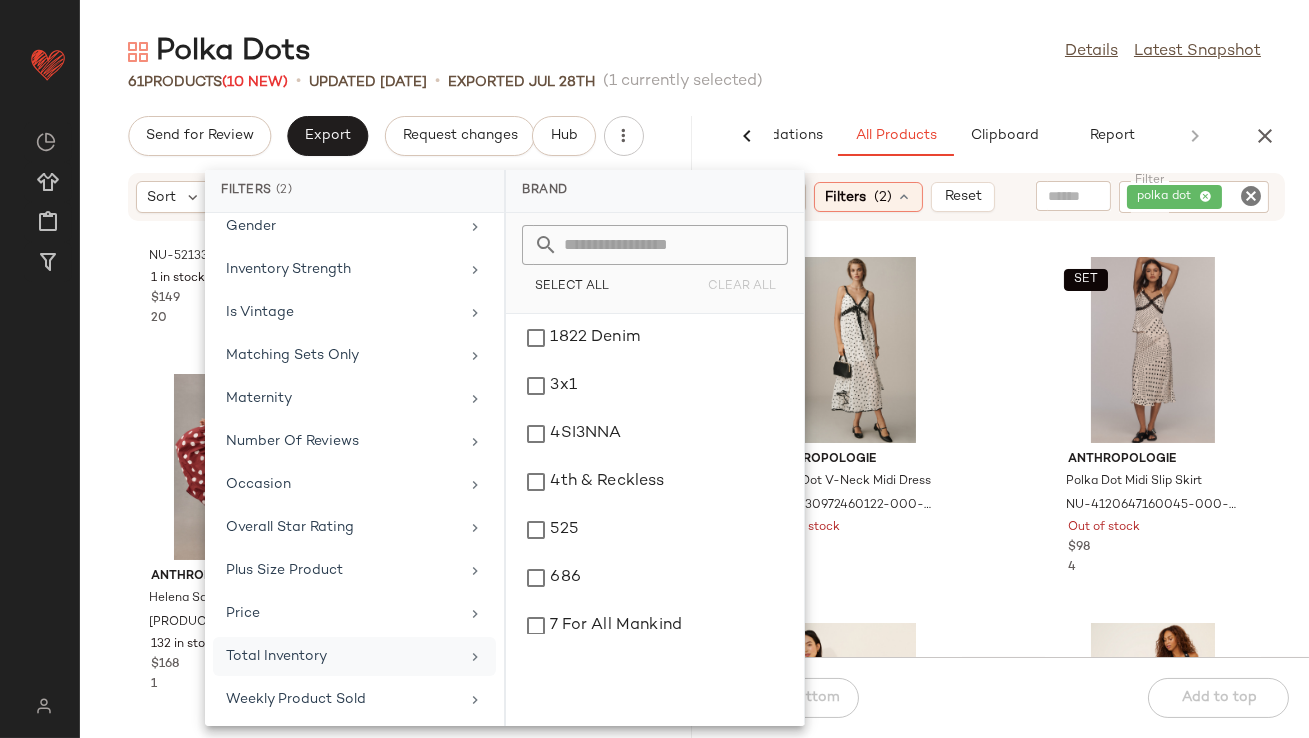 click on "Total Inventory" 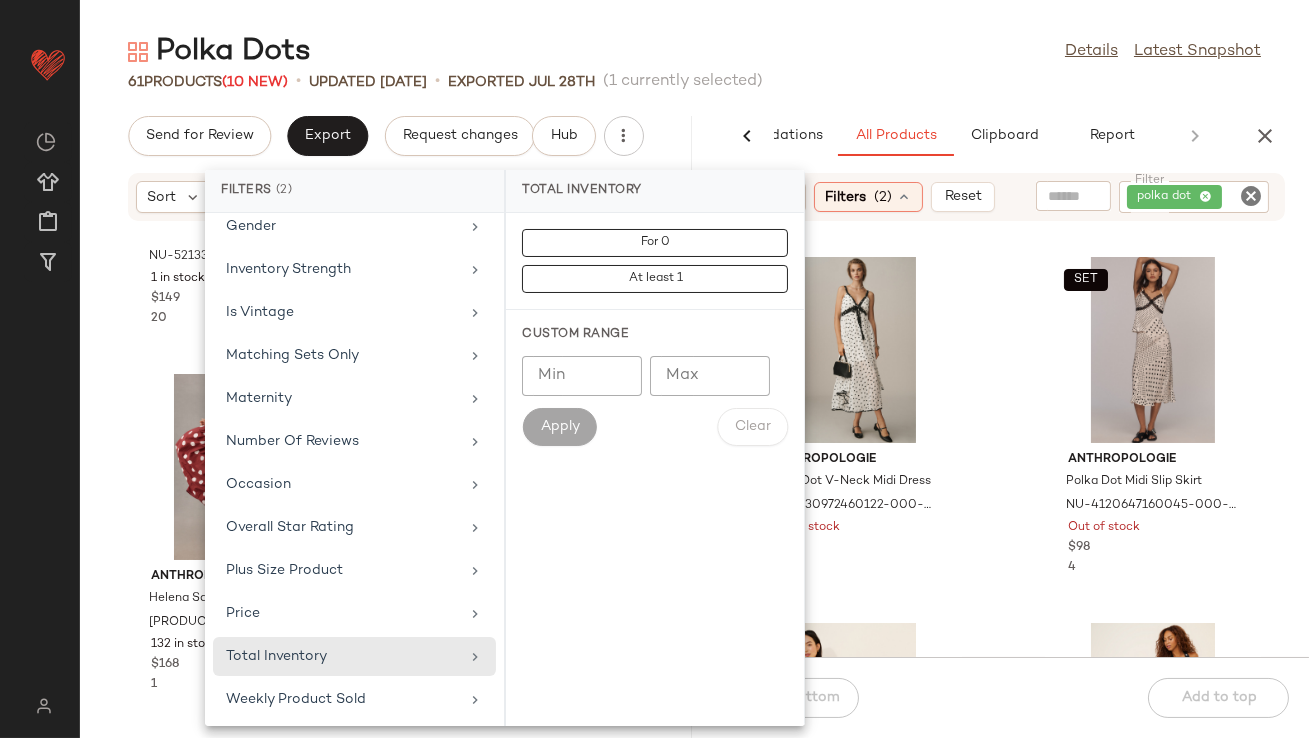 click on "Min" 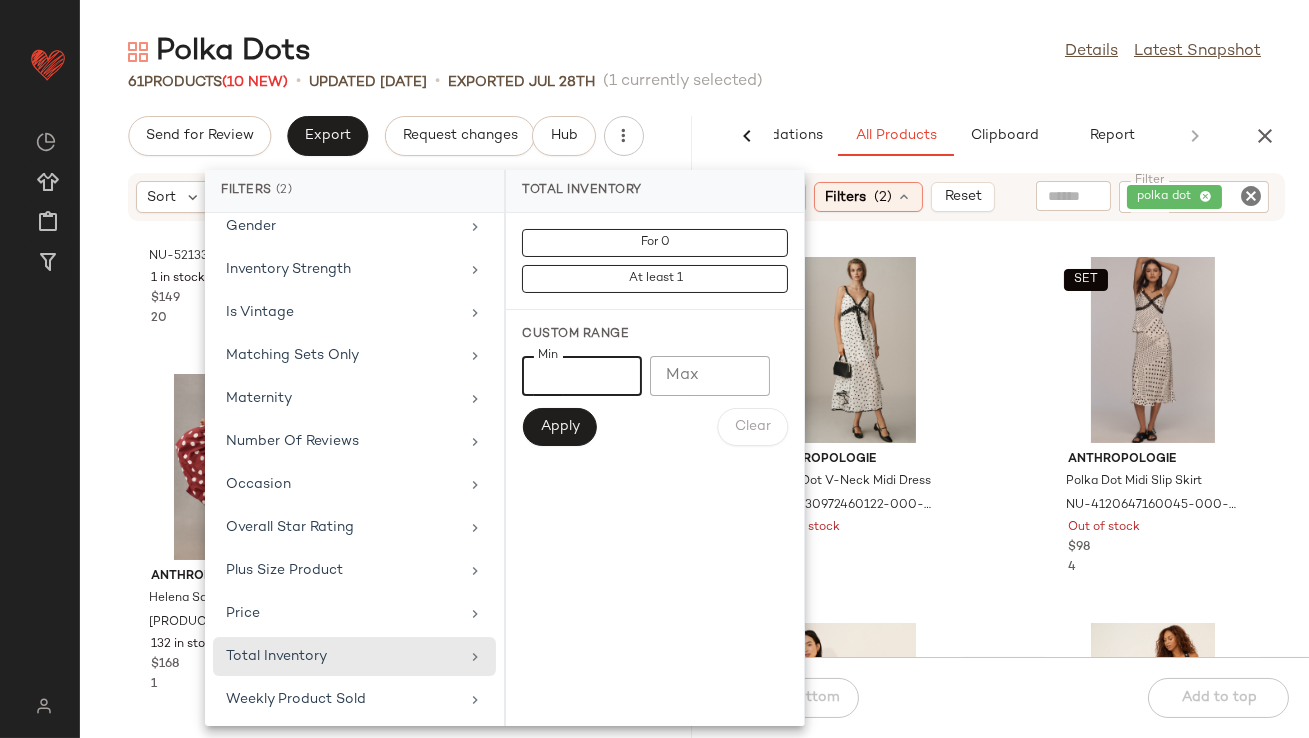 type on "*" 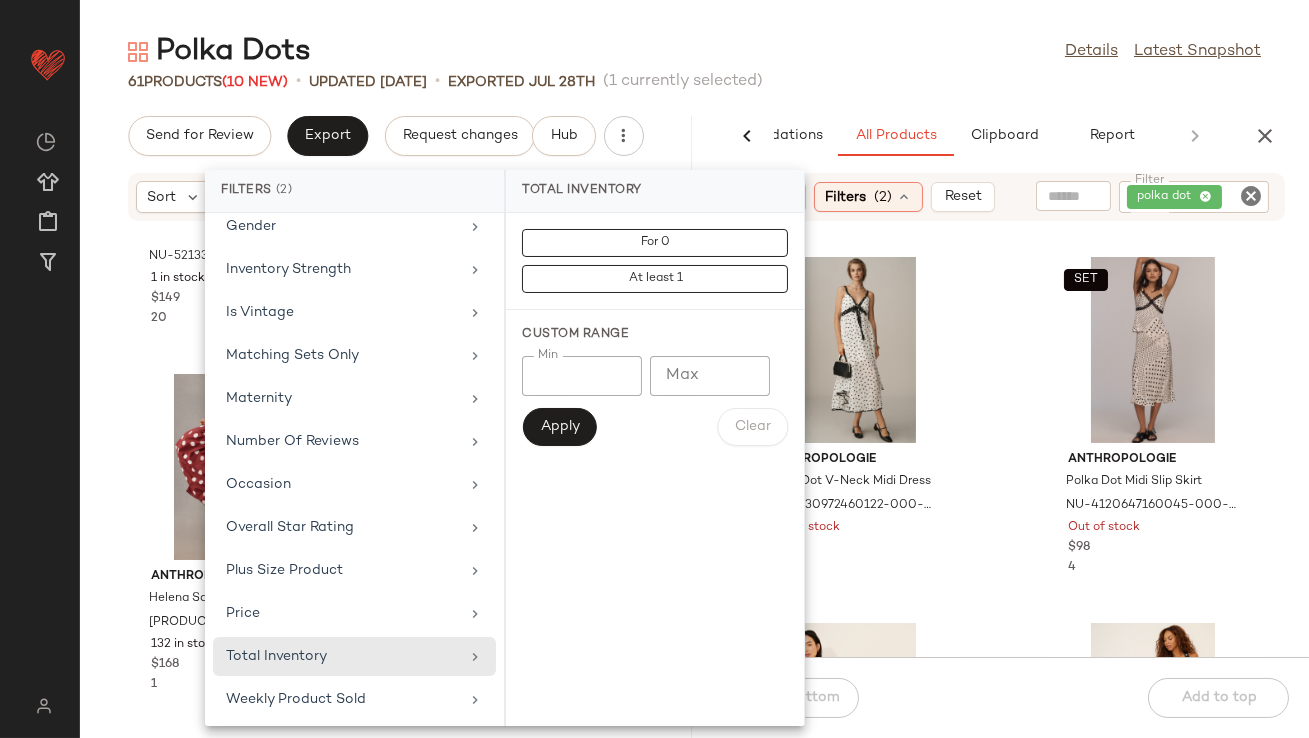 click on "Min  * Min  Max  Max   Apply   Clear" at bounding box center (655, 401) 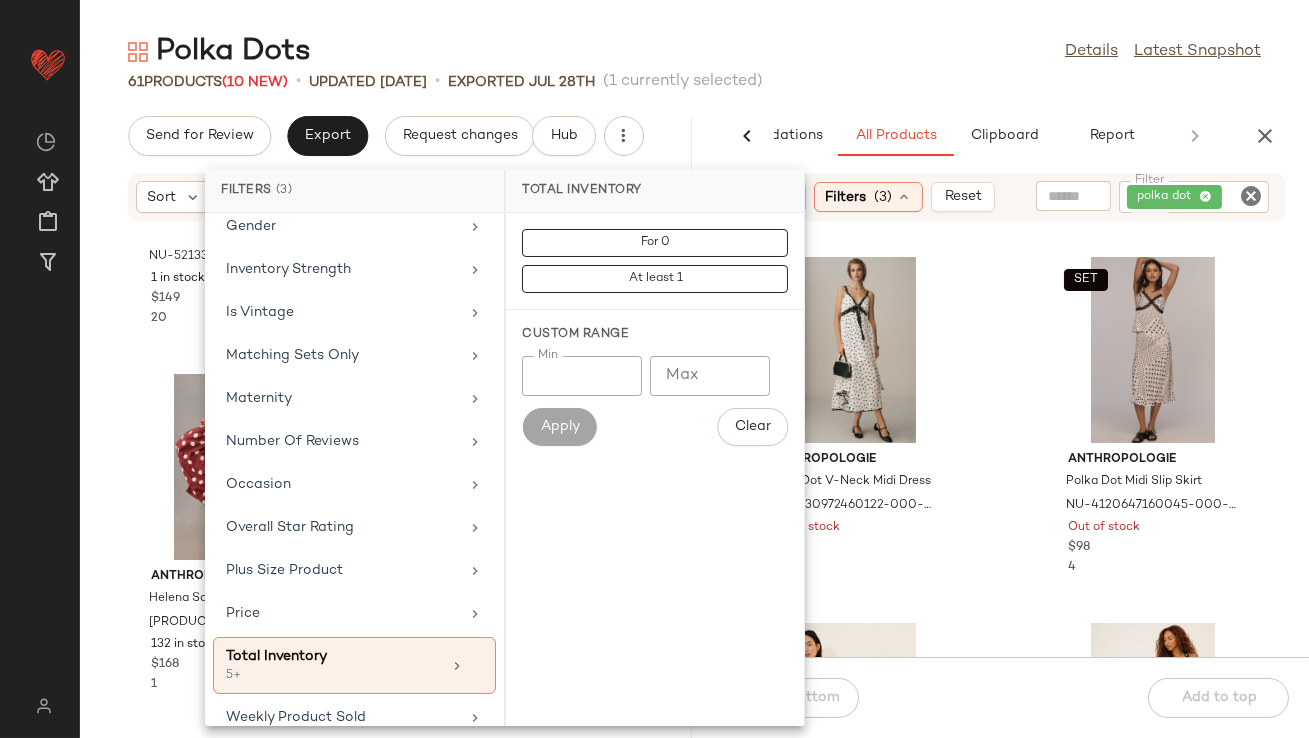 click on "[NUMBER]   Products  ([NUMBER] New)  •   updated [DATE]  •  Exported [DATE]   ([NUMBER] currently selected)" 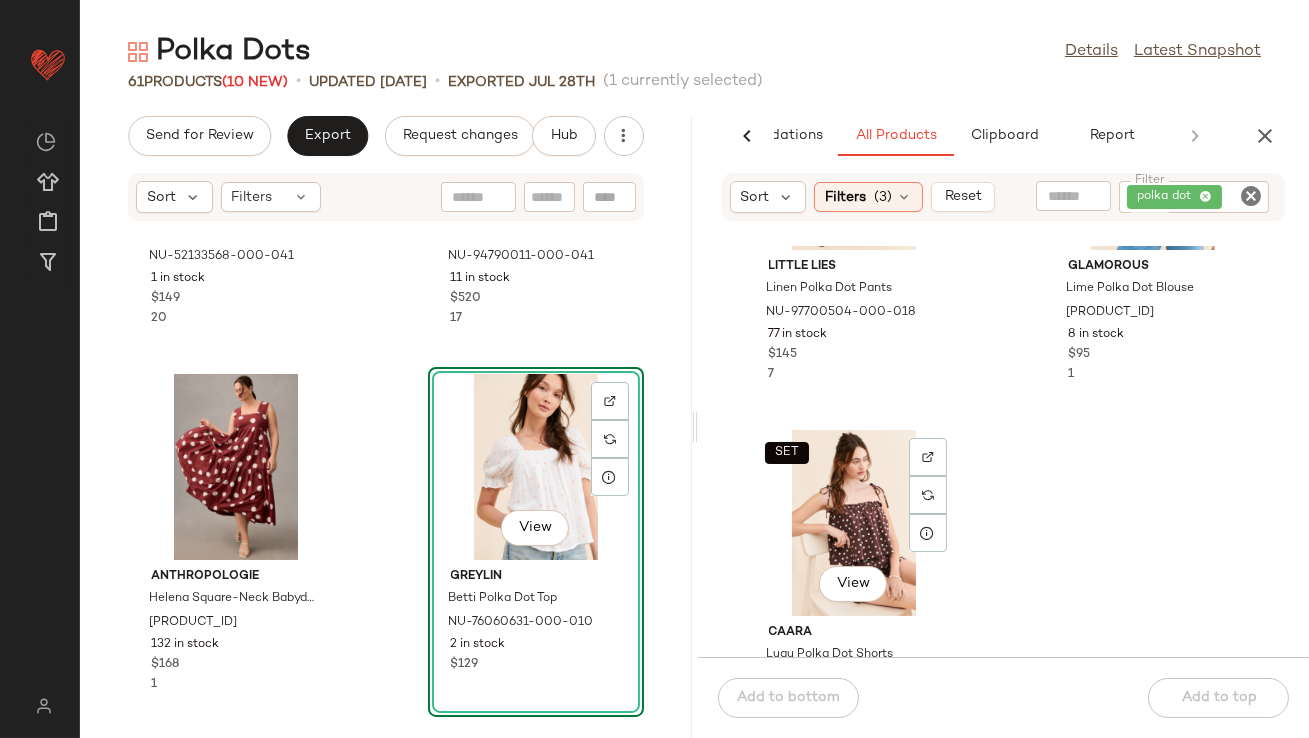 scroll, scrollTop: 690, scrollLeft: 0, axis: vertical 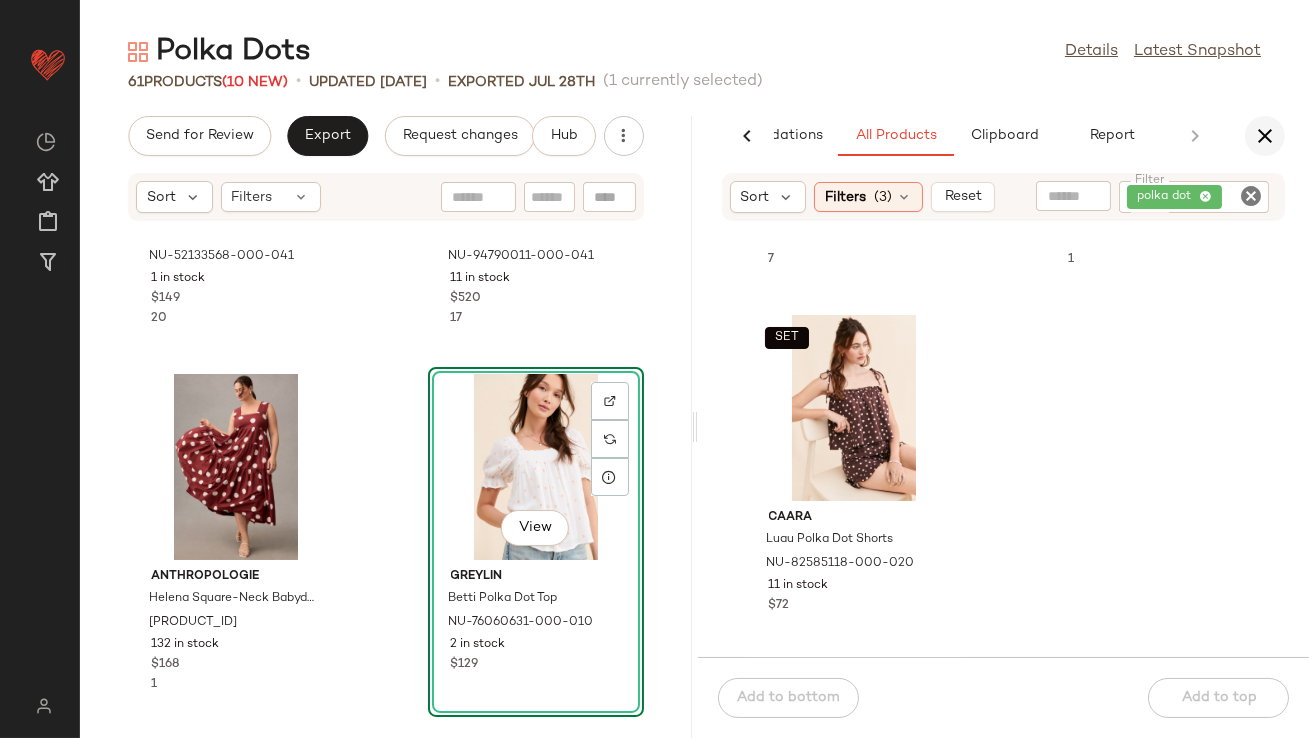click 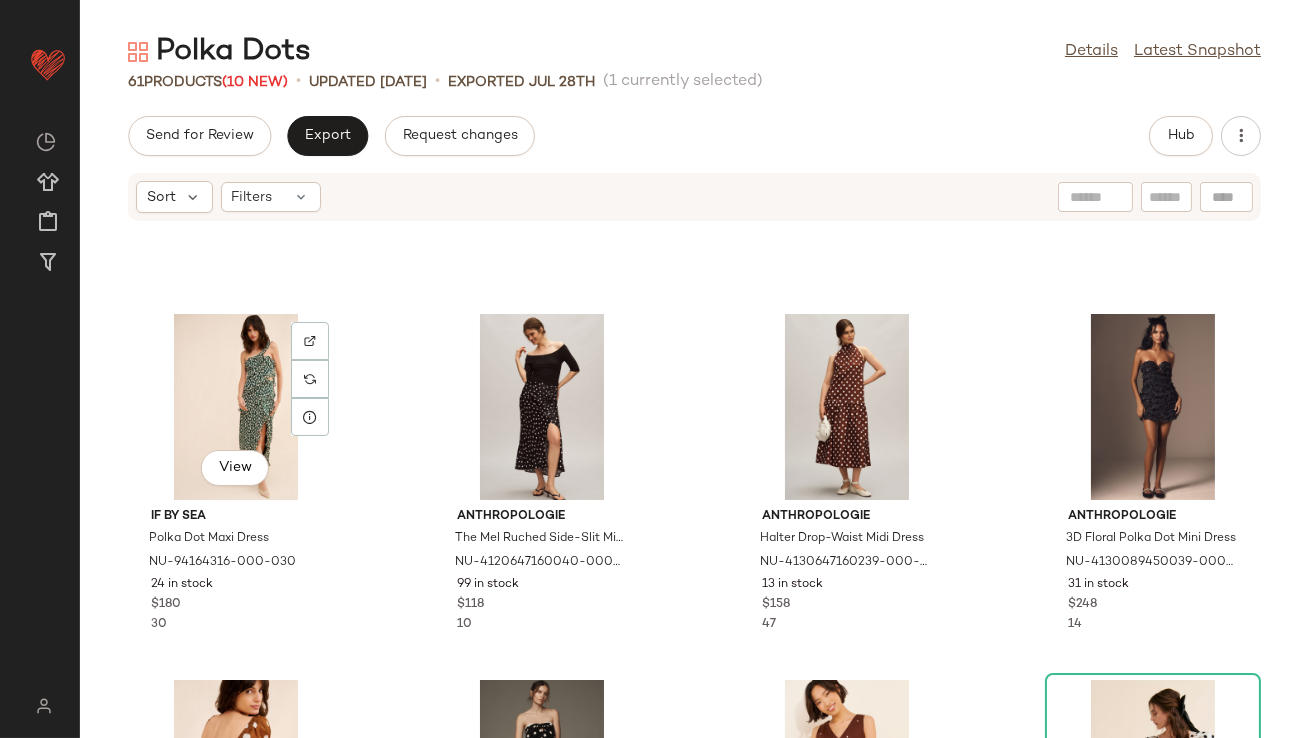 scroll, scrollTop: 1136, scrollLeft: 0, axis: vertical 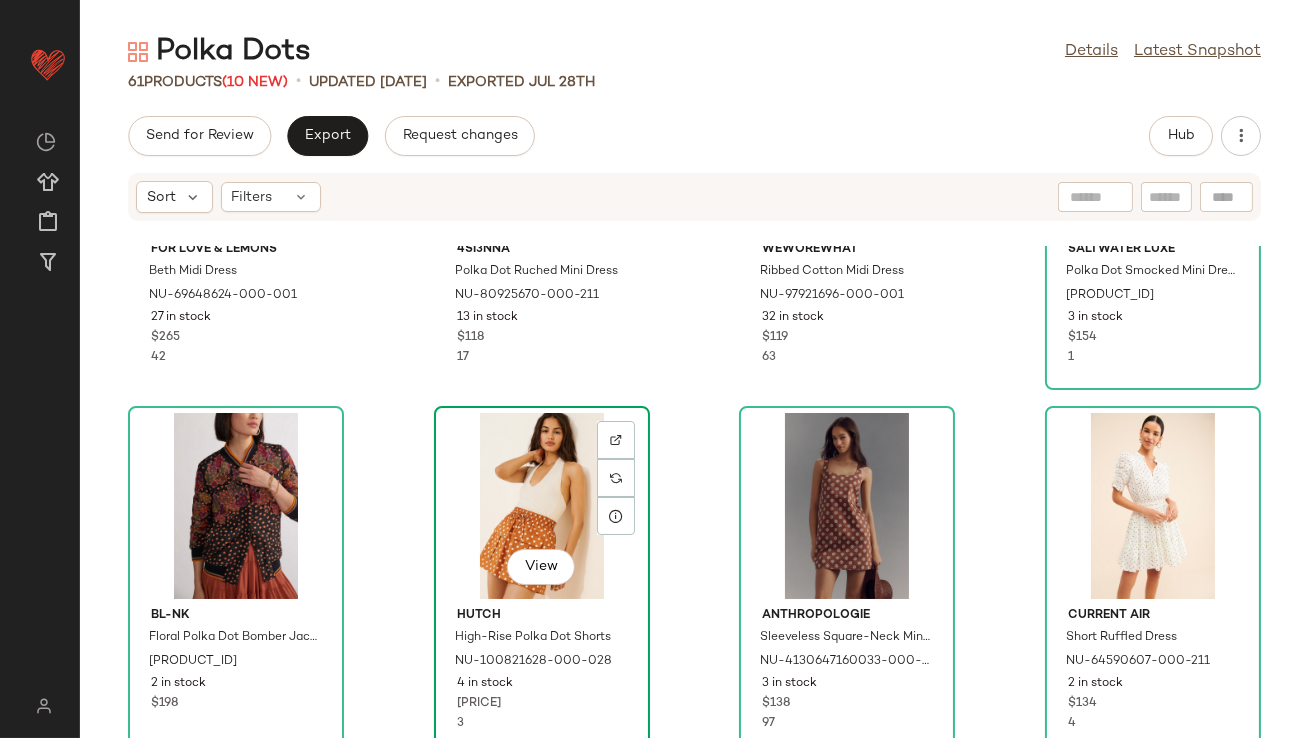 click on "View" 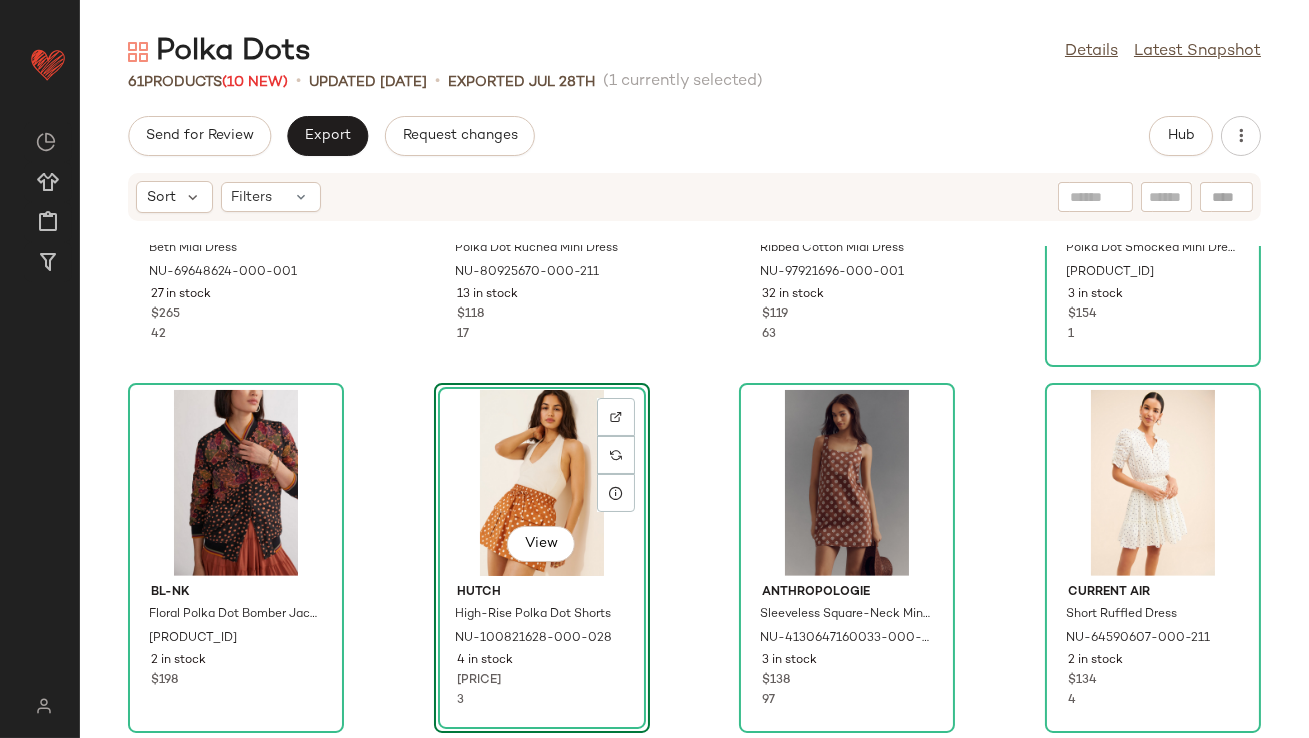 scroll, scrollTop: 2084, scrollLeft: 0, axis: vertical 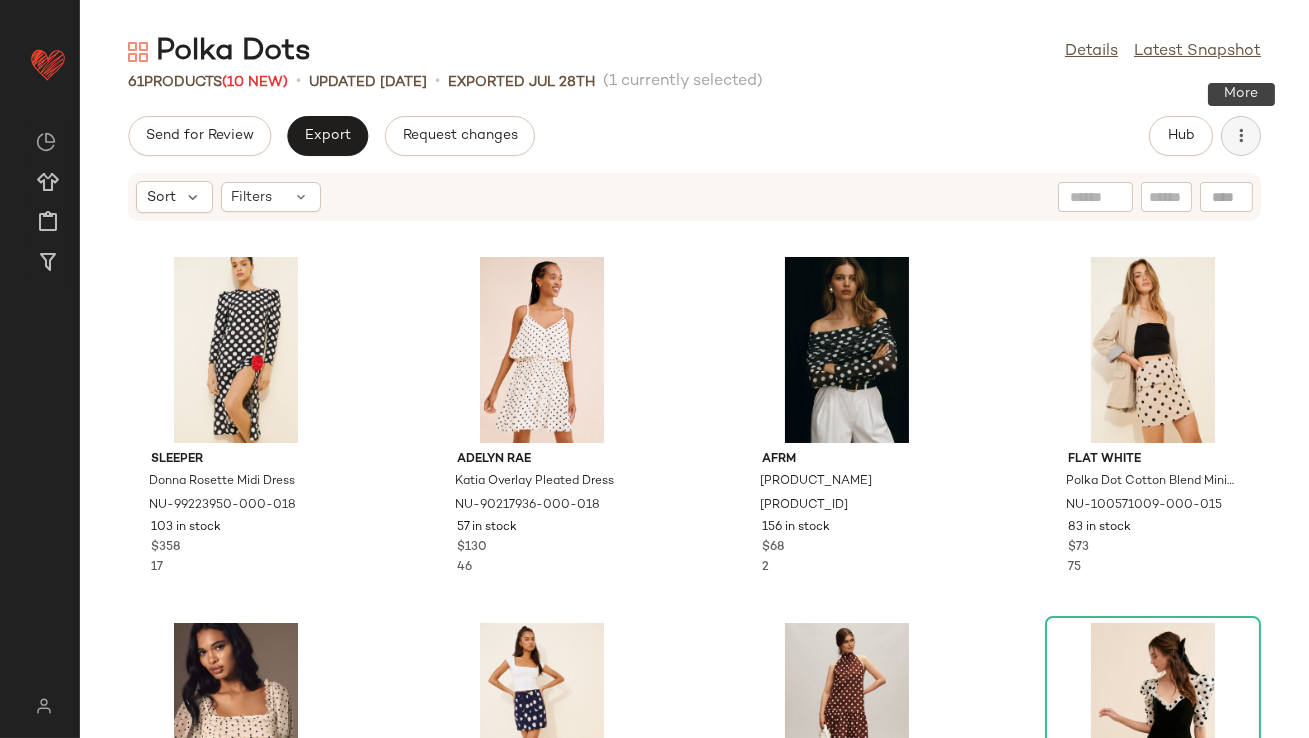 click 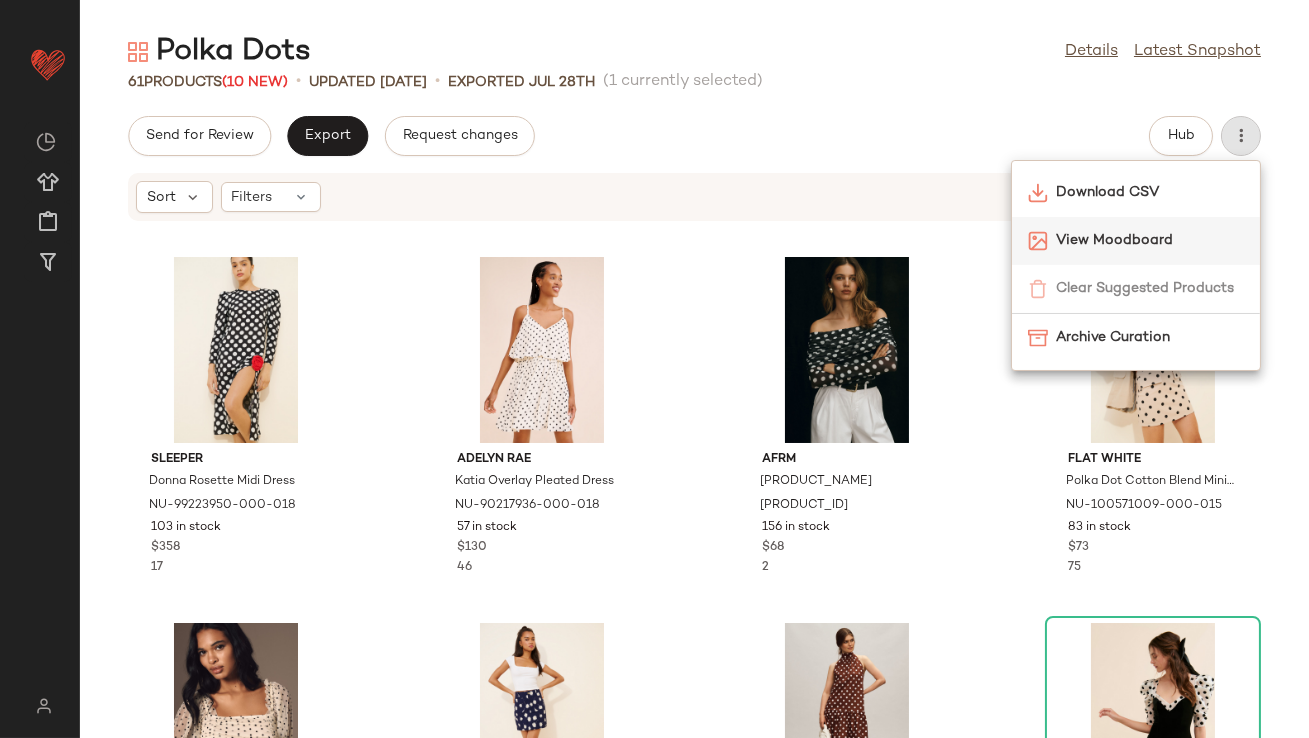 click on "View Moodboard" 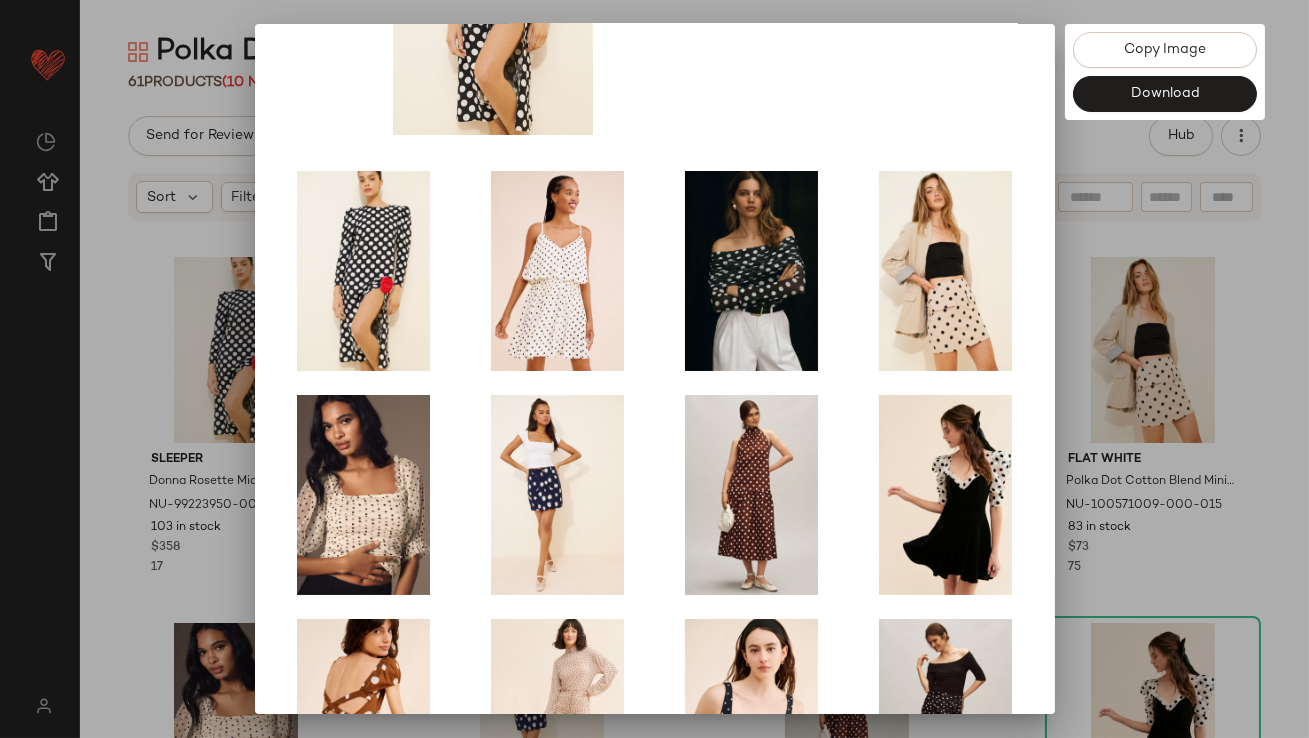 scroll, scrollTop: 341, scrollLeft: 0, axis: vertical 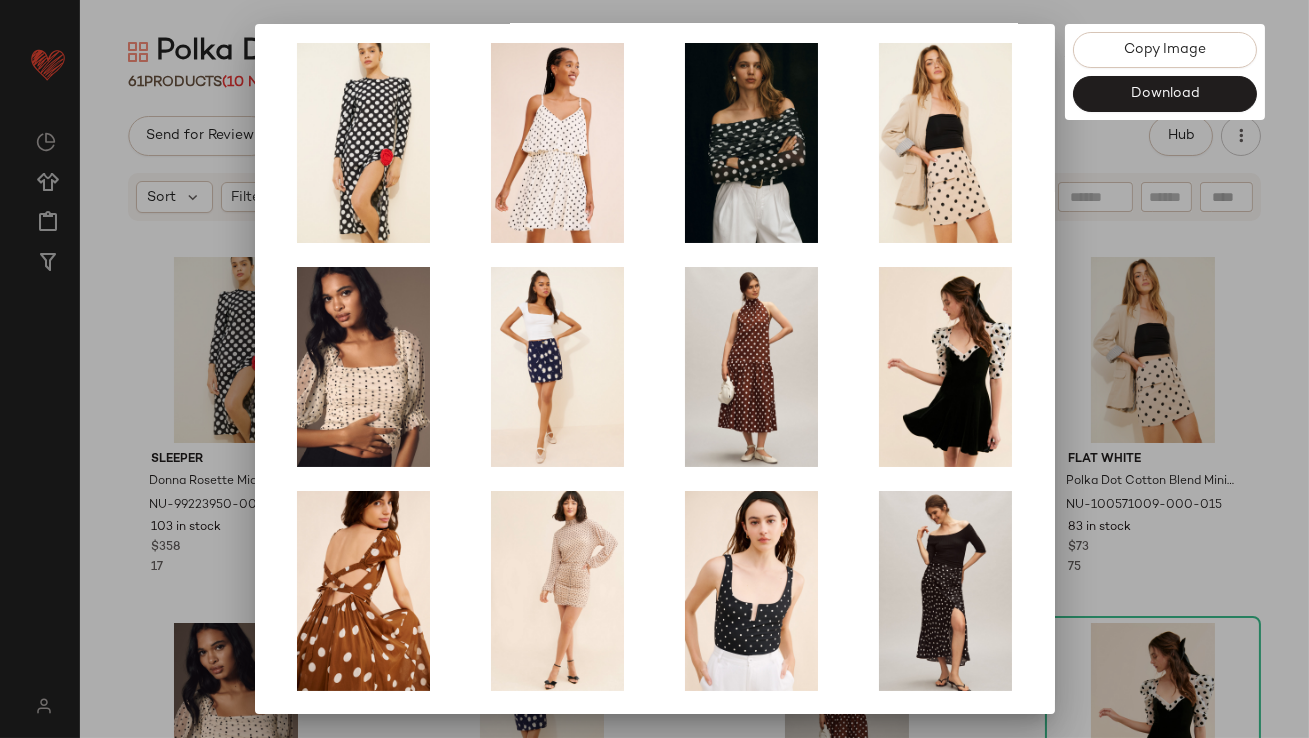 click at bounding box center (654, 369) 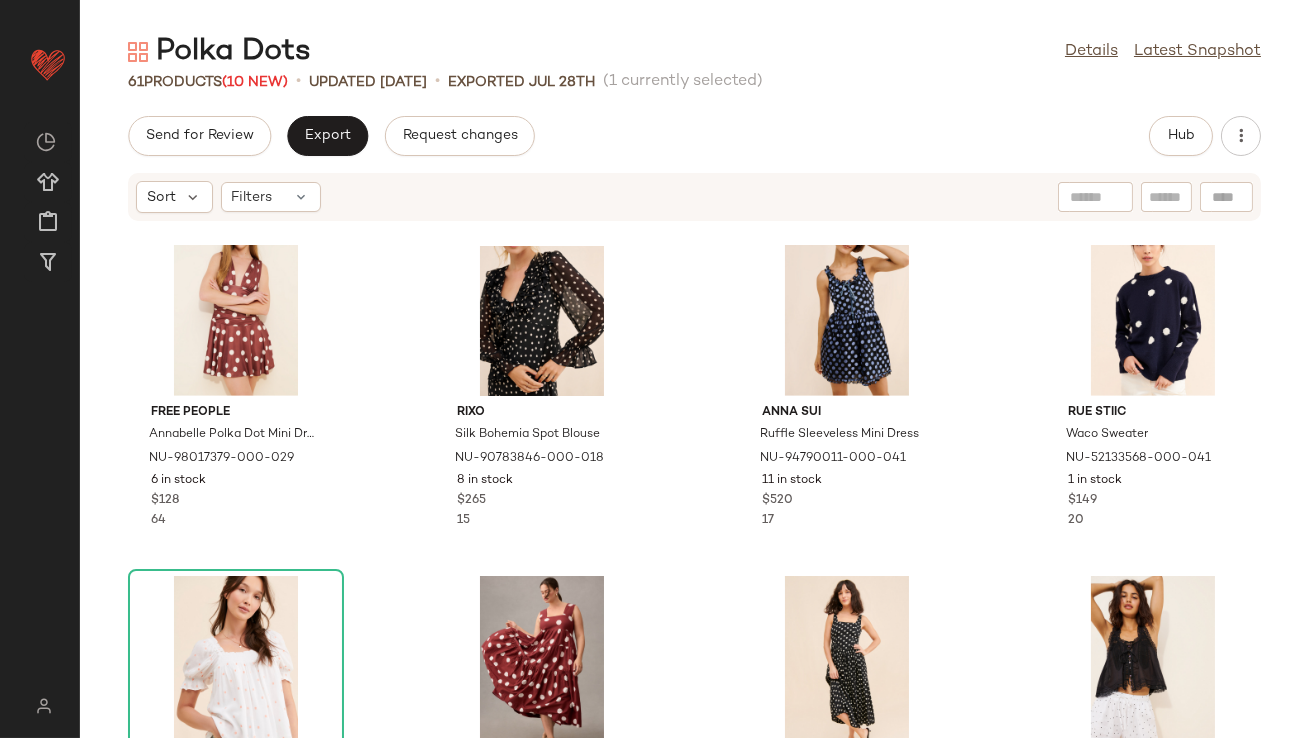 scroll, scrollTop: 2901, scrollLeft: 0, axis: vertical 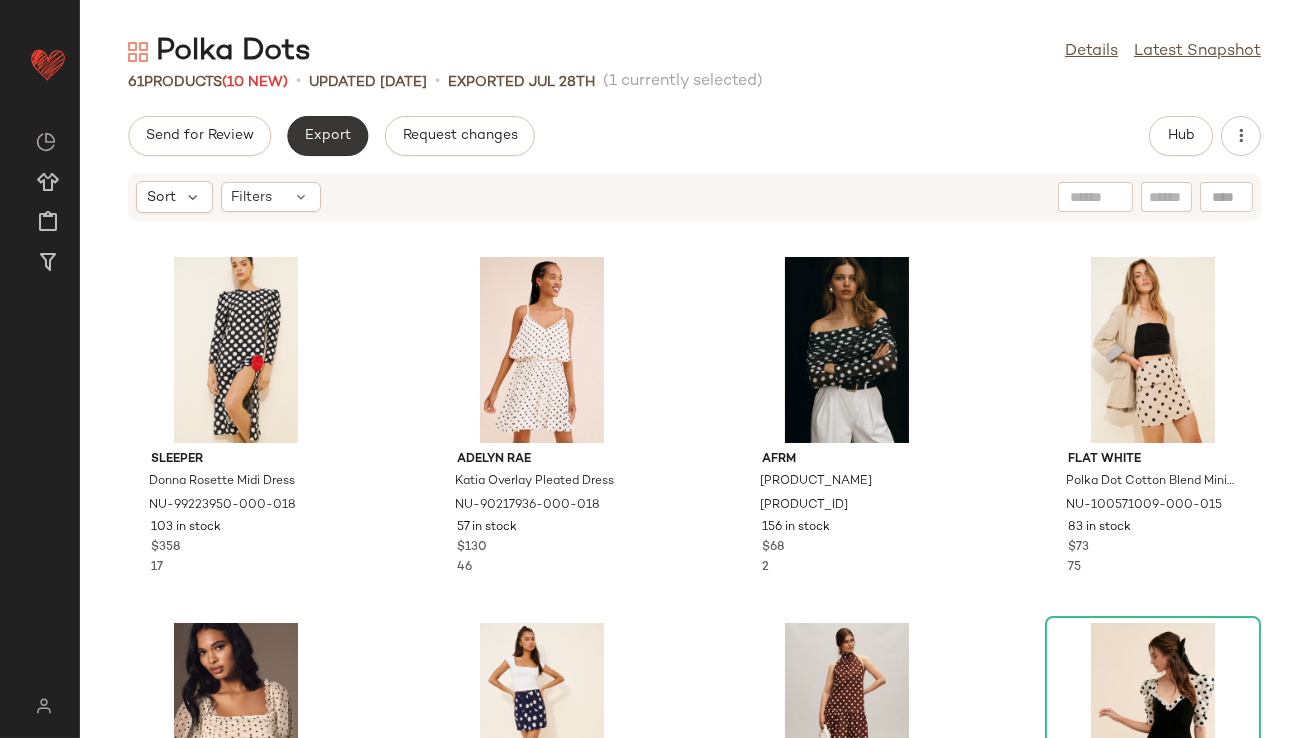 click on "Export" at bounding box center [327, 136] 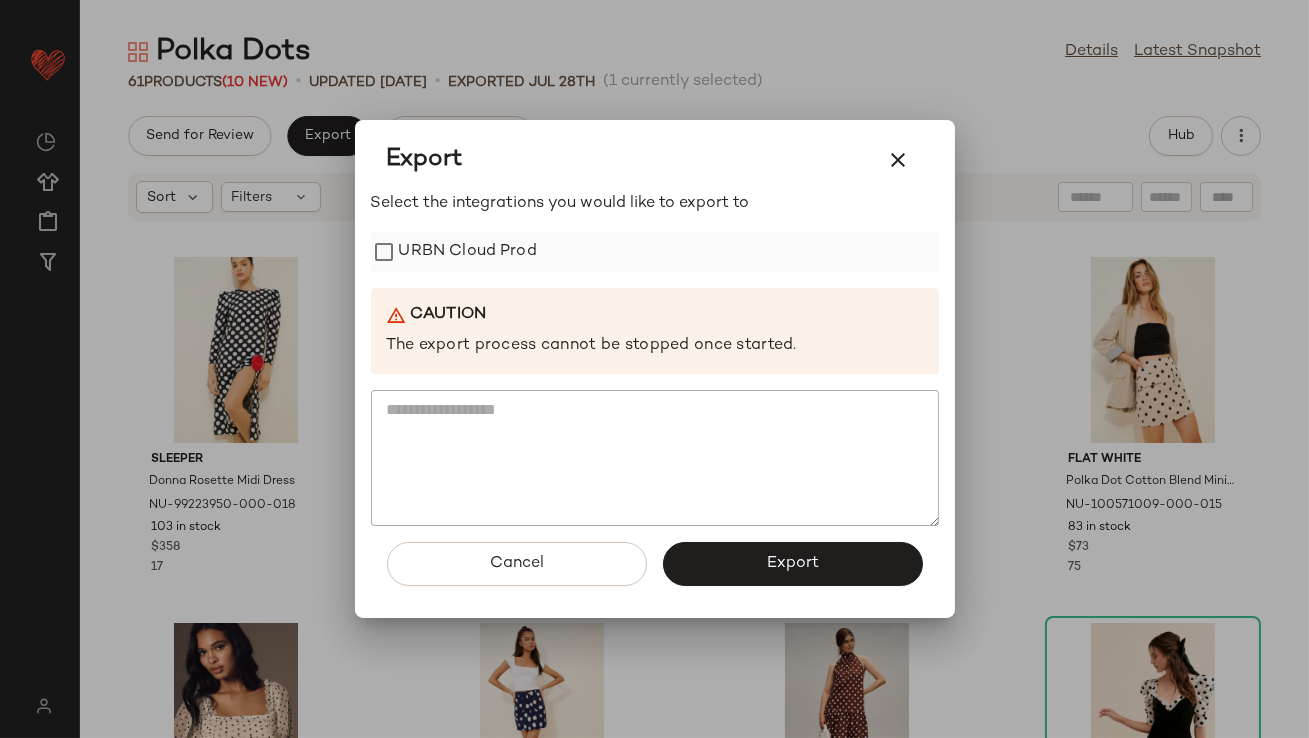 click on "URBN Cloud Prod" 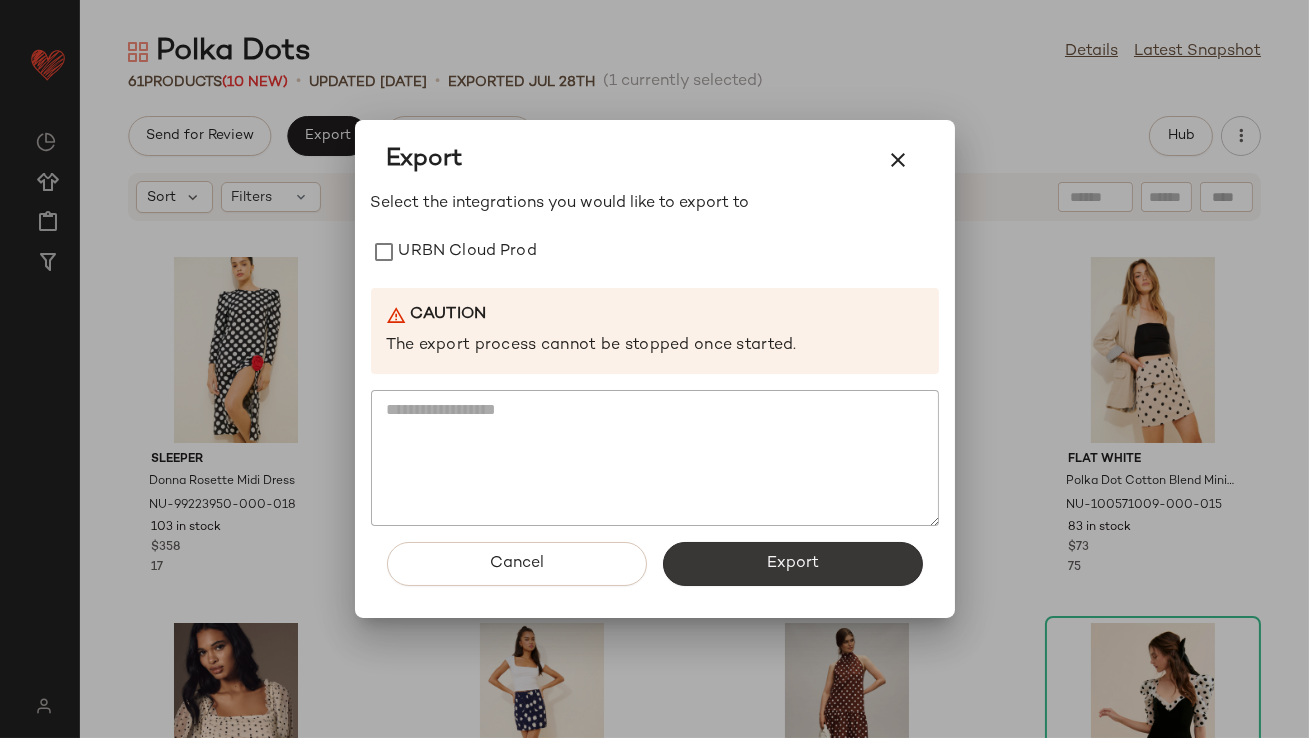 click on "Export" at bounding box center (793, 564) 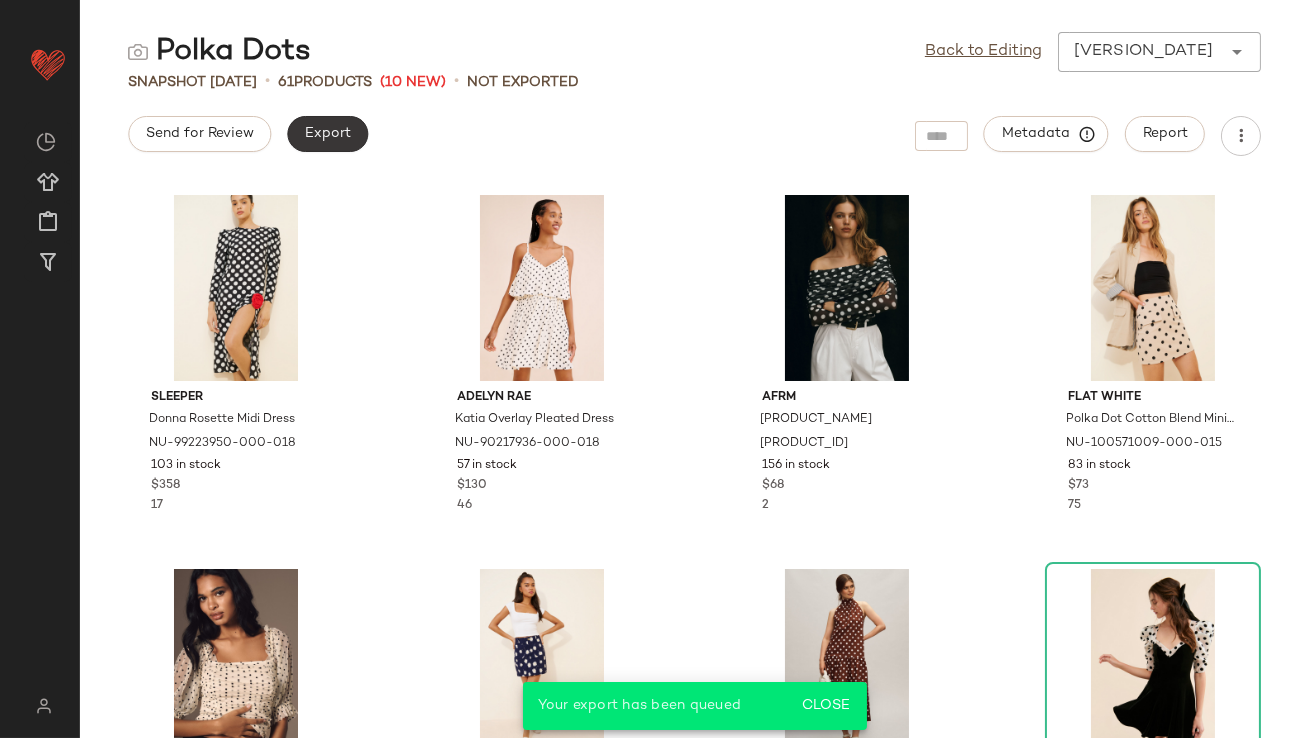 click on "Export" at bounding box center (327, 134) 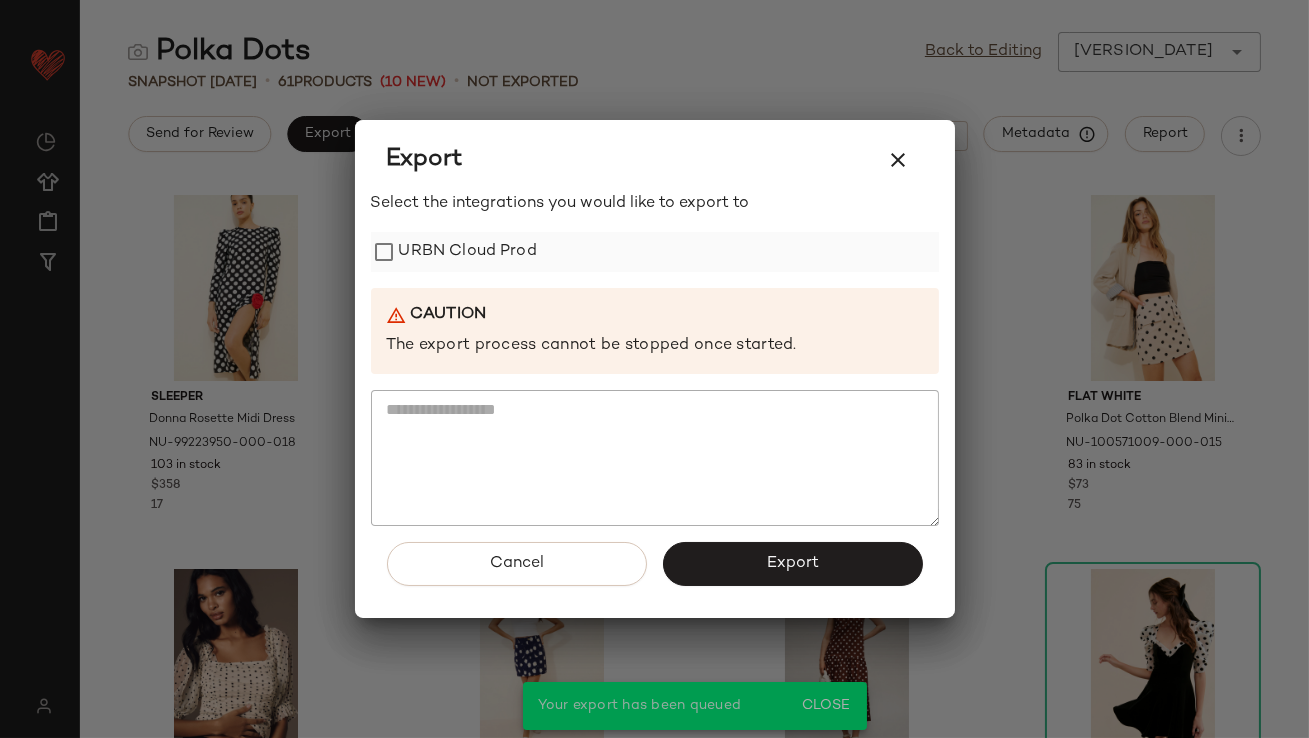 click on "URBN Cloud Prod" at bounding box center (468, 252) 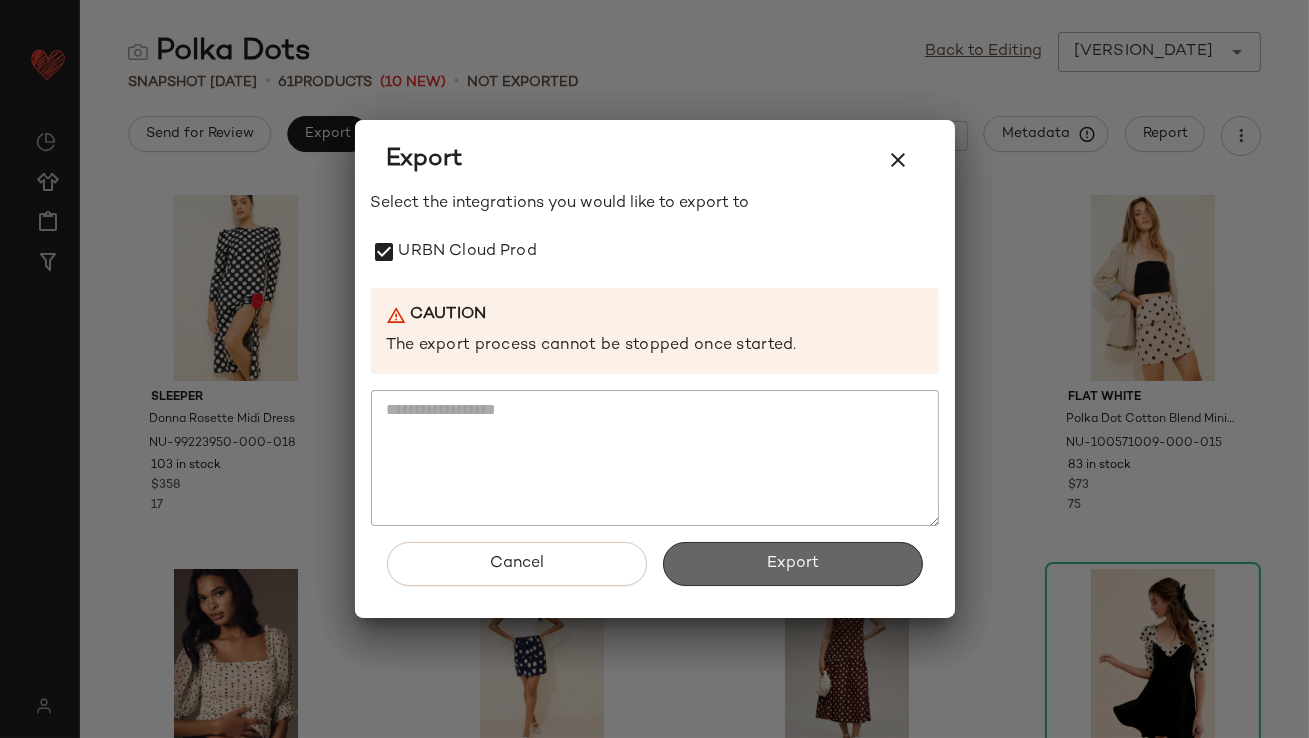 click on "Export" 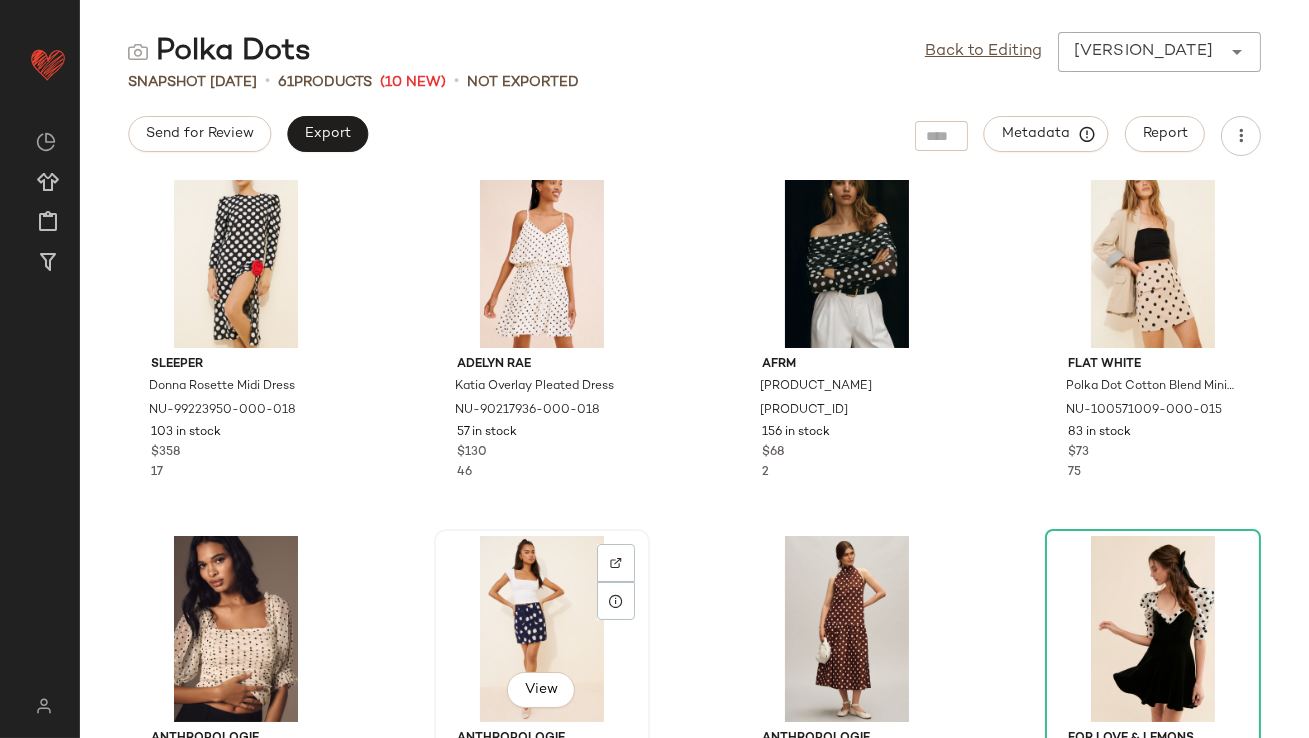 scroll, scrollTop: 0, scrollLeft: 0, axis: both 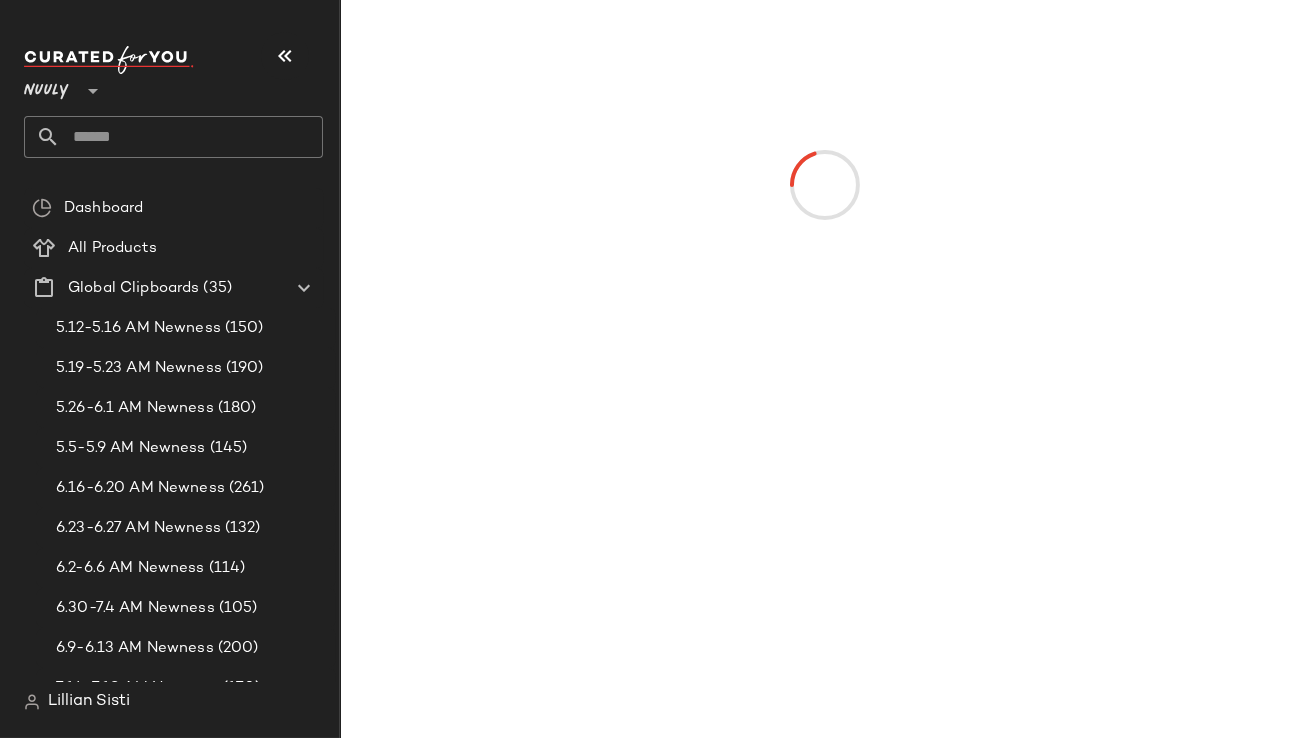 click at bounding box center [285, 56] 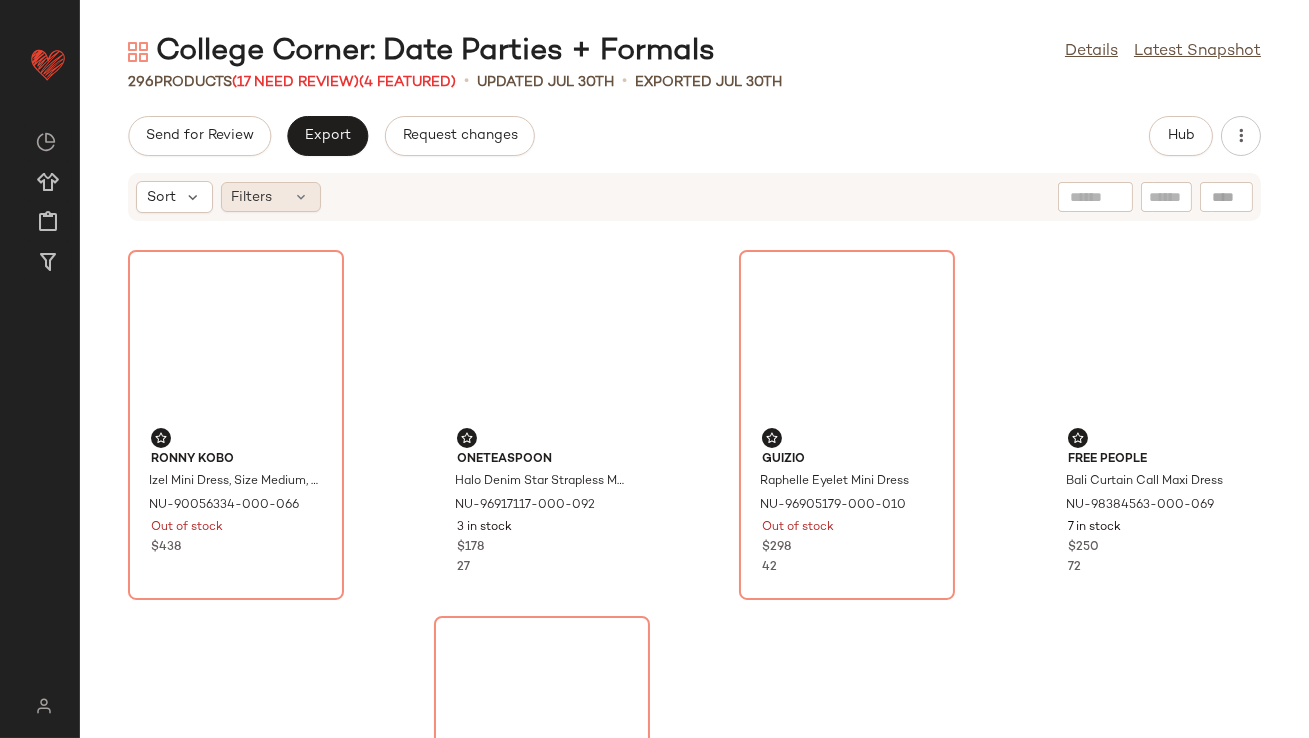 click at bounding box center (302, 197) 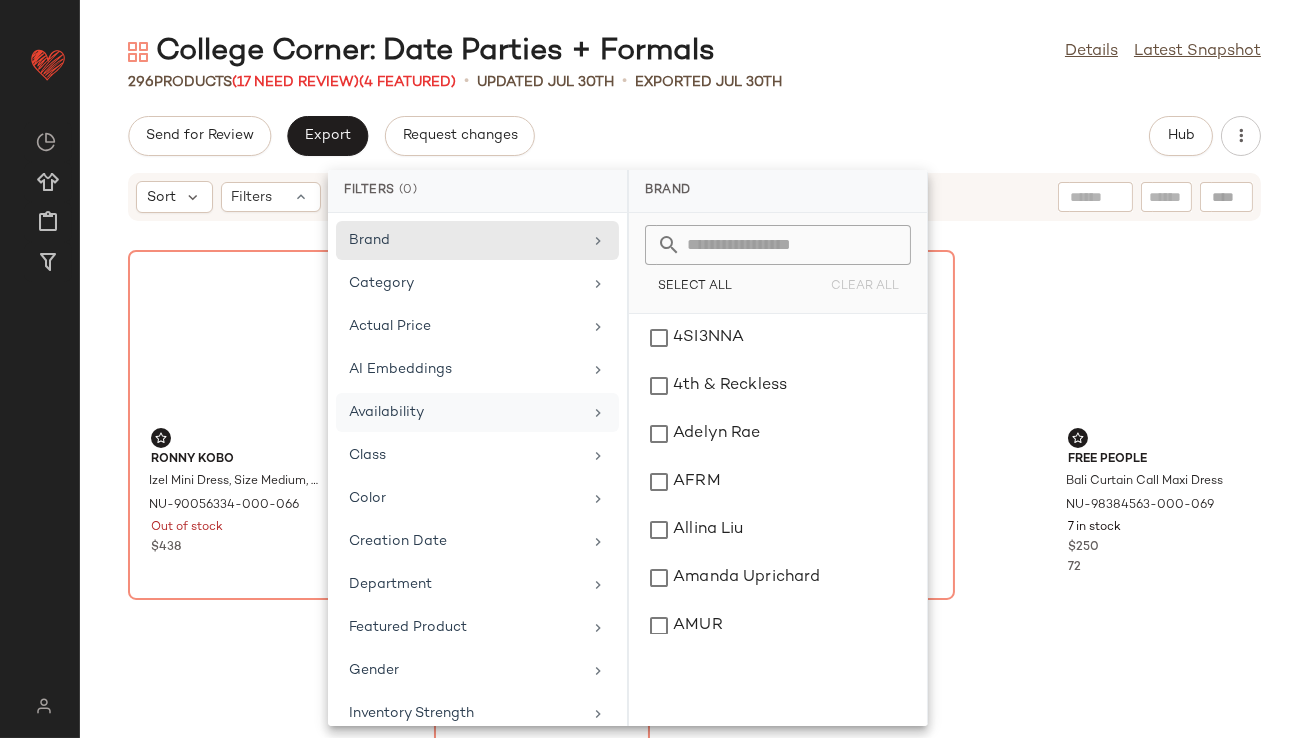 click on "Availability" at bounding box center (465, 412) 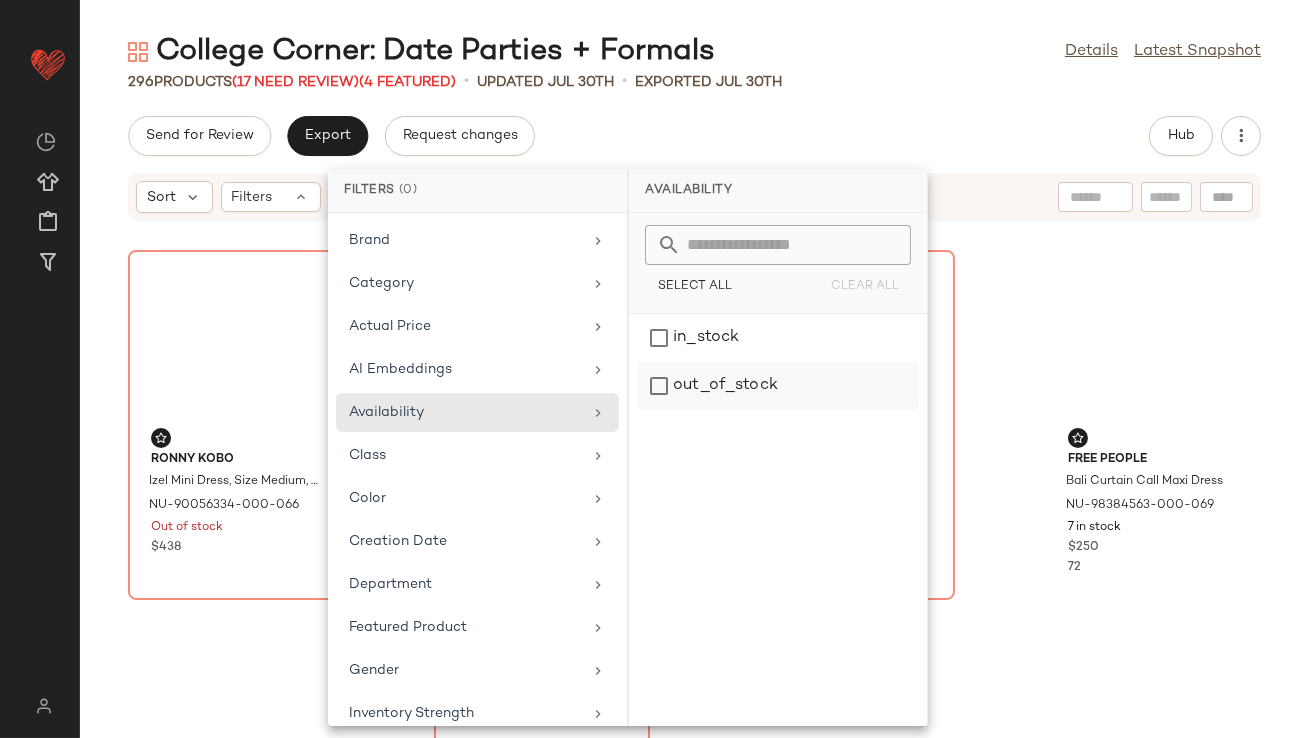 click on "out_of_stock" 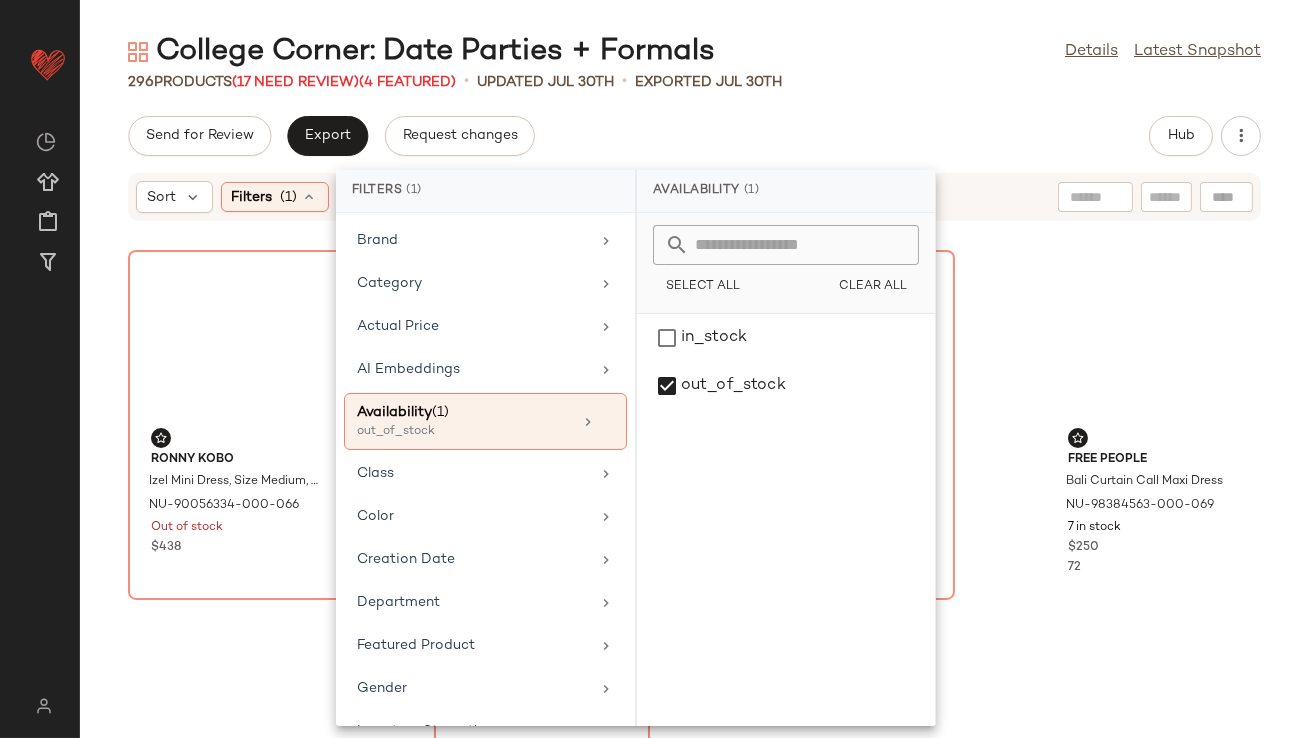 click on "College Corner: Date Parties + Formals  Details   Latest Snapshot  296   Products   (17 Need Review)  (4 Featured)  •   updated Jul 30th  •  Exported Jul 30th  Send for Review   Export   Request changes   Hub  Sort  Filters  (1)   Reset  Ronny Kobo Izel Mini Dress, Size Medium, Pink, Polyester NU-90056334-000-066 Out of stock $438 OneTeaspoon Halo Denim Star Strapless Mini Dress NU-96917117-000-092 3 in stock $178 27 Guizio Raphelle Eyelet Mini Dress NU-96905179-000-010 Out of stock $298 42 Free People Bali Curtain Call Maxi Dress NU-98384563-000-069 7 in stock $250 72 Aureta Piper Mini Dress NU-83506618-000-066 34 in stock $258 8 Fashion Brand Company Fantasia Mini Dress NU-101032548-000-001 Out of stock $378 39 Anthropologie Square Neck Babydoll Mini Dress NU-4130957990154-000-266 1 in stock $178 53 Free People In A Bubble Mini Dress NU-81584807-000-040 41 in stock $128 15 WAYF Amour Wrap Dress NU-81987455-000-066 114 in stock $99 Lioness Stars Align Mini Dress NU-102655388-000-018 42 in stock $79 64" at bounding box center (694, 385) 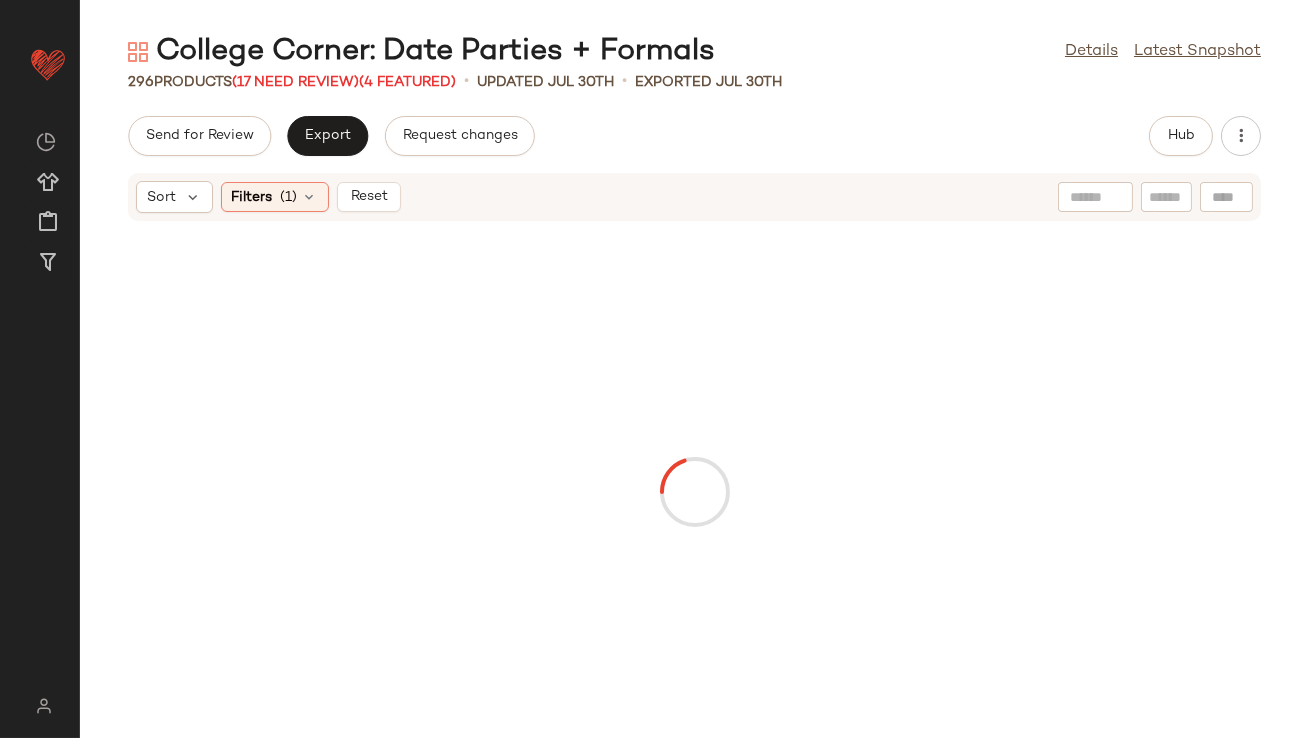 click on "296   Products   (17 Need Review)  (4 Featured)  •   updated Jul 30th  •  Exported Jul 30th" 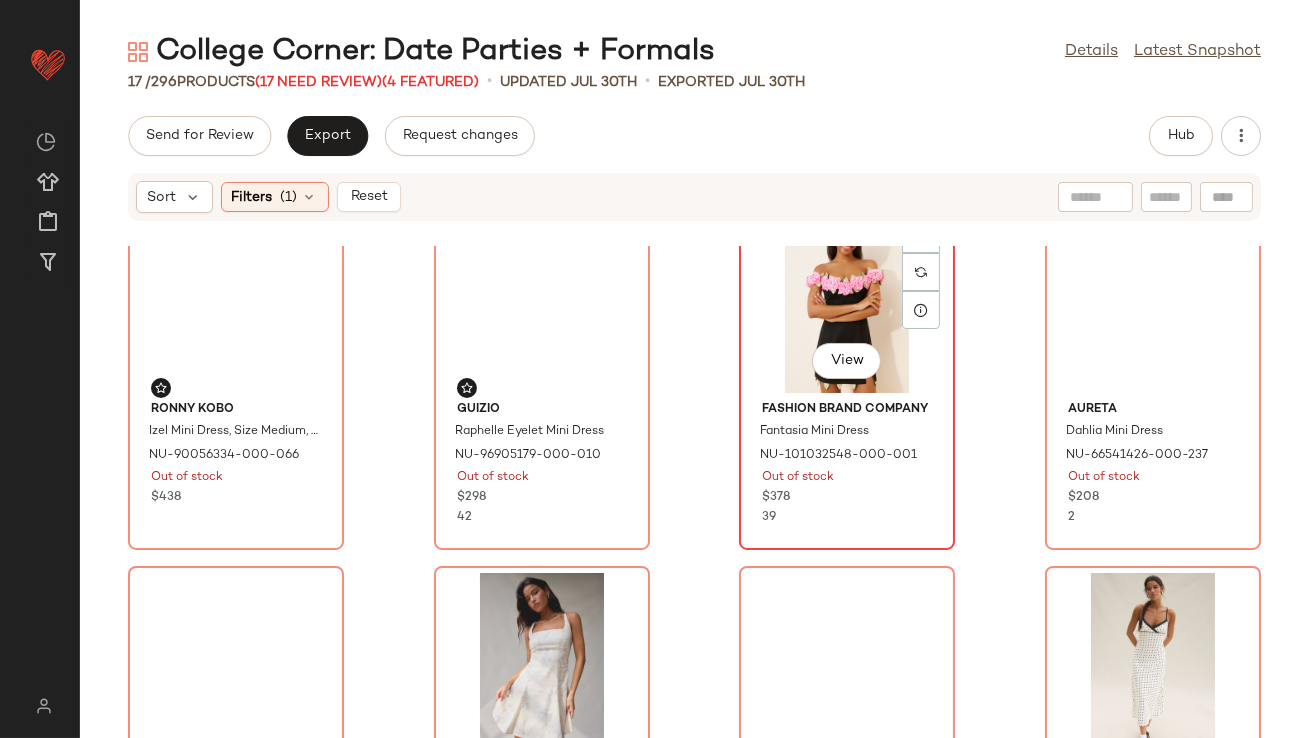 scroll, scrollTop: 43, scrollLeft: 0, axis: vertical 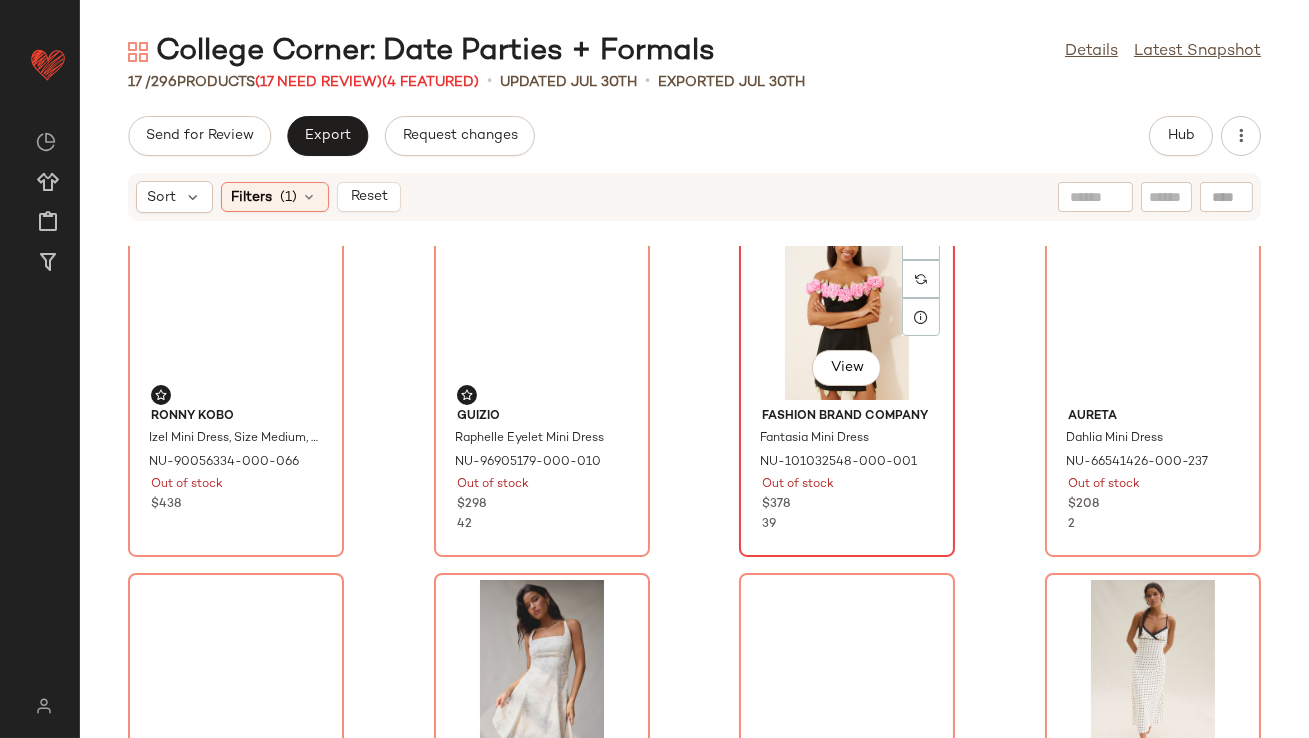 click on "View" 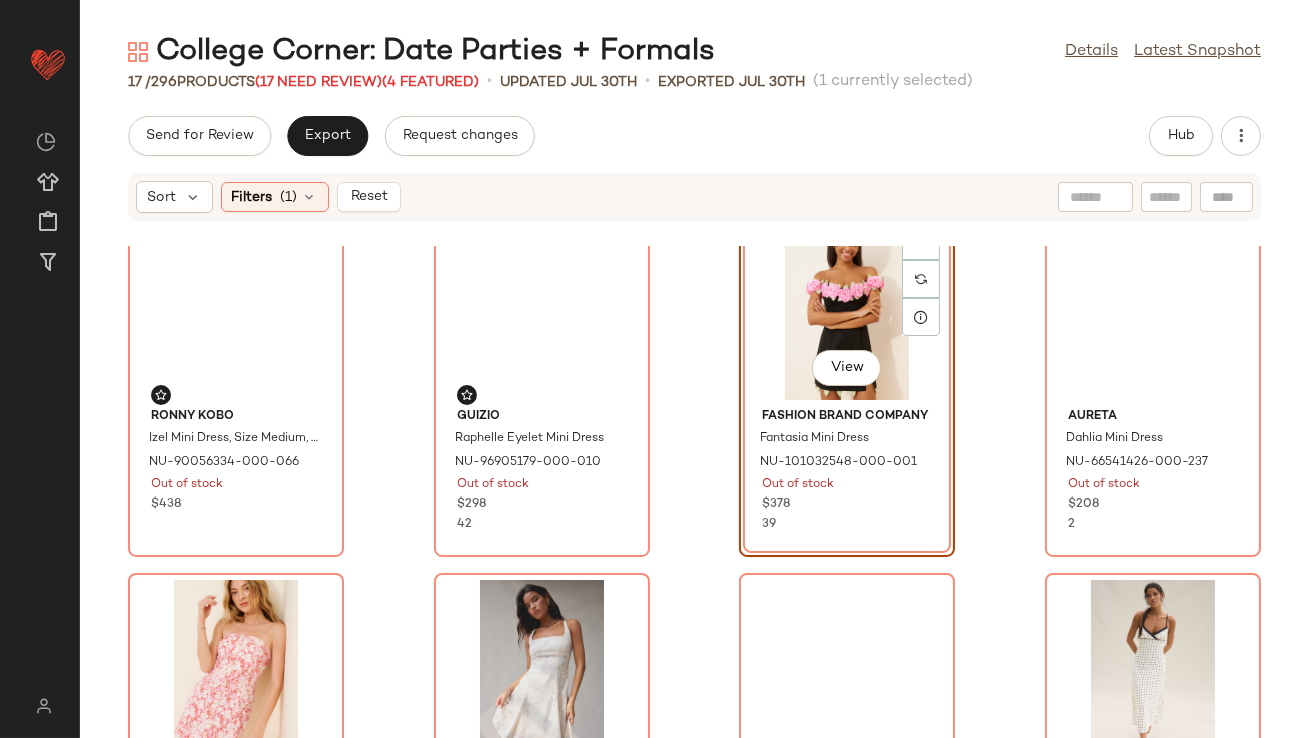 scroll, scrollTop: 1341, scrollLeft: 0, axis: vertical 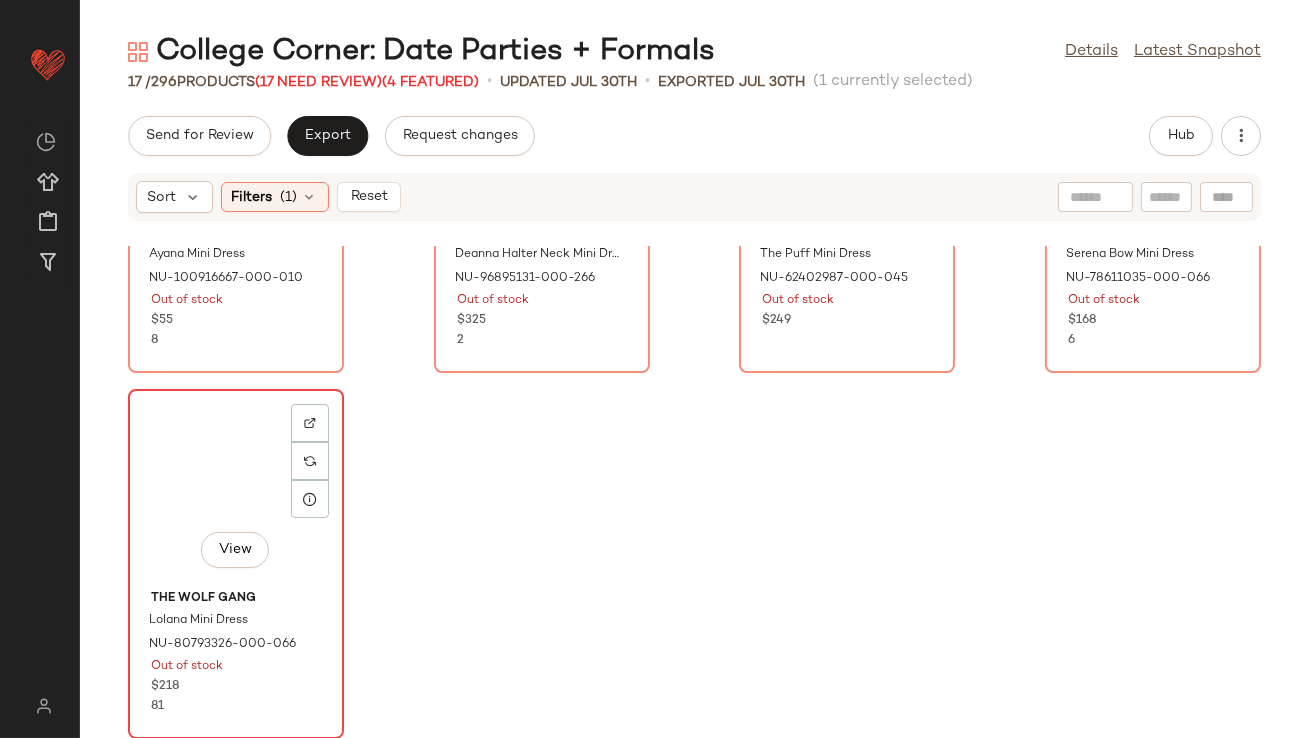 click on "View" 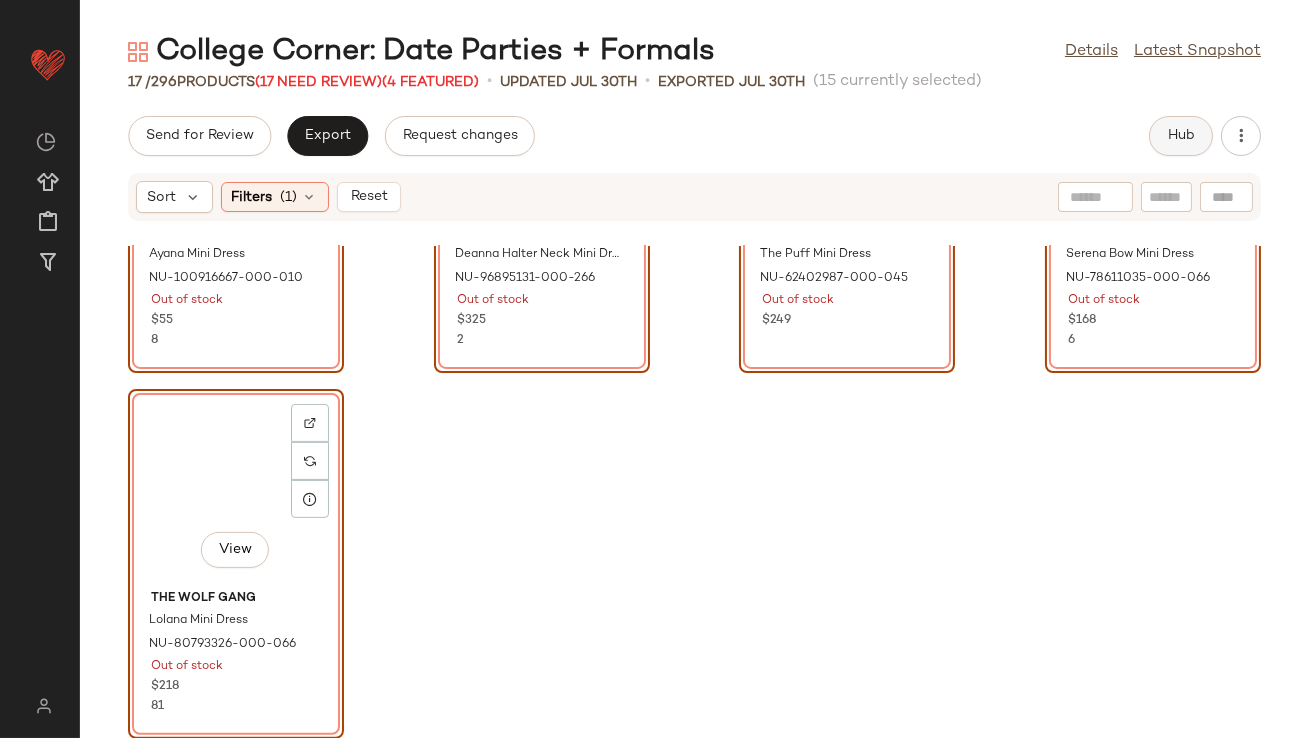 click on "Hub" 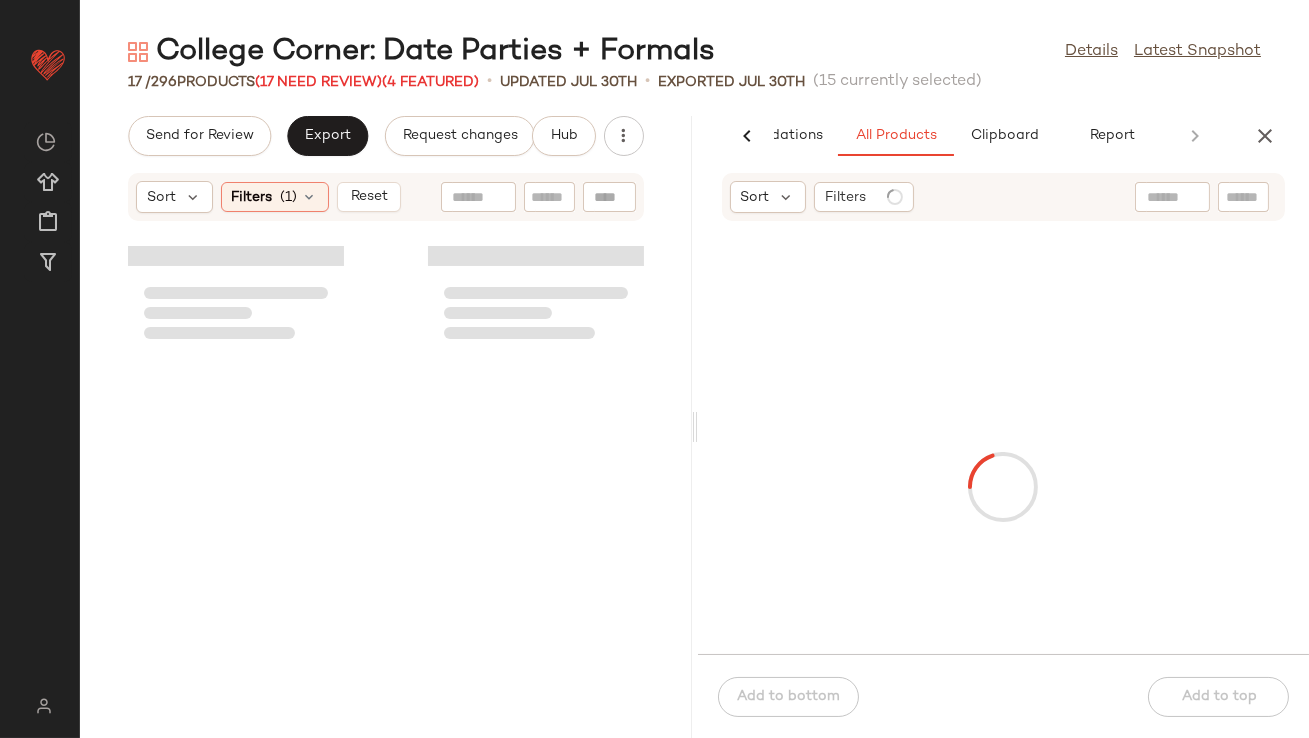 scroll, scrollTop: 0, scrollLeft: 112, axis: horizontal 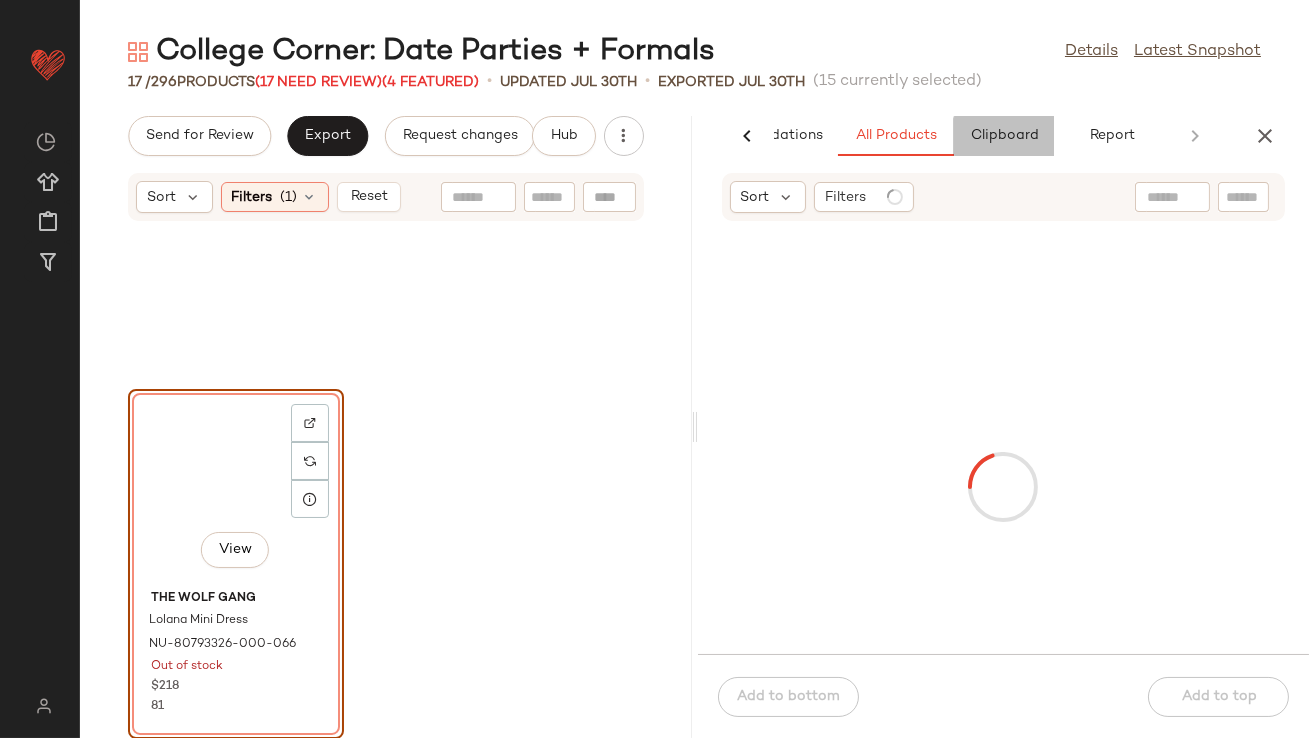 click on "Clipboard" 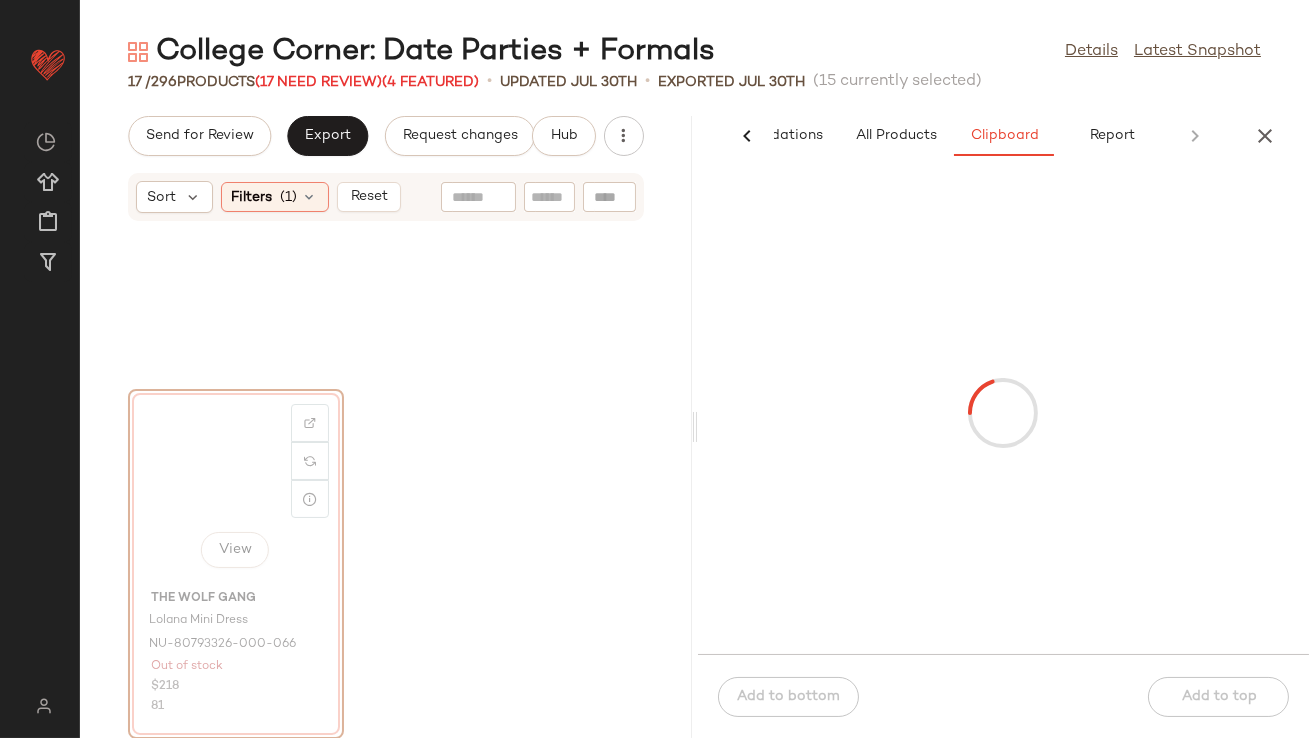 drag, startPoint x: 212, startPoint y: 443, endPoint x: 232, endPoint y: 443, distance: 20 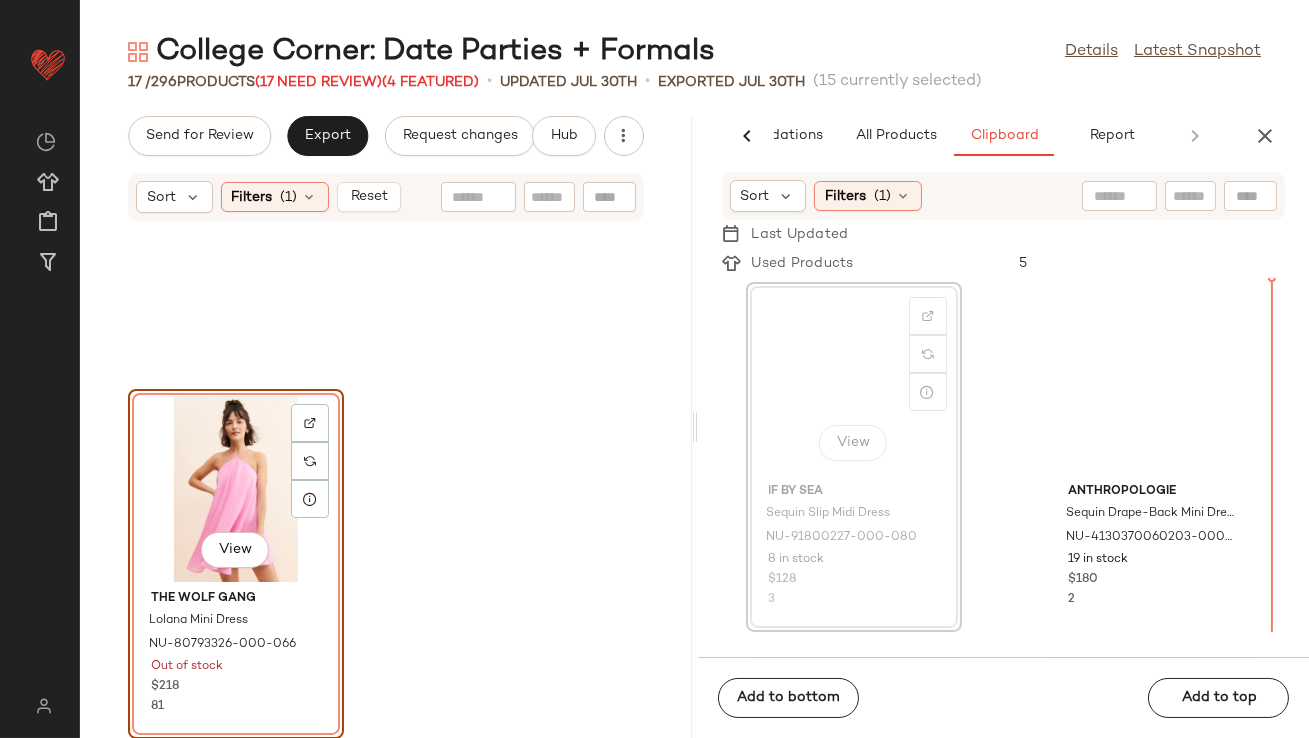 scroll, scrollTop: 19, scrollLeft: 0, axis: vertical 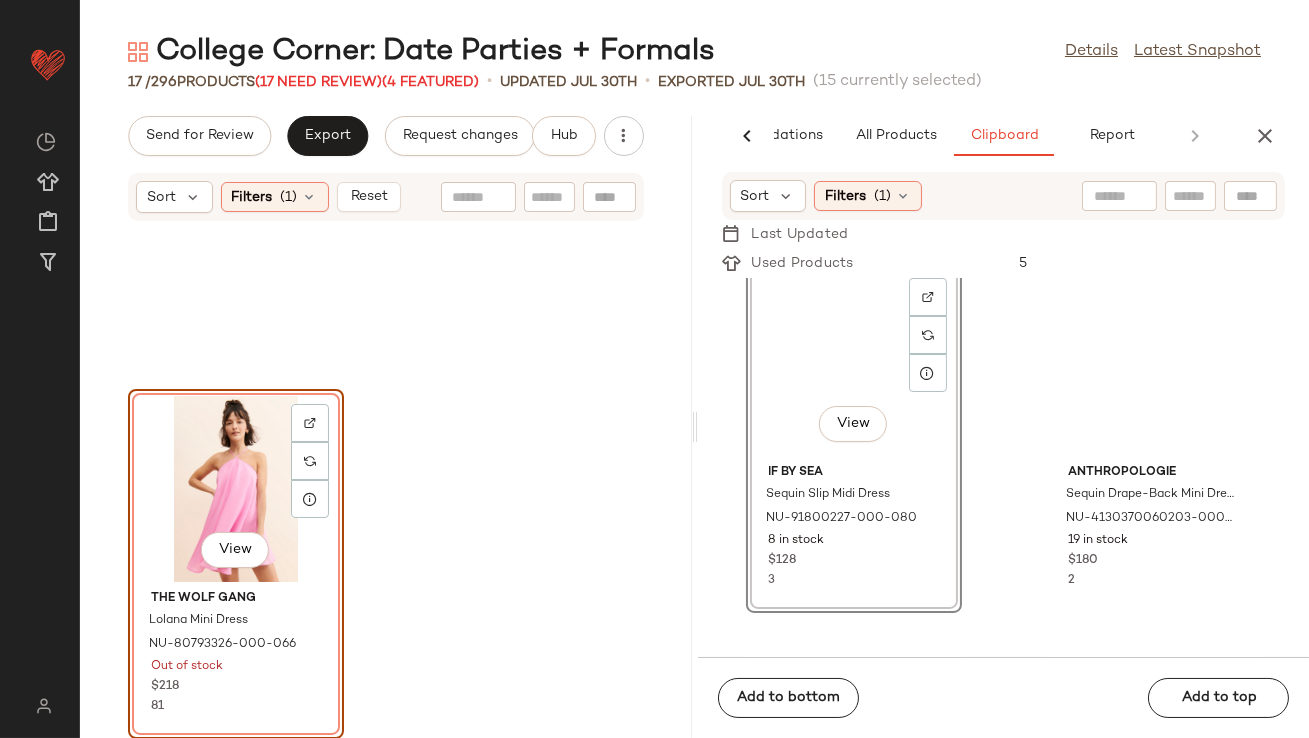 click on "View" 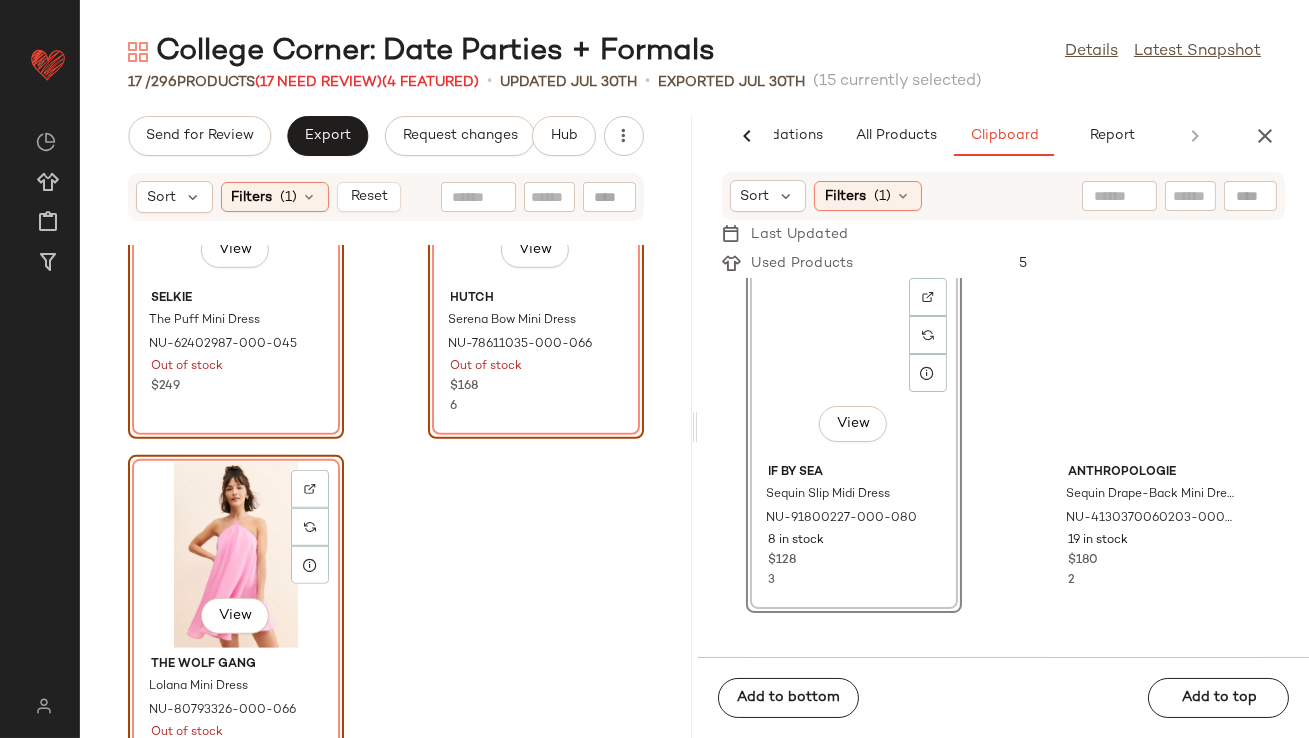 scroll, scrollTop: 2805, scrollLeft: 0, axis: vertical 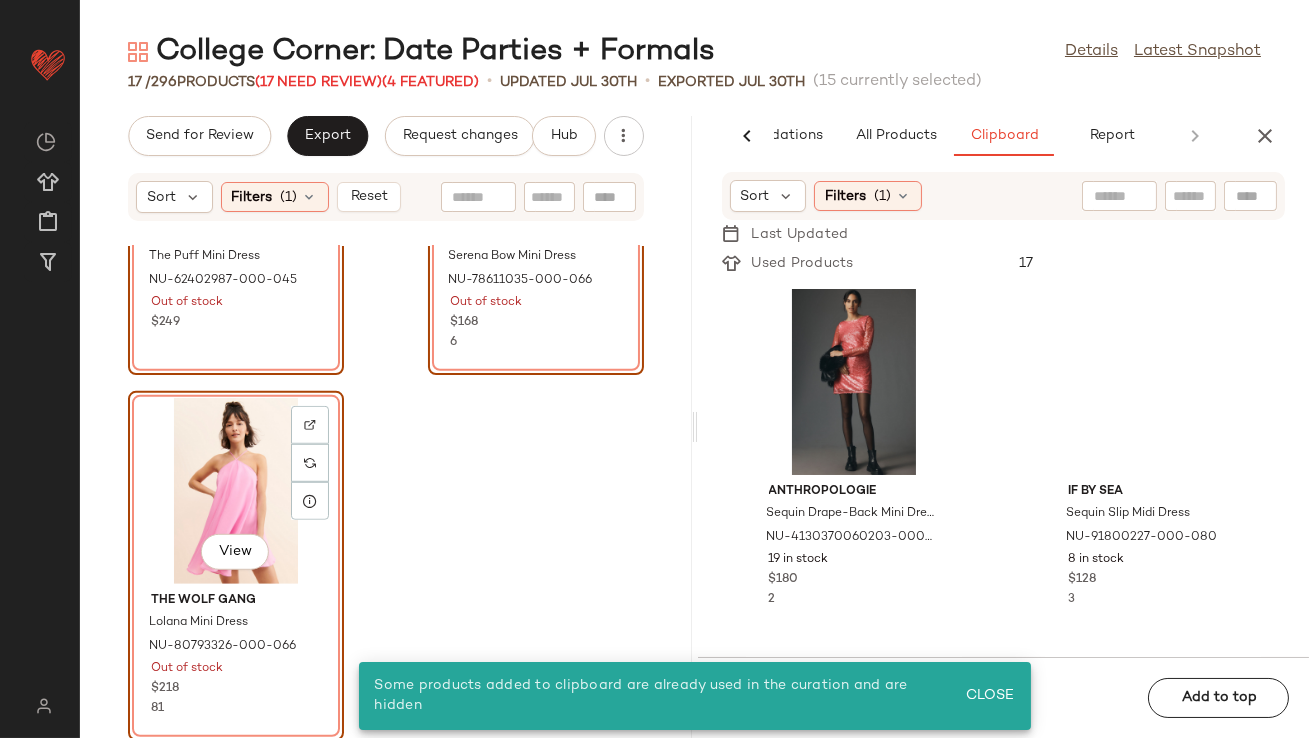 click on "View  Hutch Serena Bow Mini Dress NU-78611035-000-066 Out of stock $168 6" 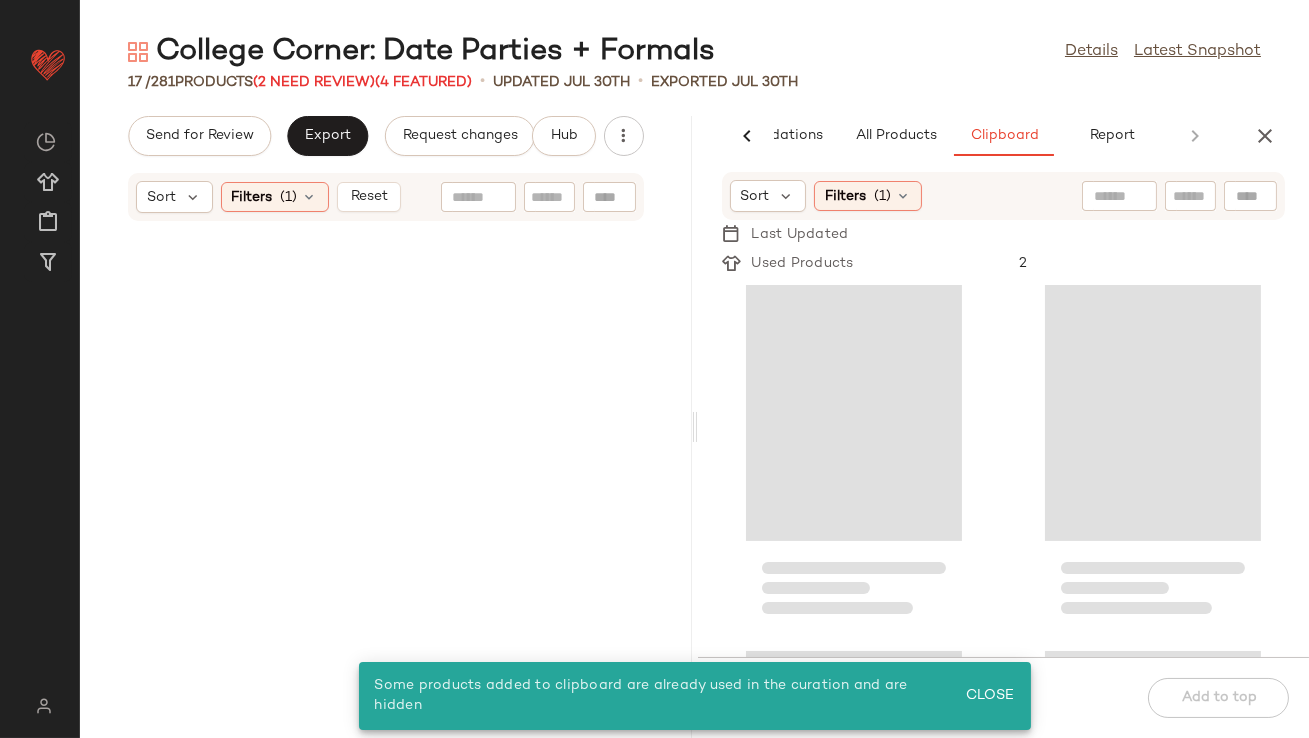 scroll, scrollTop: 0, scrollLeft: 0, axis: both 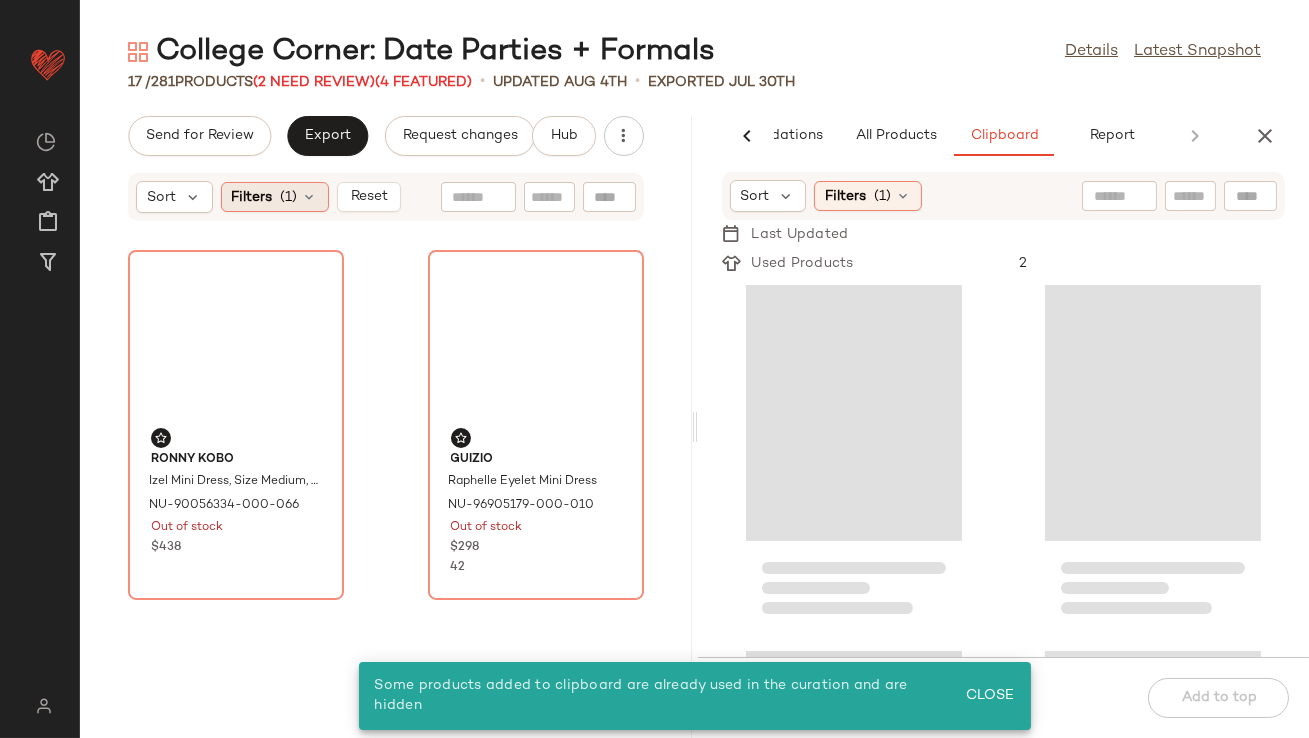 click on "Filters  (1)" 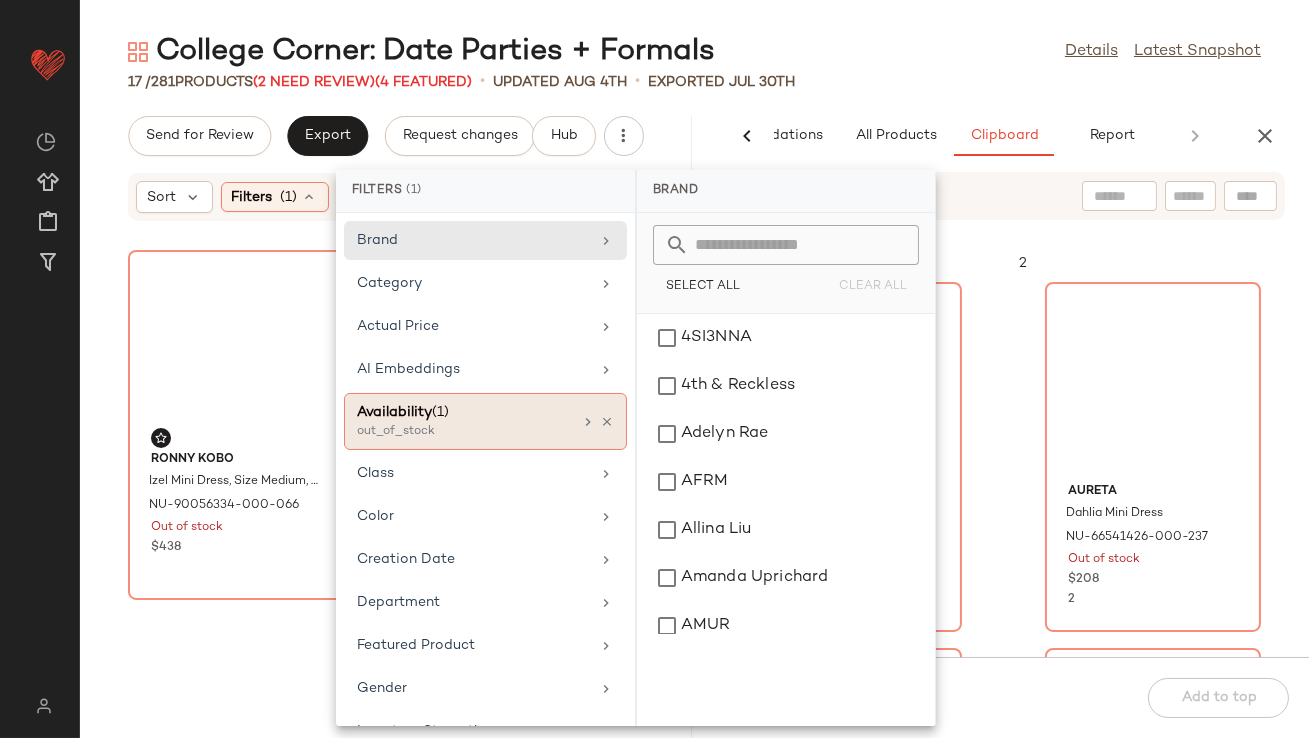 click at bounding box center (597, 422) 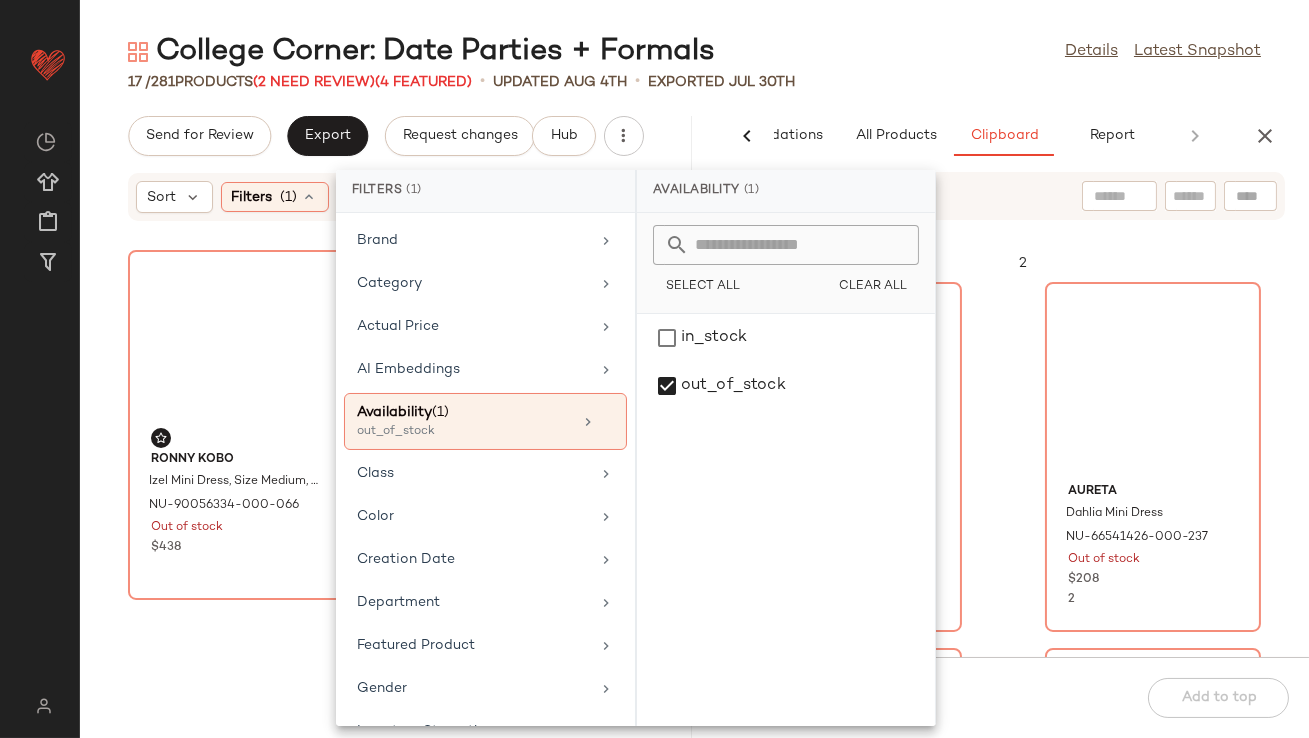 click on "17 /  281   Products   (2 Need Review)  (4 Featured)  •   updated Aug 4th  •  Exported Jul 30th" 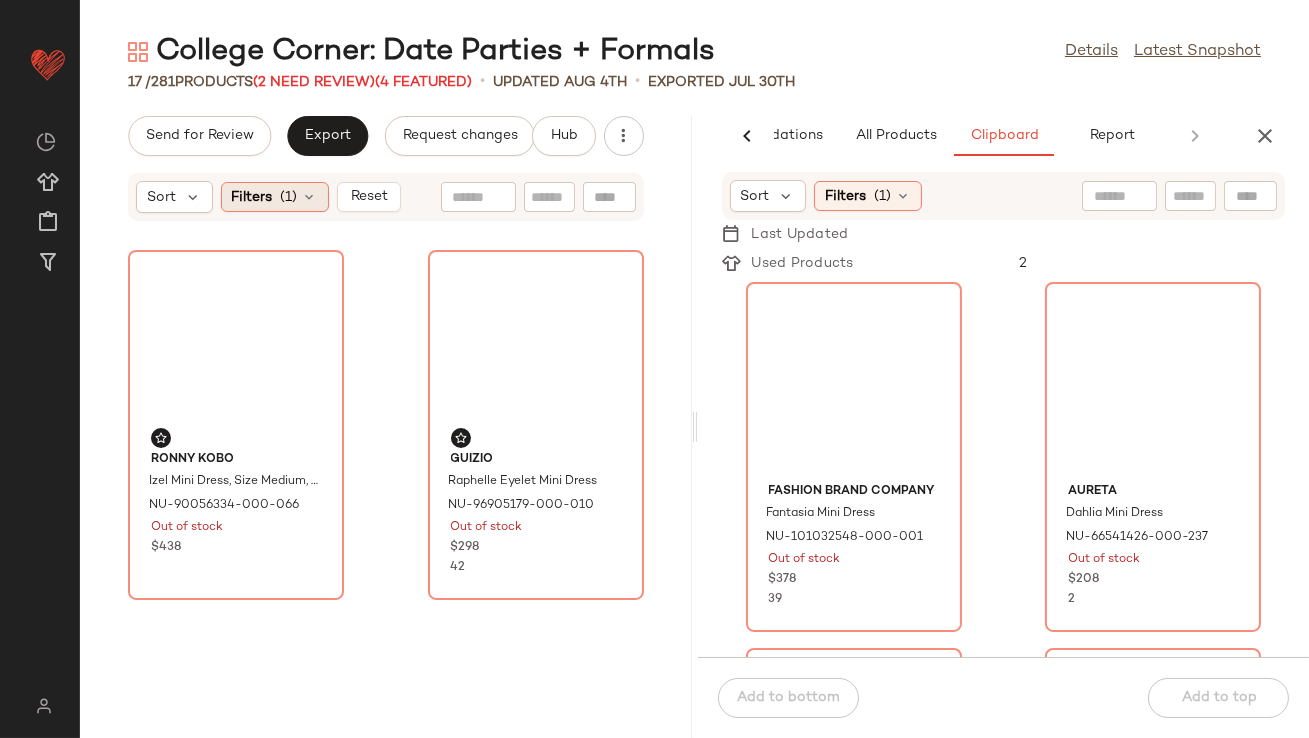 click at bounding box center [310, 197] 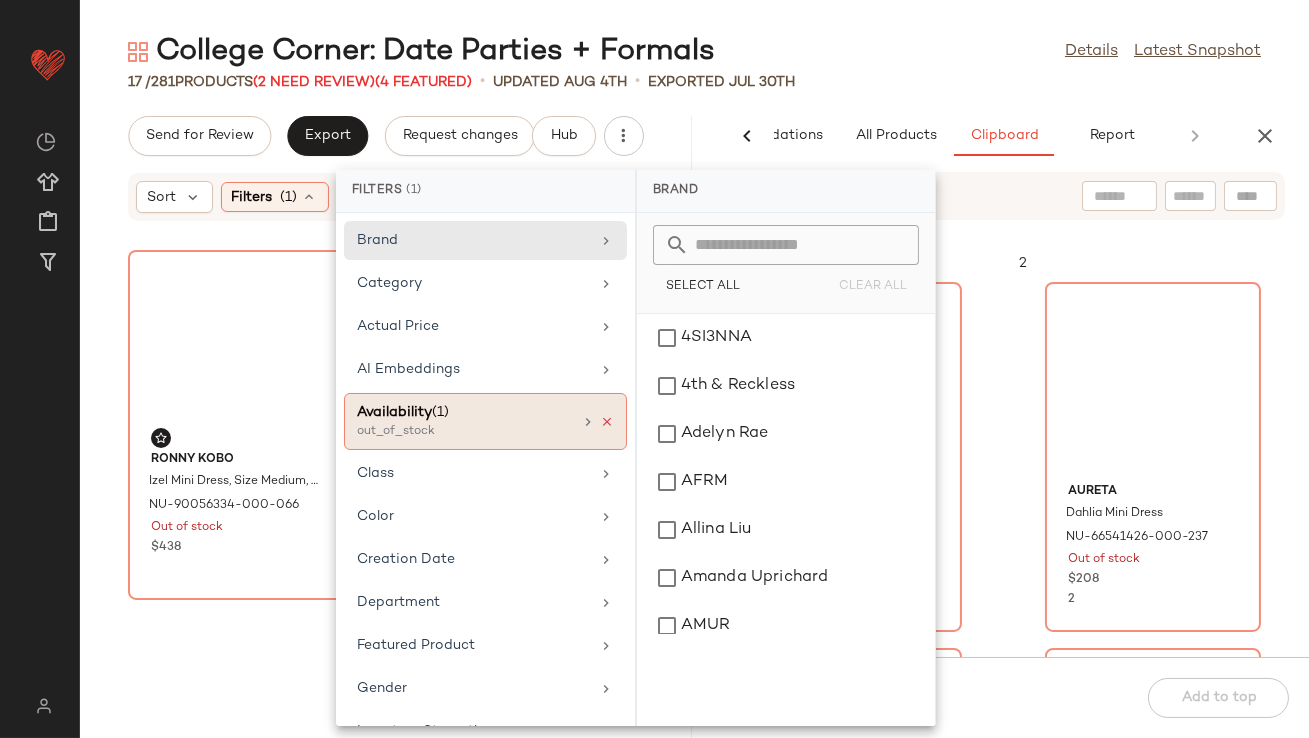 click at bounding box center [607, 422] 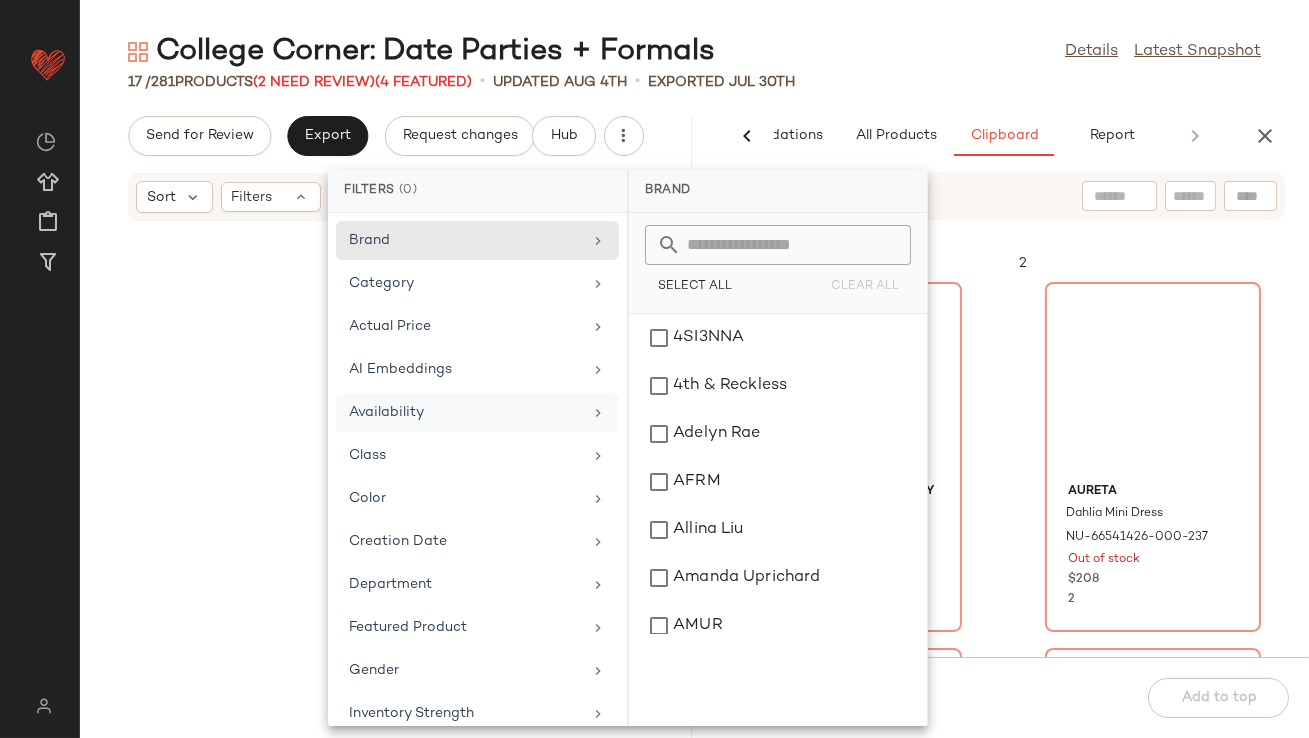 click on "17 /  281   Products   (2 Need Review)  (4 Featured)  •   updated Aug 4th  •  Exported Jul 30th" 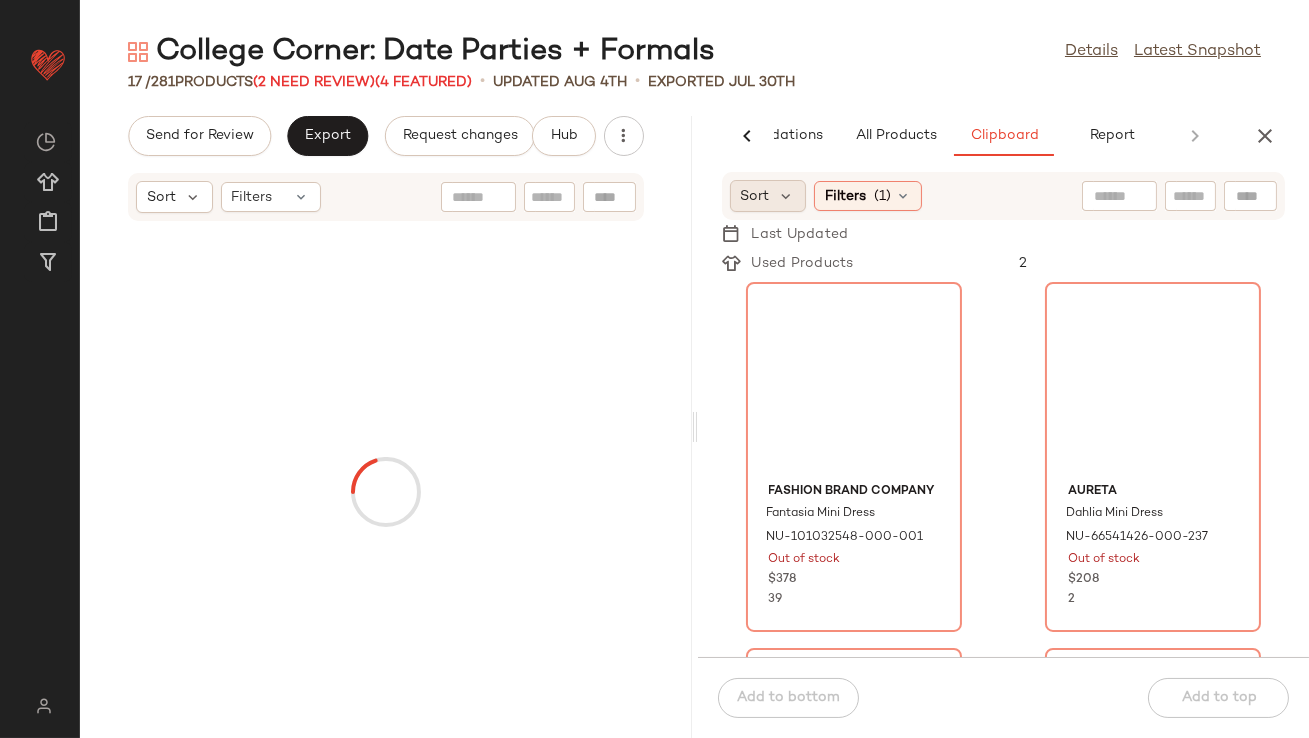 click on "Sort" 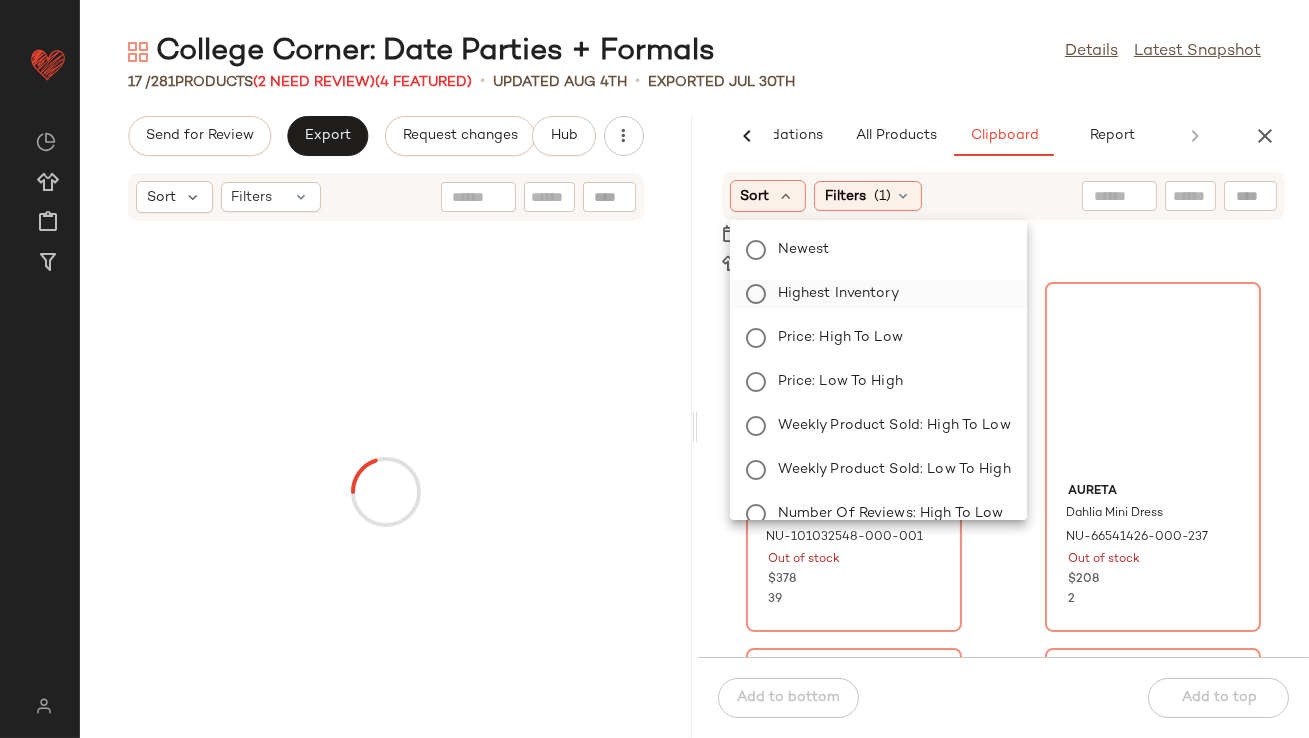 click on "Highest Inventory" 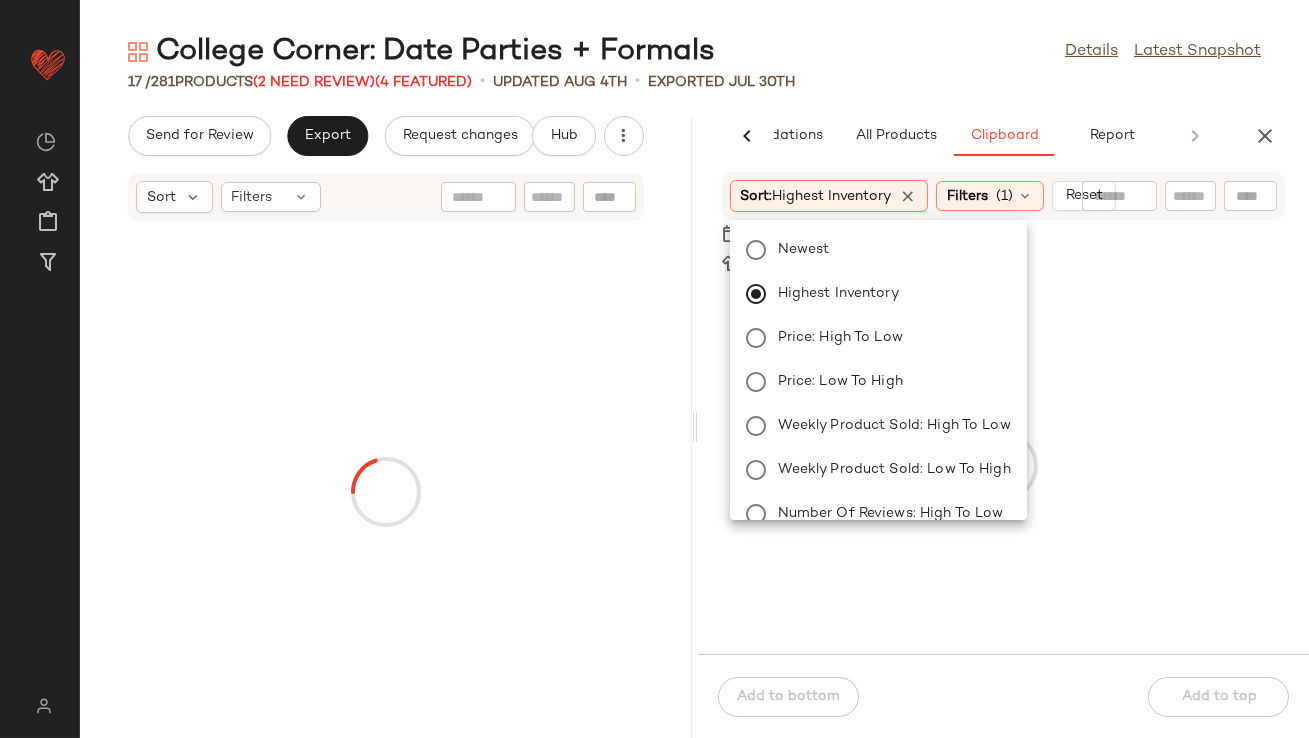 click on "College Corner: Date Parties + Formals  Details   Latest Snapshot" 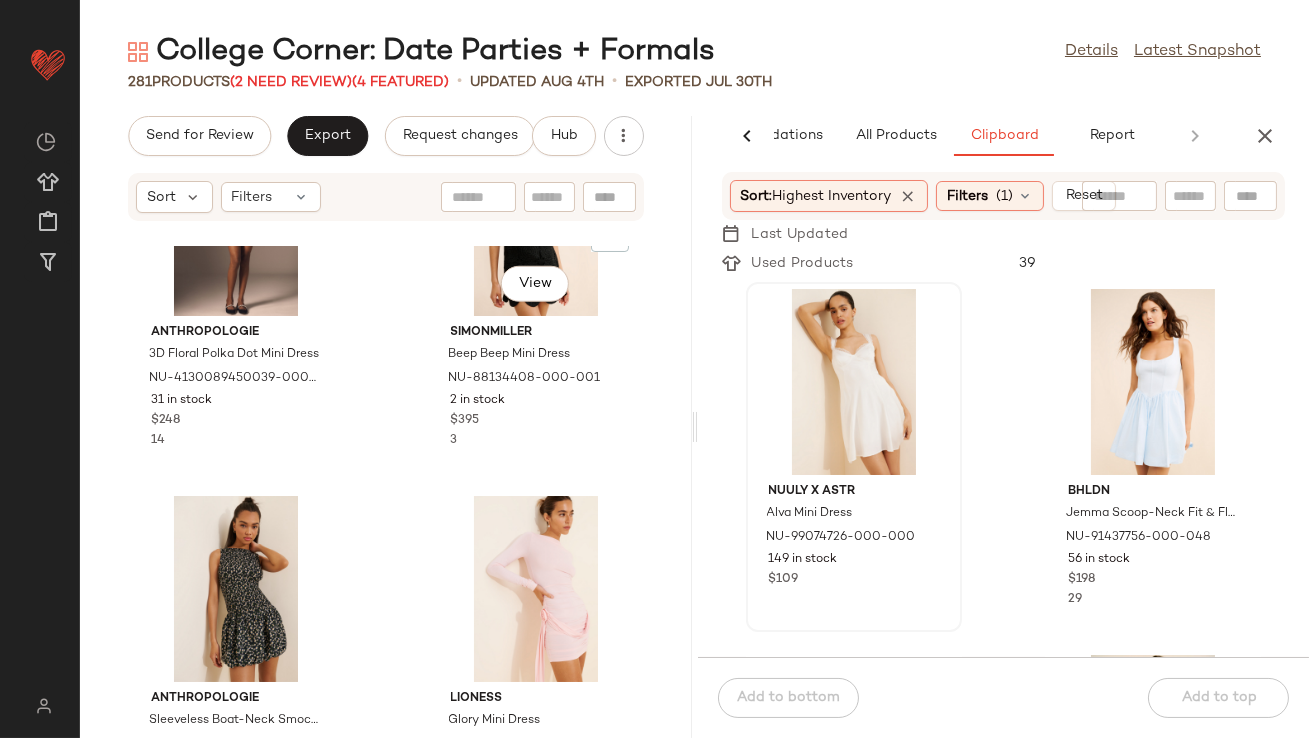 scroll, scrollTop: 3788, scrollLeft: 0, axis: vertical 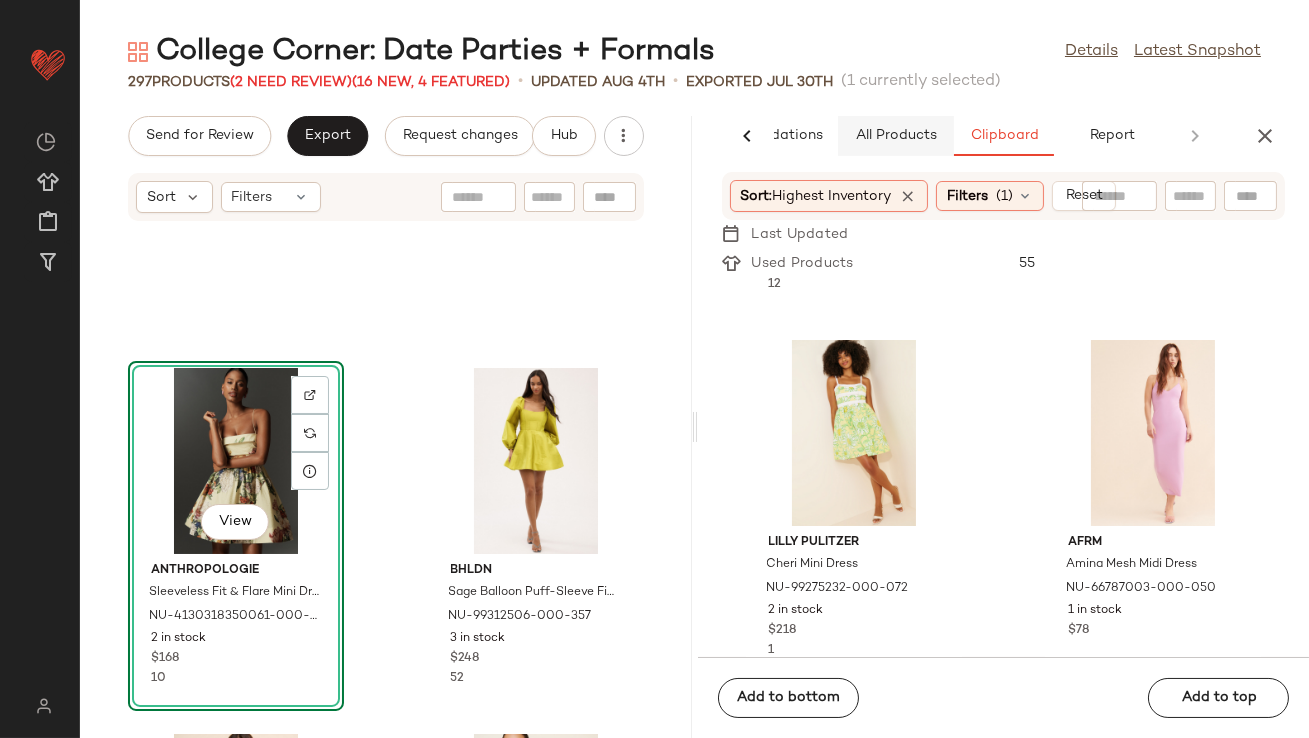 click on "All Products" 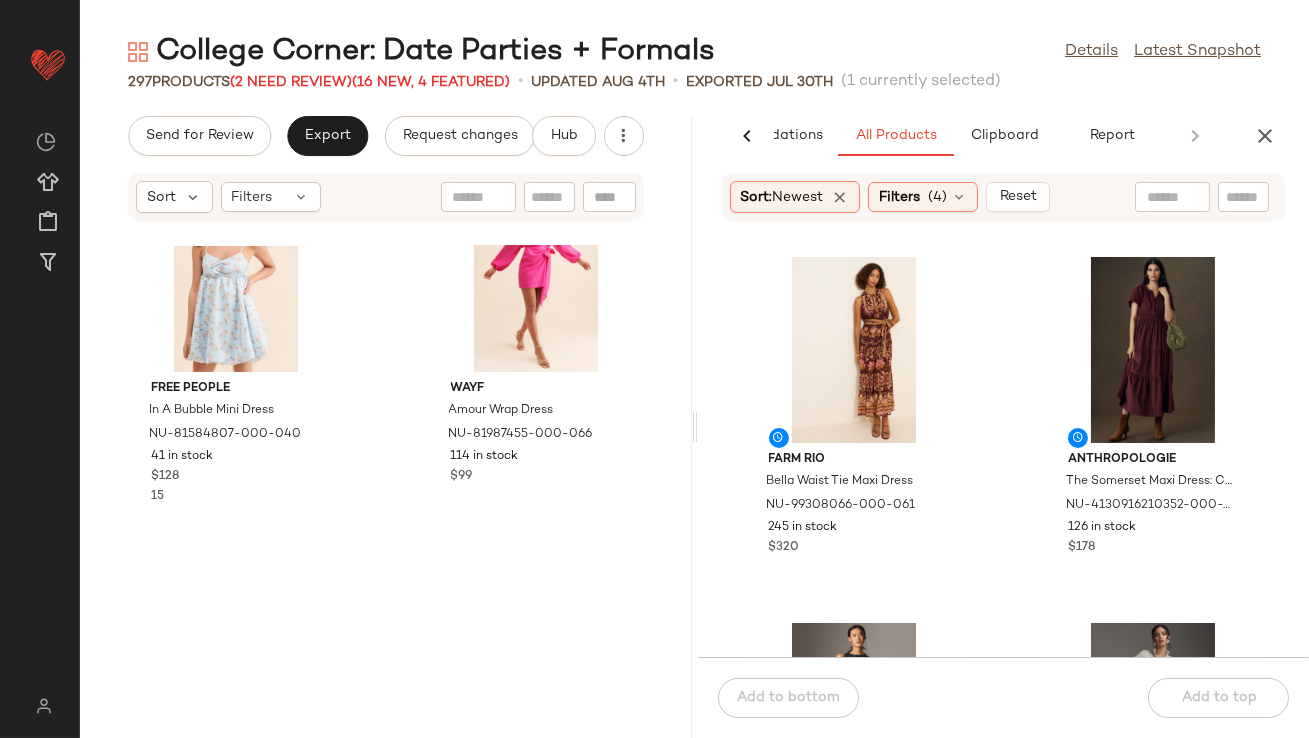 scroll, scrollTop: 0, scrollLeft: 0, axis: both 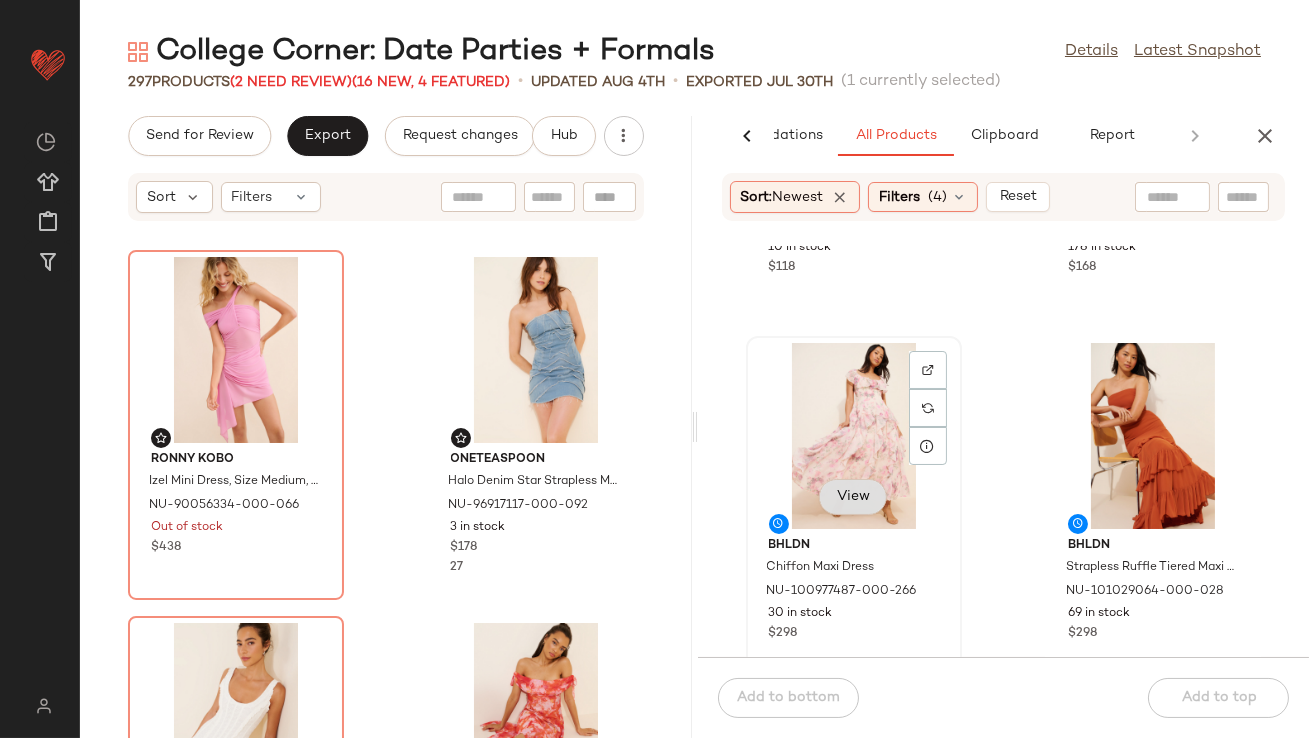 click on "View" at bounding box center [853, 497] 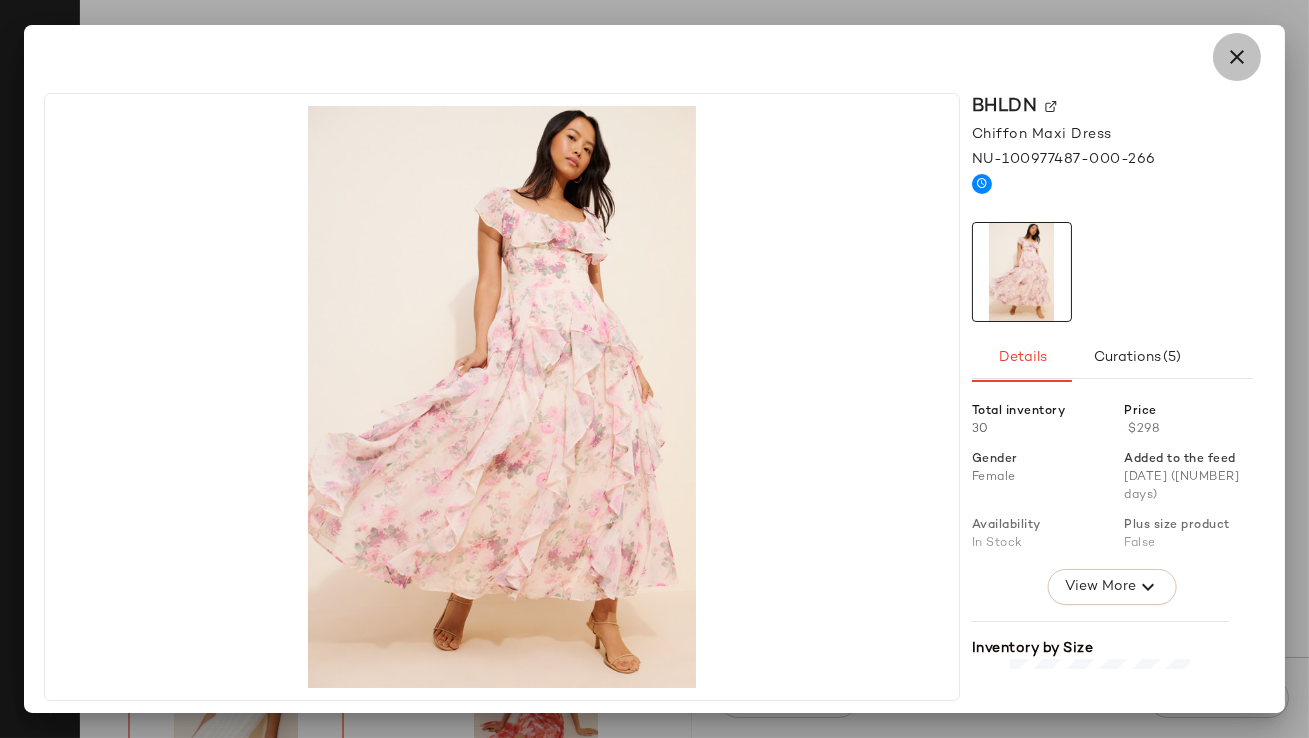 click at bounding box center [1237, 57] 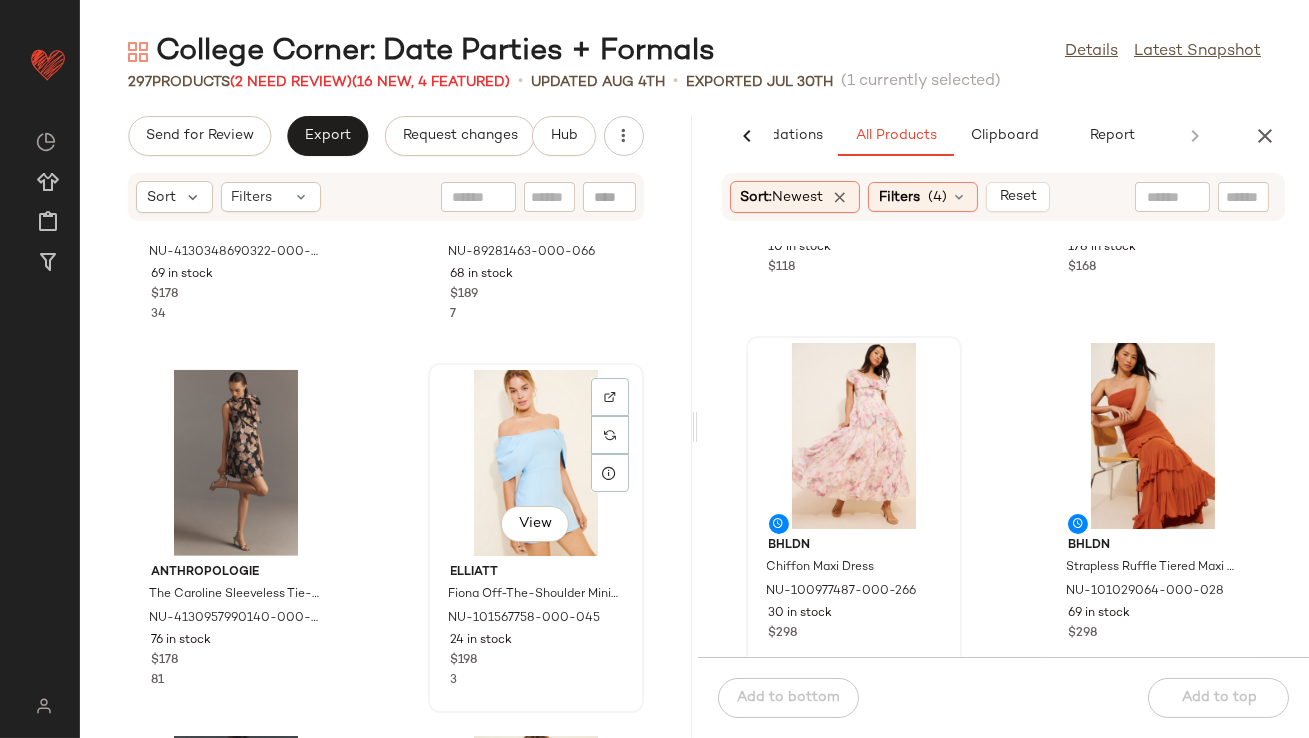 scroll, scrollTop: 2111, scrollLeft: 0, axis: vertical 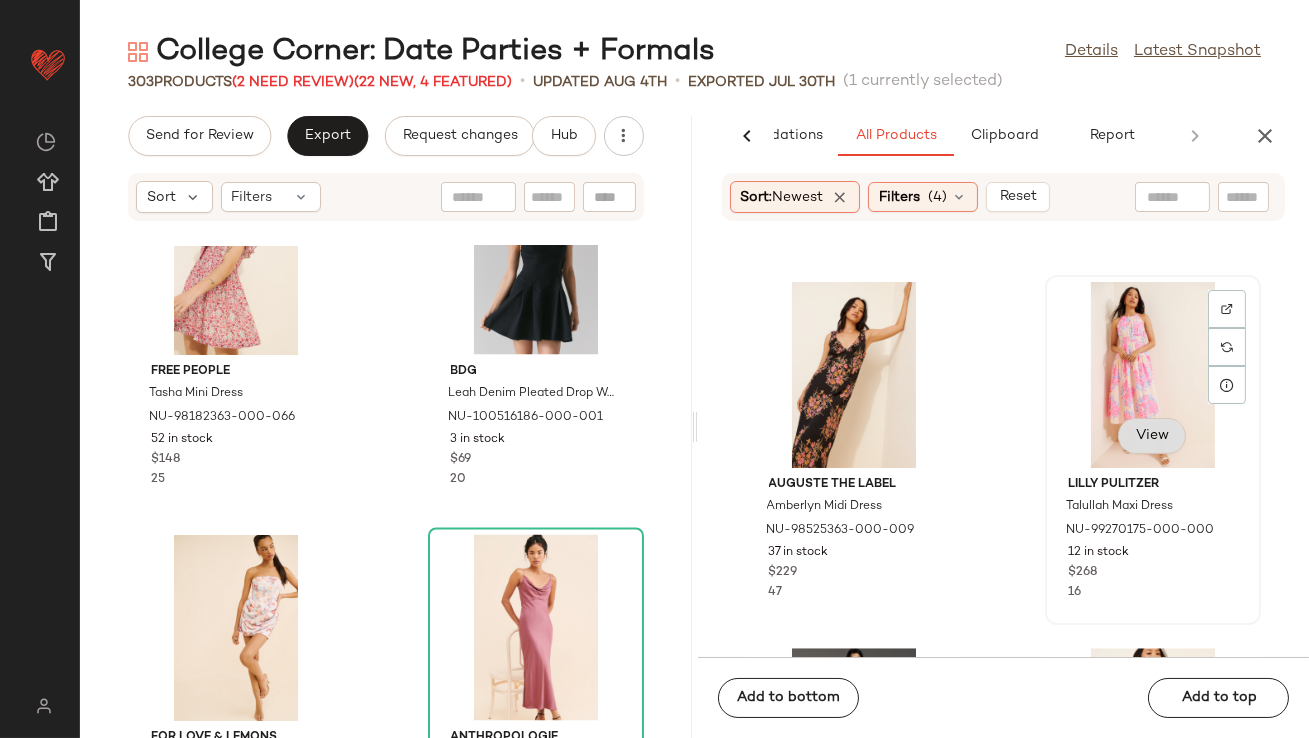 click on "View" 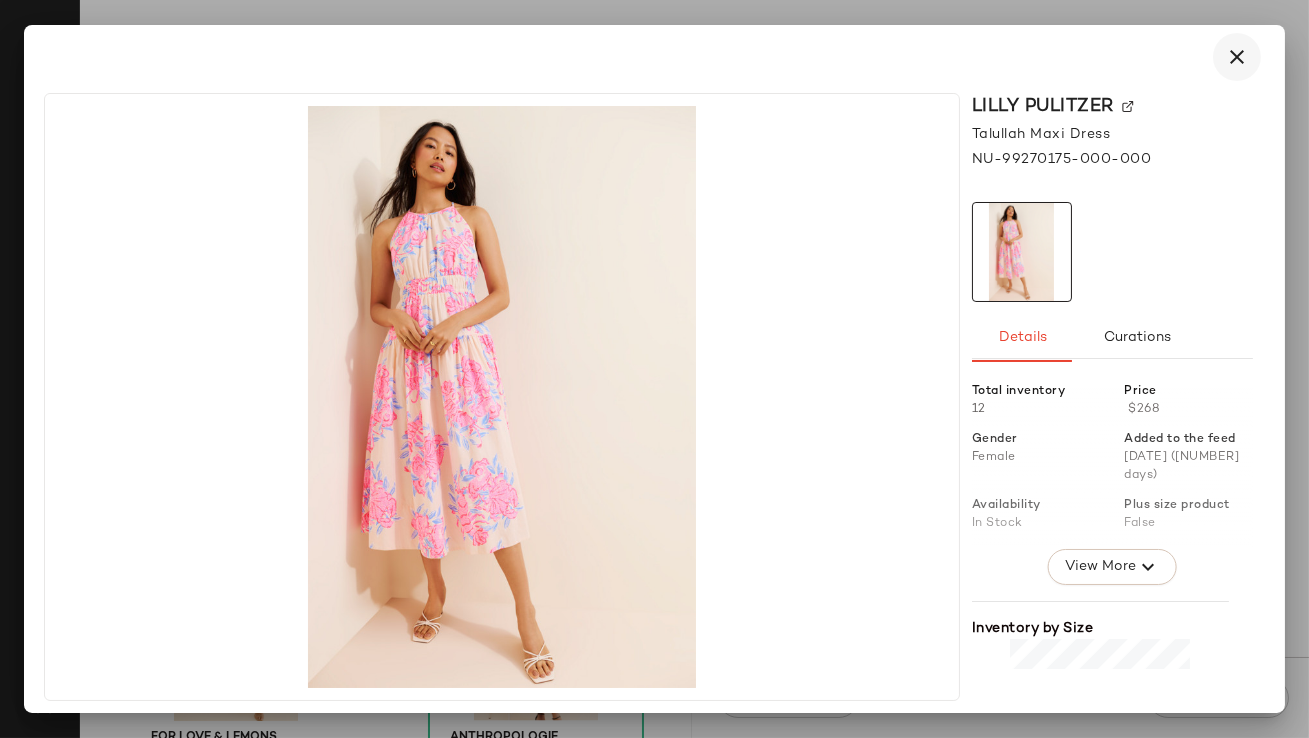 click at bounding box center [1237, 57] 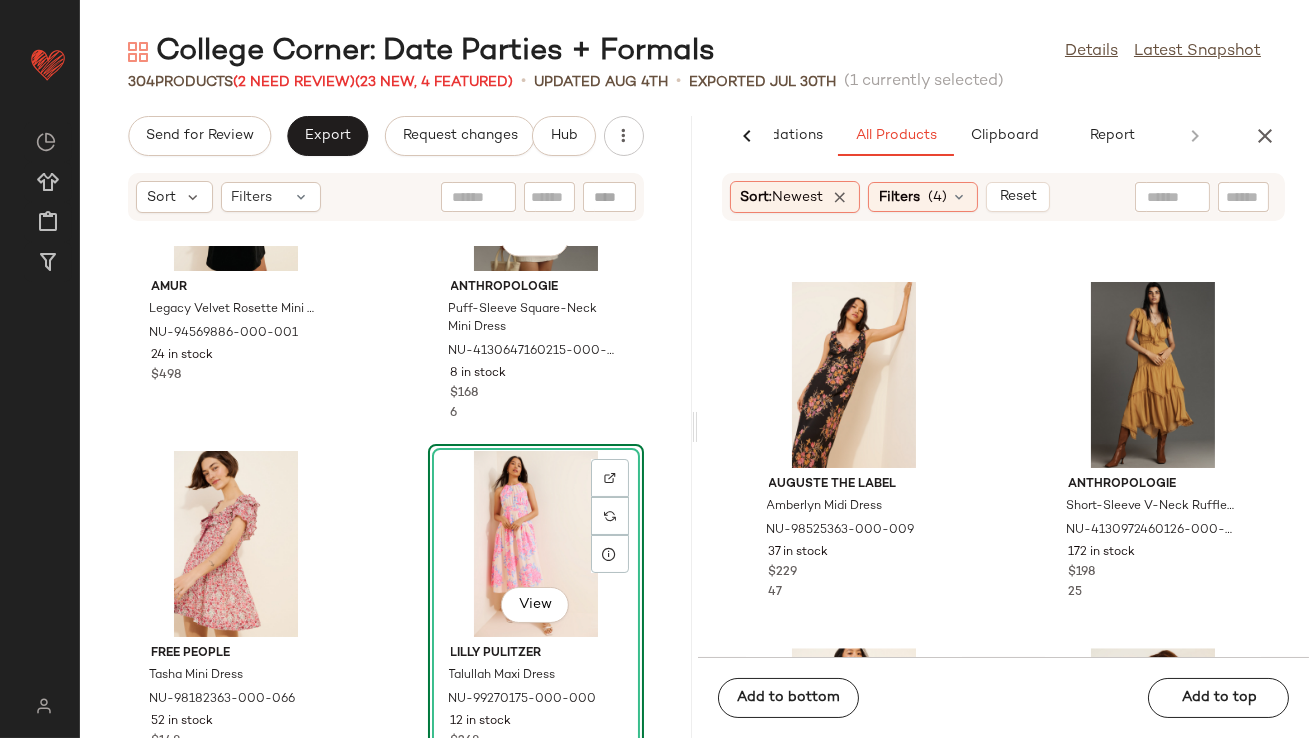 scroll, scrollTop: 6140, scrollLeft: 0, axis: vertical 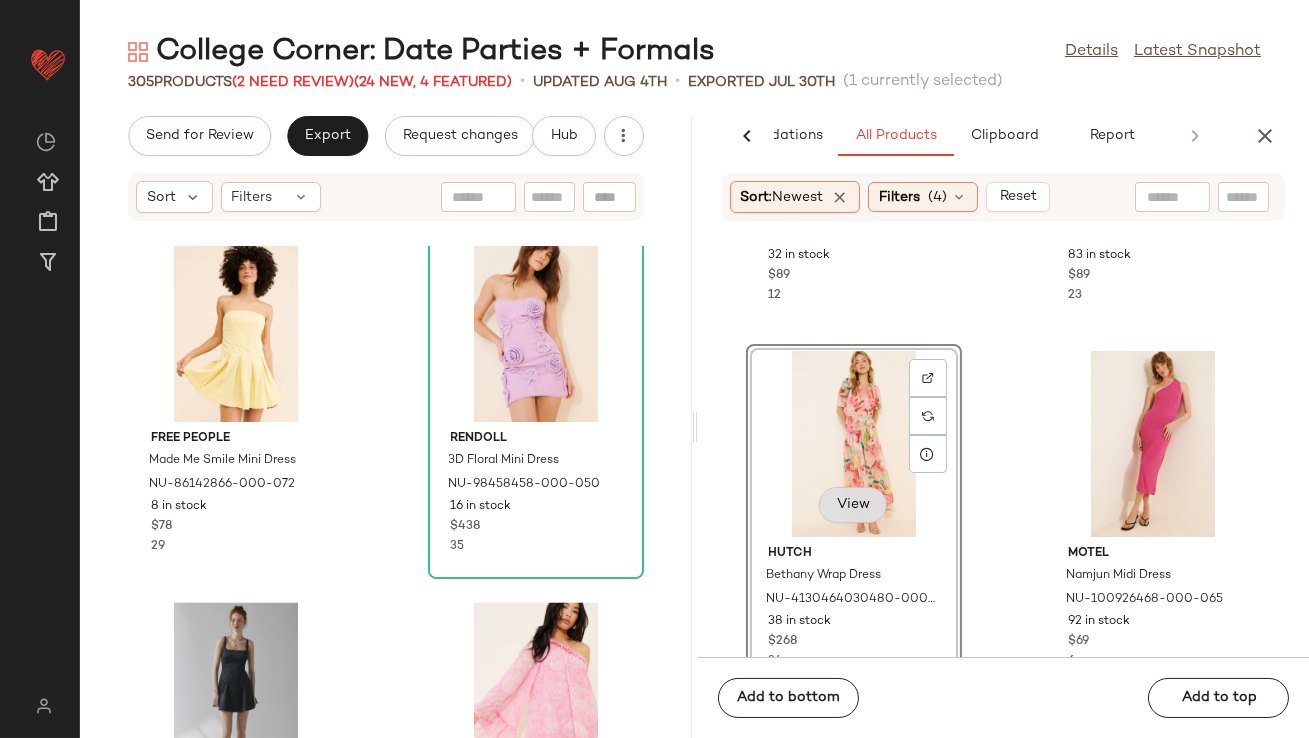 click on "View" 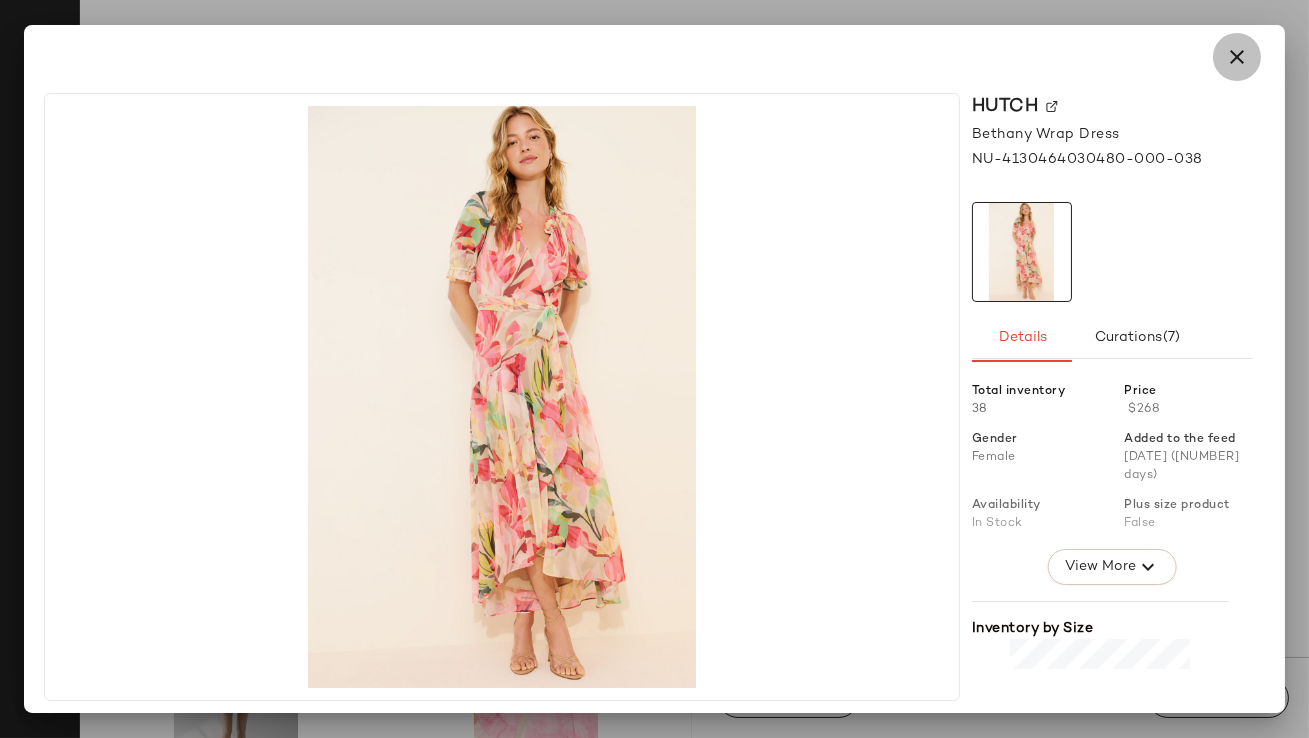 click at bounding box center [1237, 57] 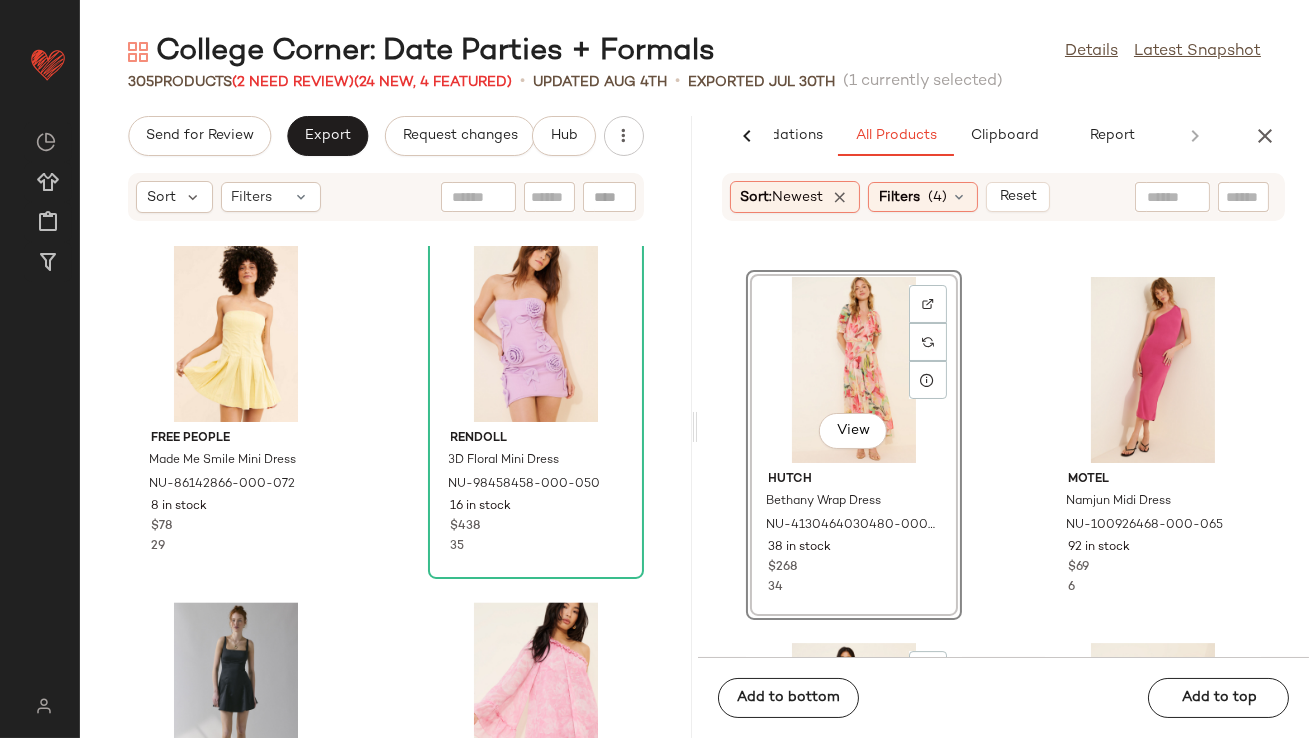 scroll, scrollTop: 26703, scrollLeft: 0, axis: vertical 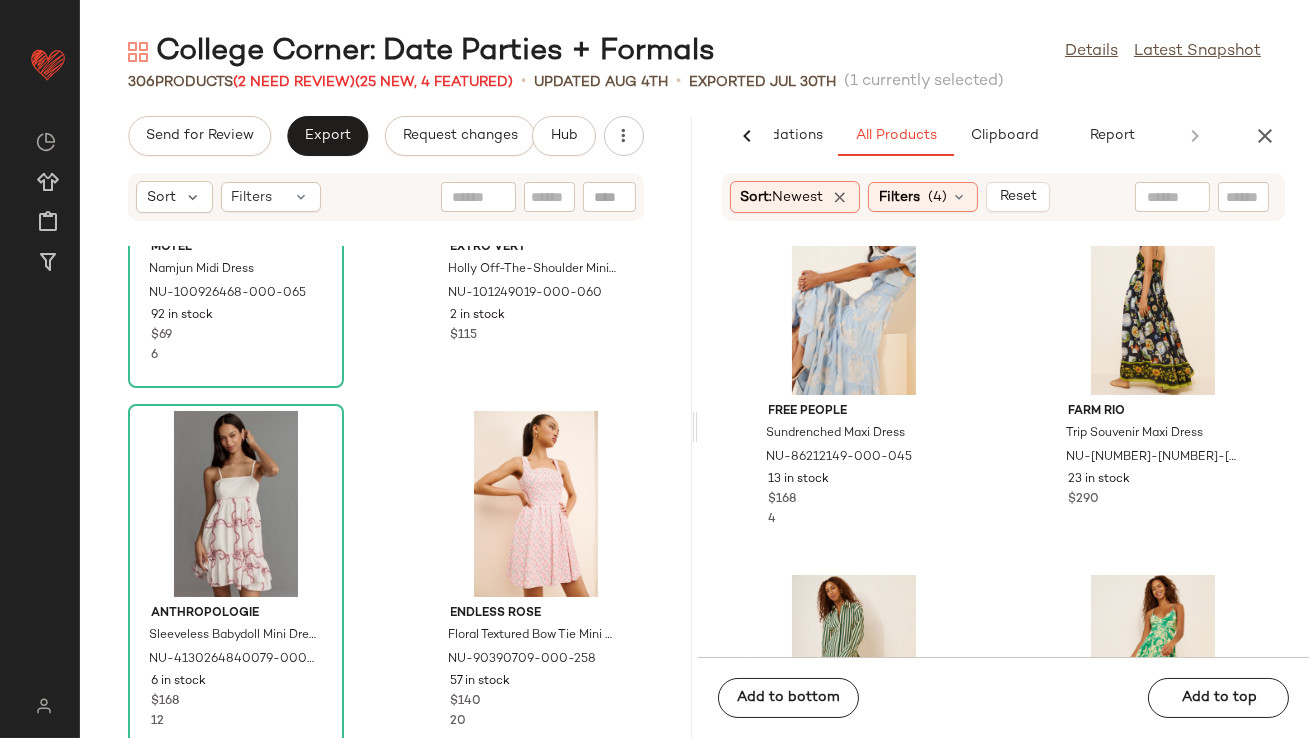 click at bounding box center [1265, 136] 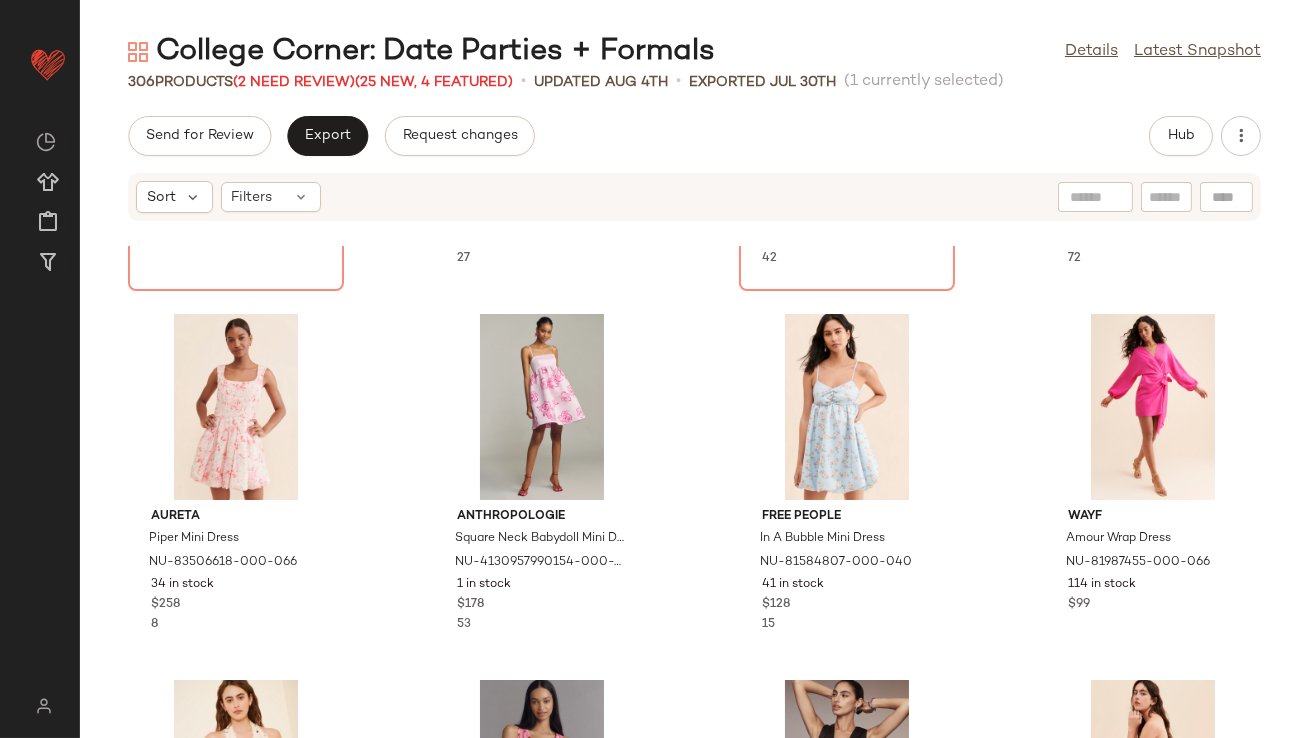scroll, scrollTop: 425, scrollLeft: 0, axis: vertical 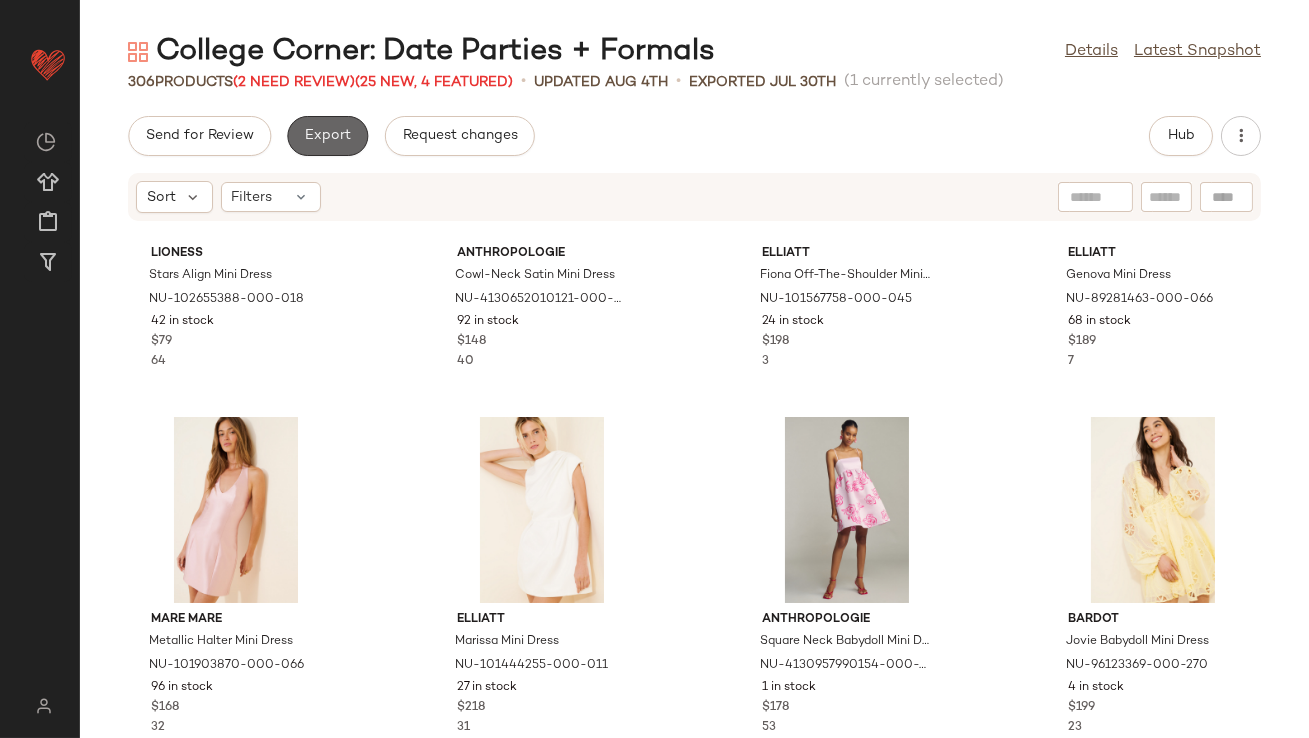 click on "Export" at bounding box center [327, 136] 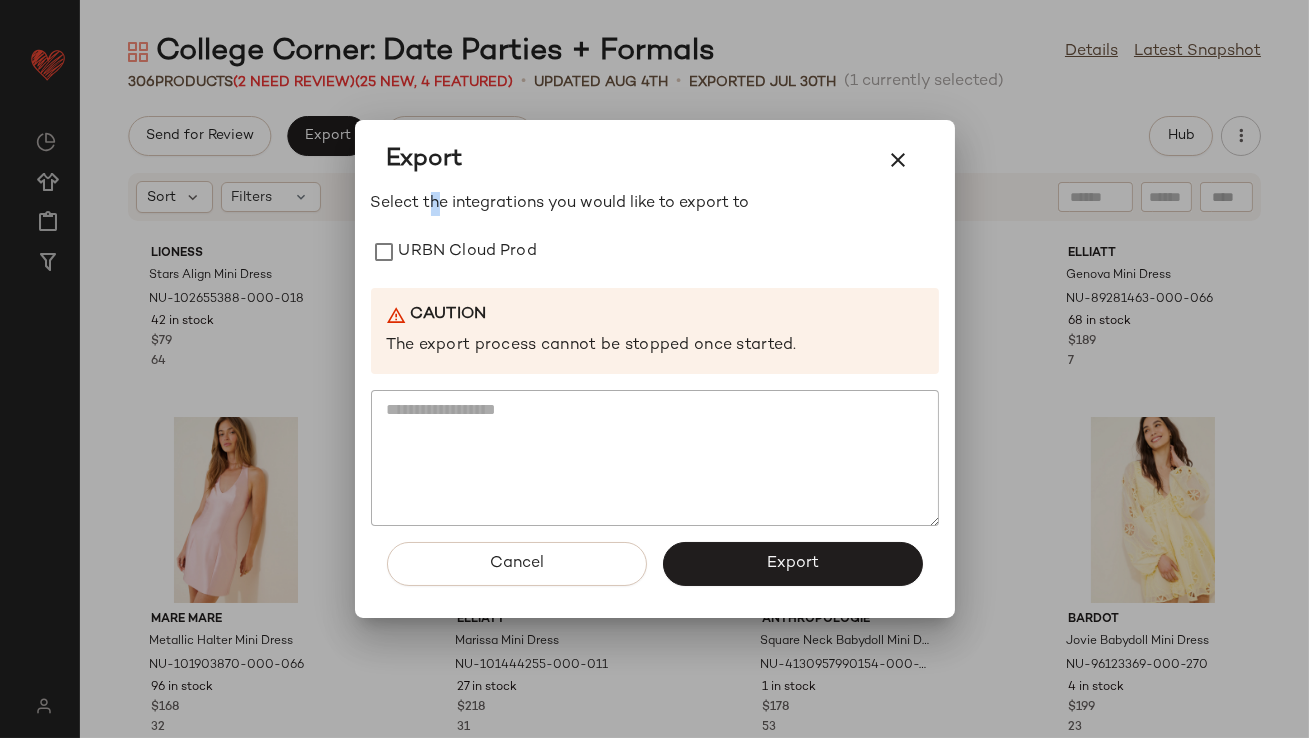 click on "Select the integrations you would like to export to" at bounding box center (655, 204) 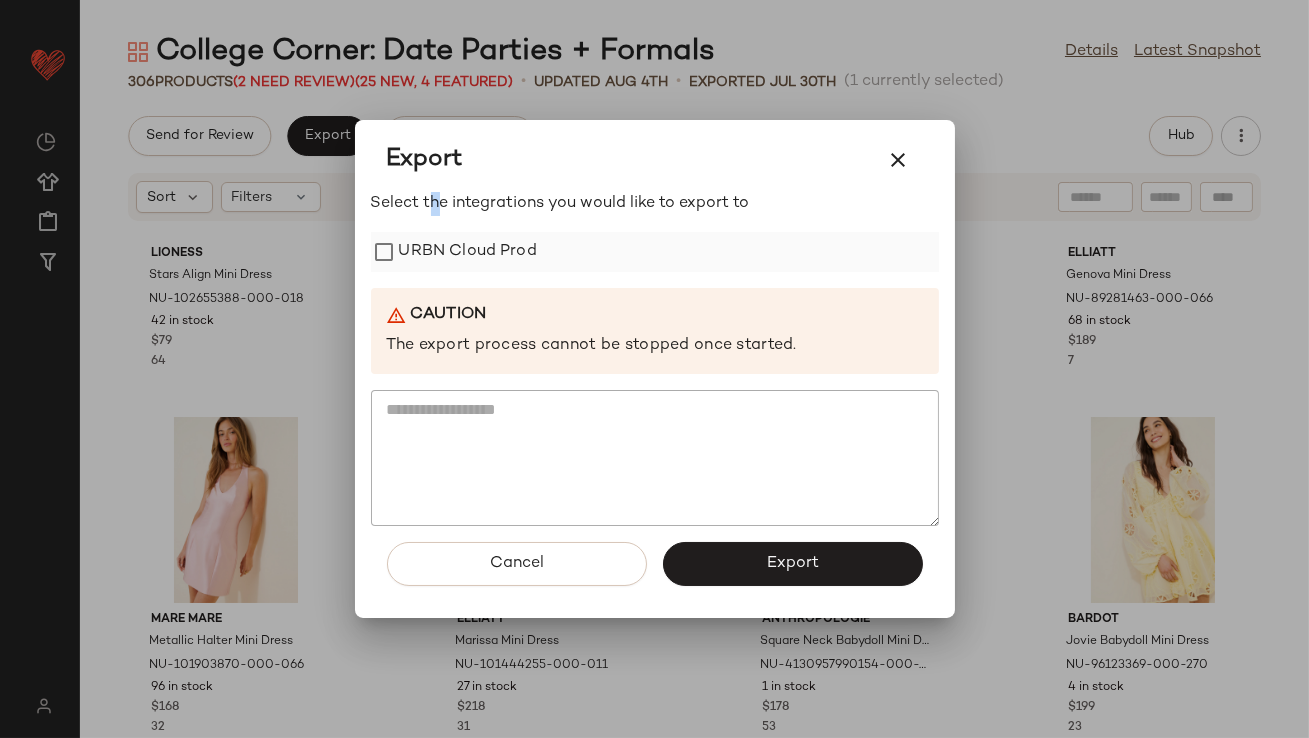 click on "URBN Cloud Prod" at bounding box center (468, 252) 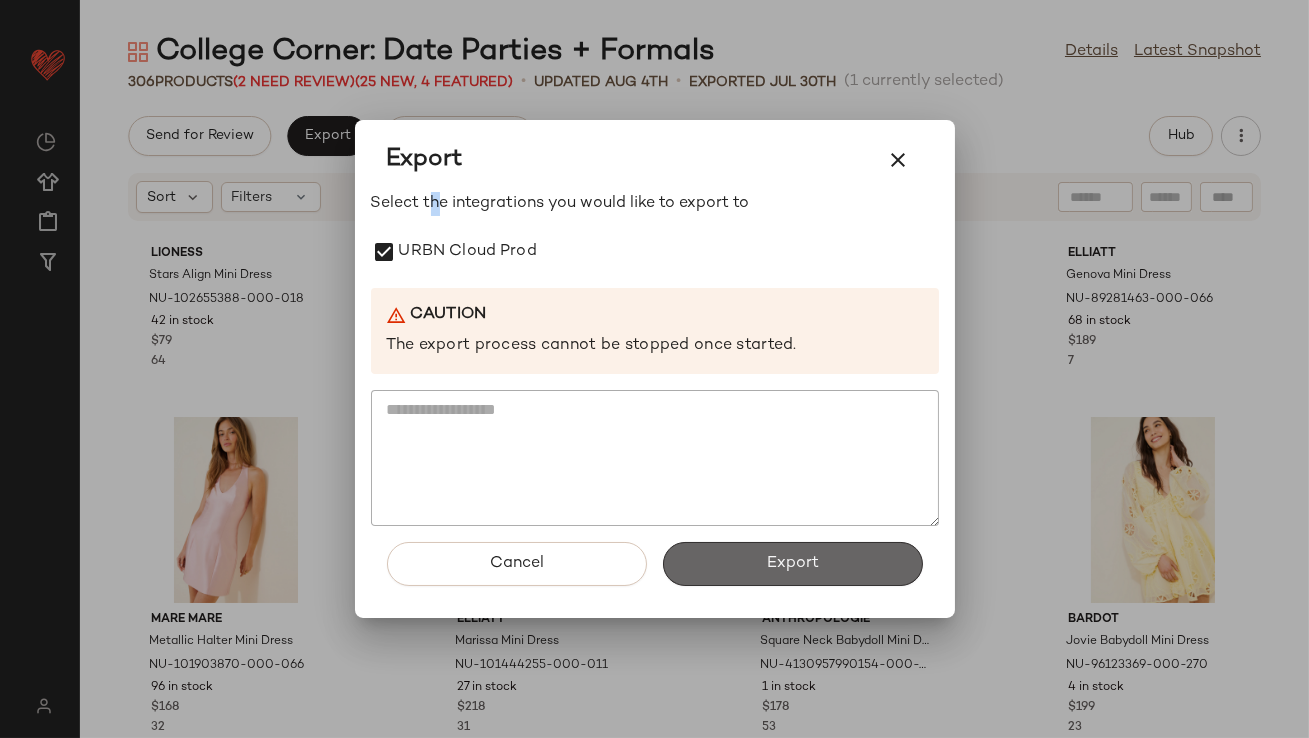 click on "Export" at bounding box center [793, 564] 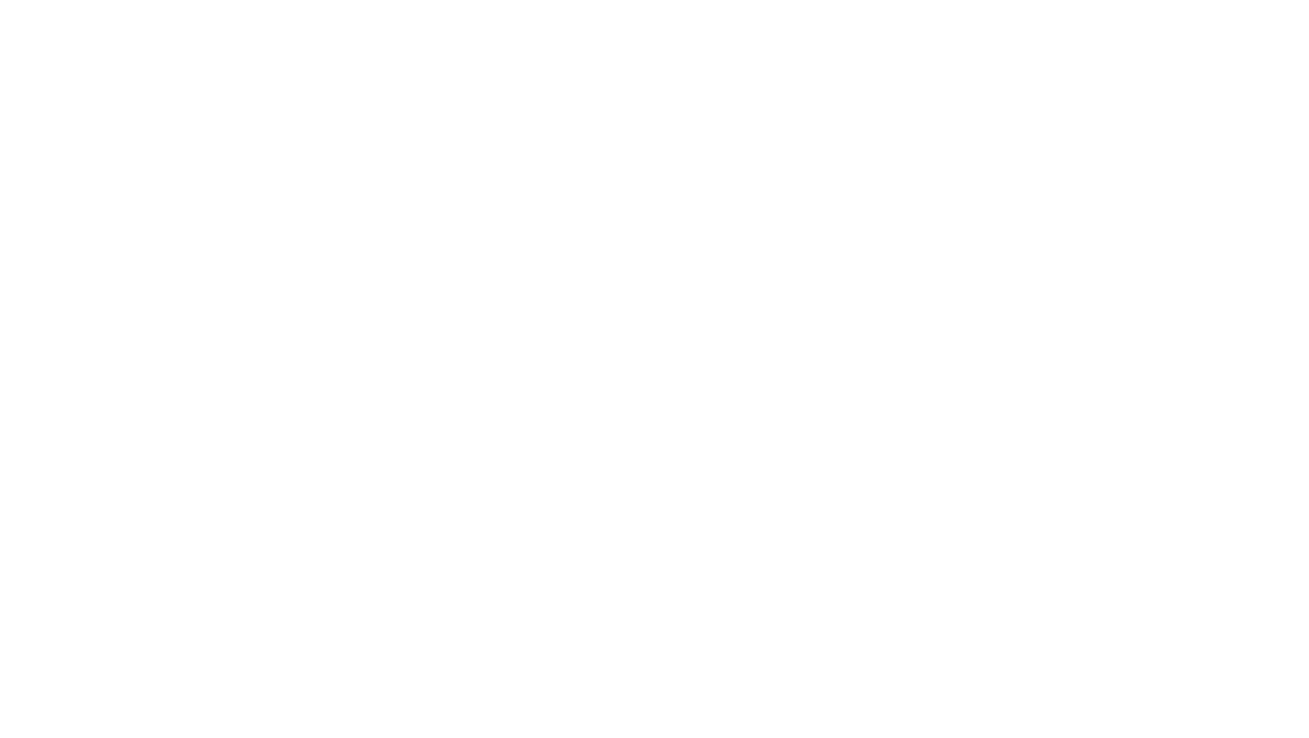 scroll, scrollTop: 0, scrollLeft: 0, axis: both 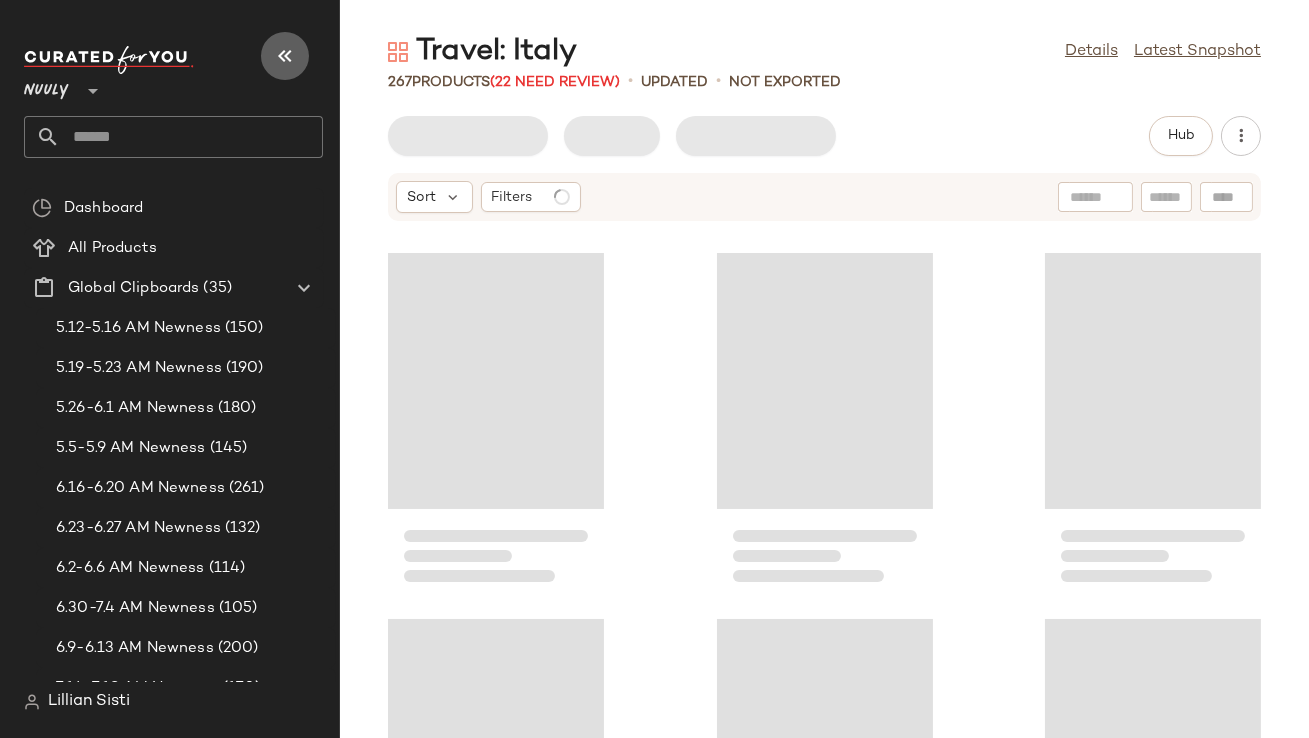 click at bounding box center (285, 56) 